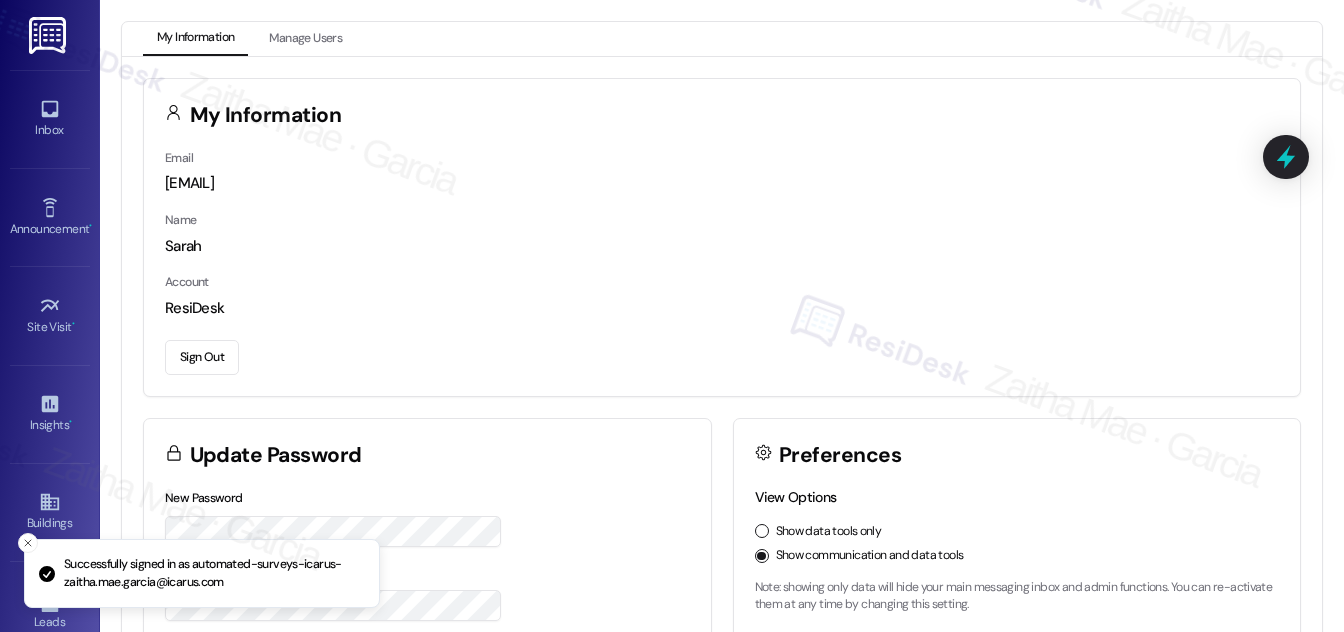 scroll, scrollTop: 0, scrollLeft: 0, axis: both 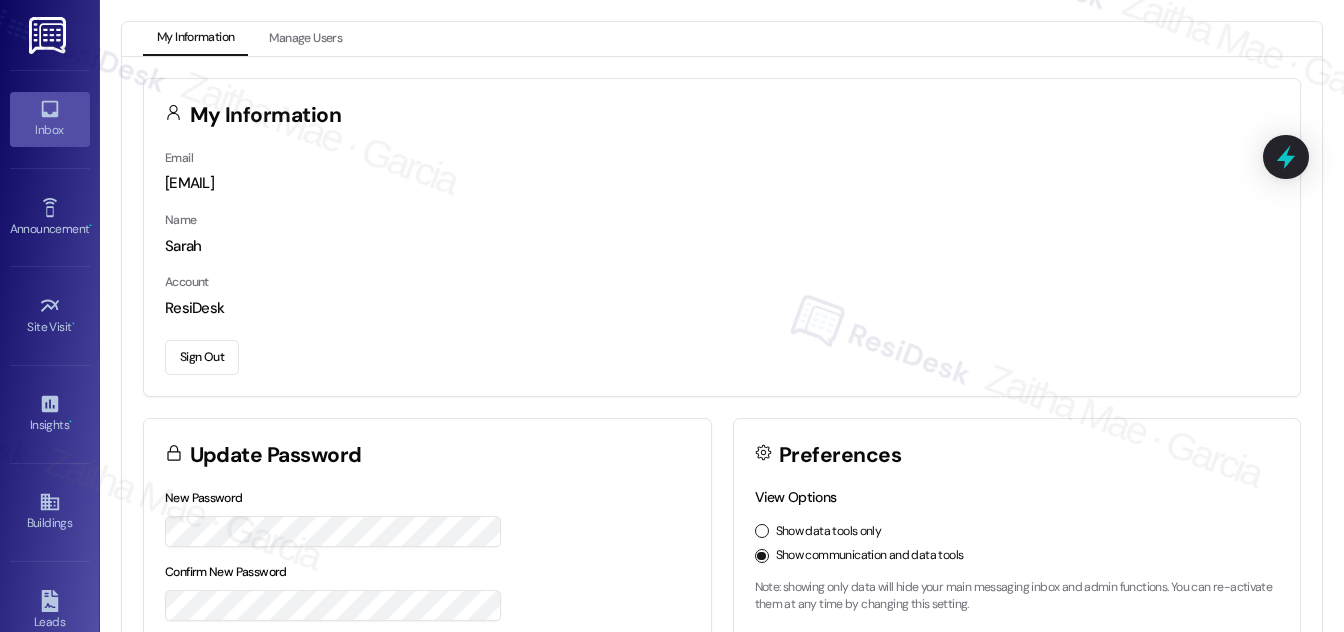 click on "Inbox" at bounding box center (50, 119) 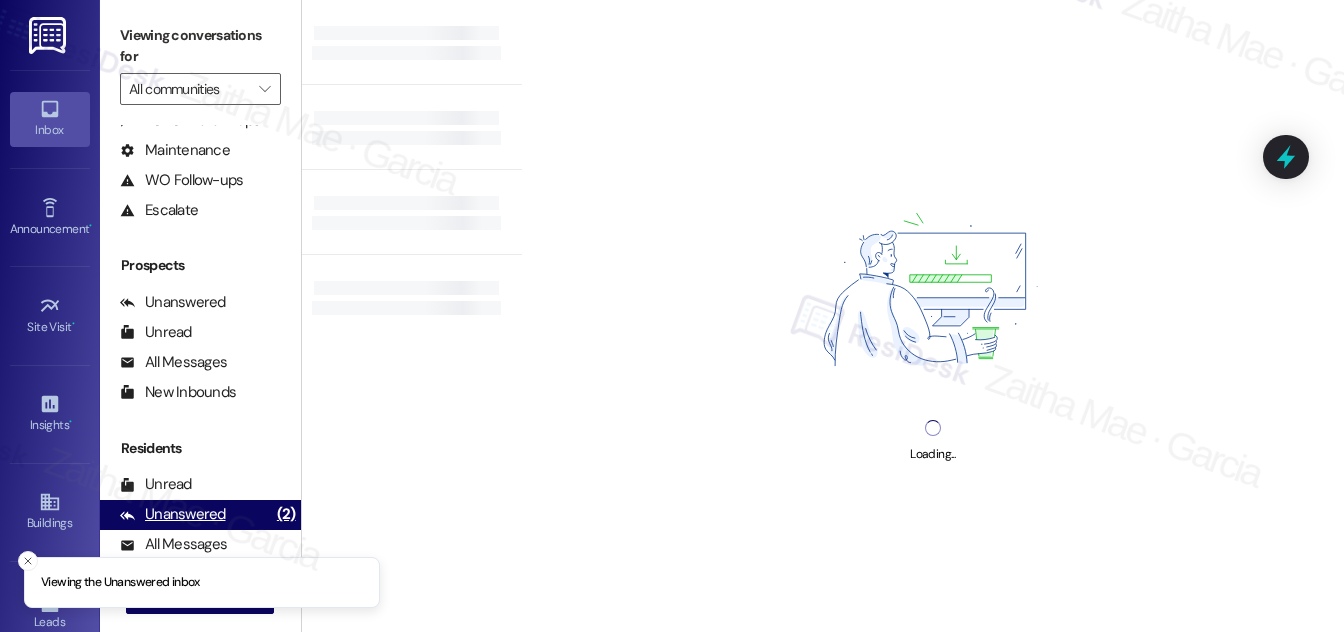 scroll, scrollTop: 264, scrollLeft: 0, axis: vertical 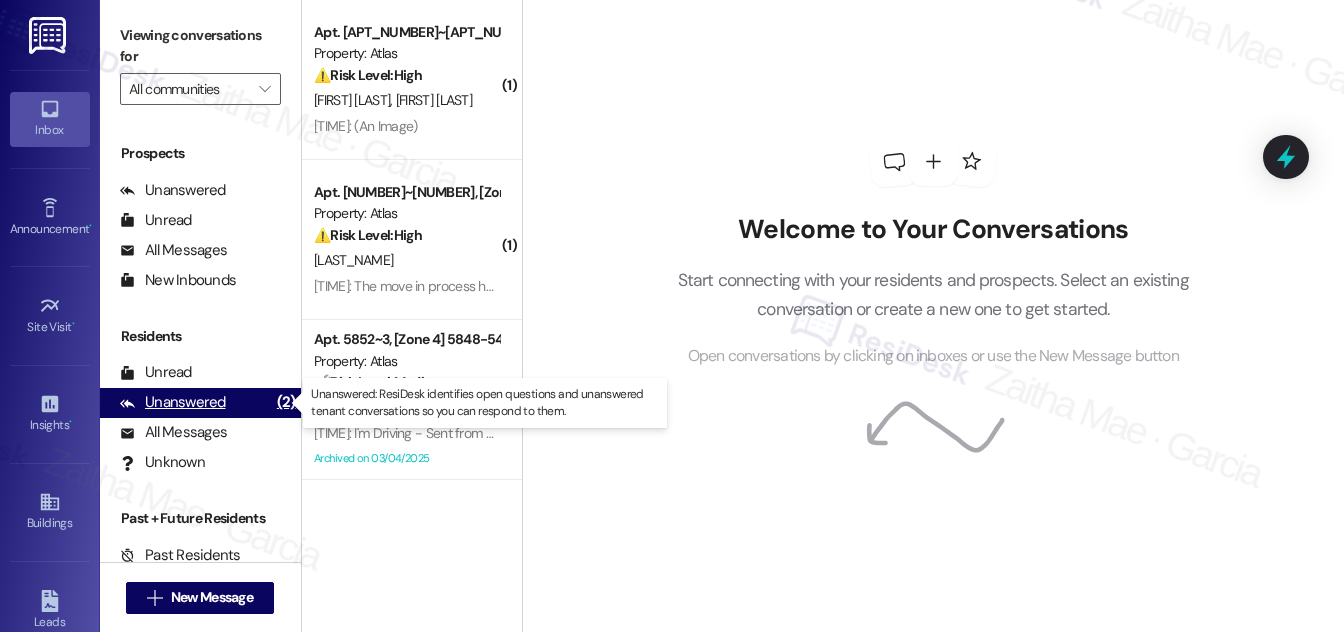 click on "Unanswered" at bounding box center [173, 402] 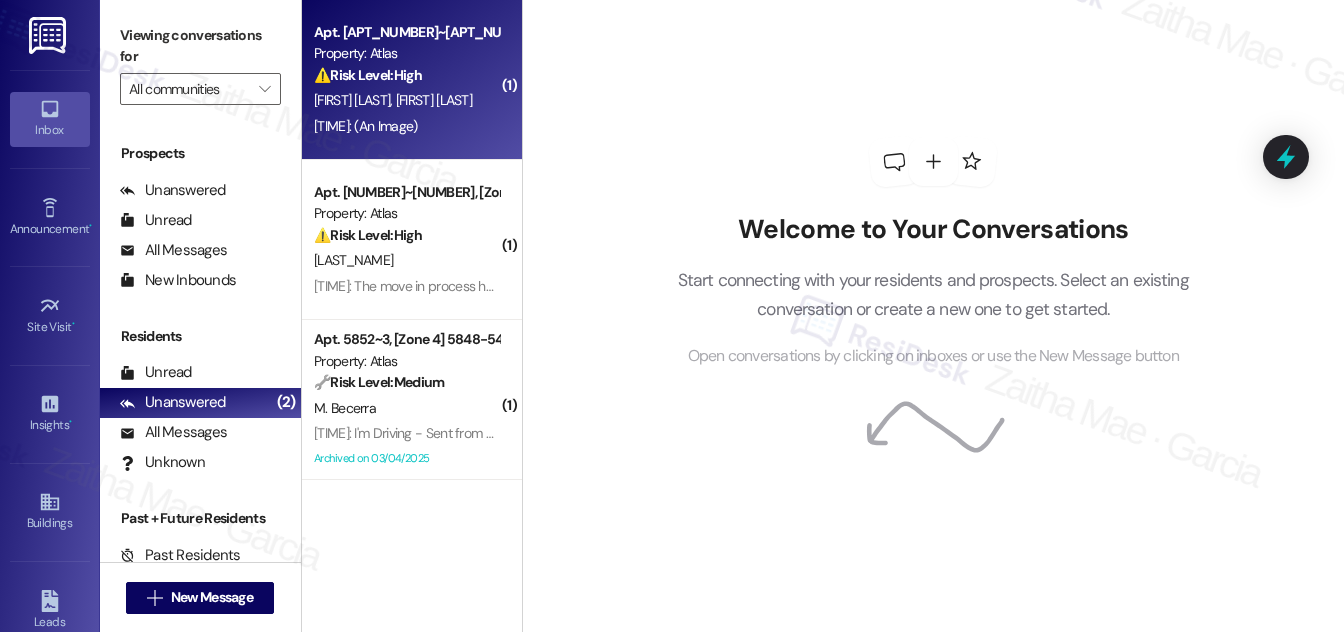 click on "[LAST_NAME] [LAST_NAME]" at bounding box center (406, 100) 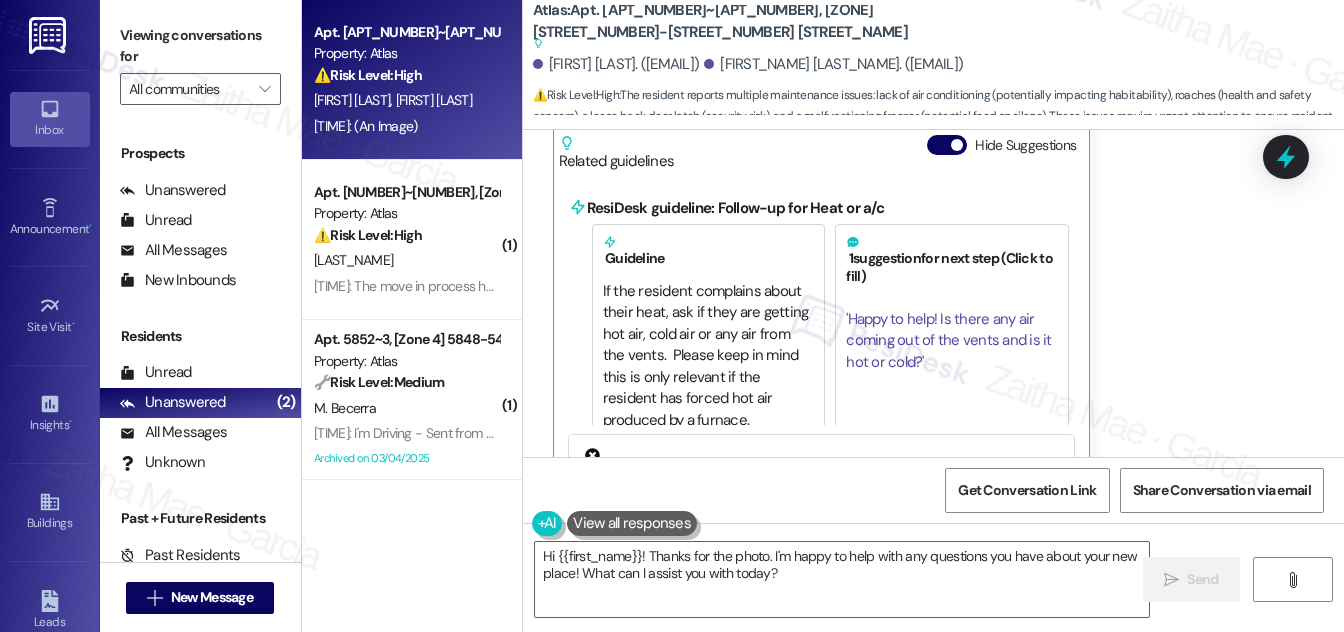 scroll, scrollTop: 1093, scrollLeft: 0, axis: vertical 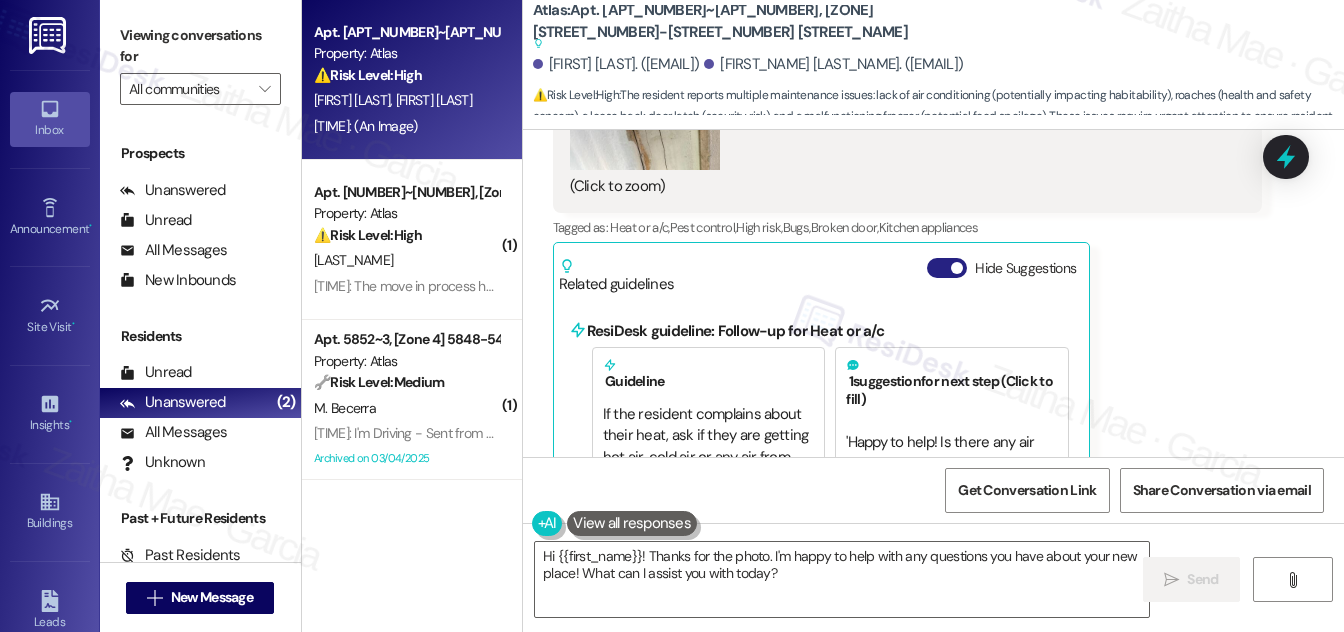 click on "Hide Suggestions" at bounding box center (947, 268) 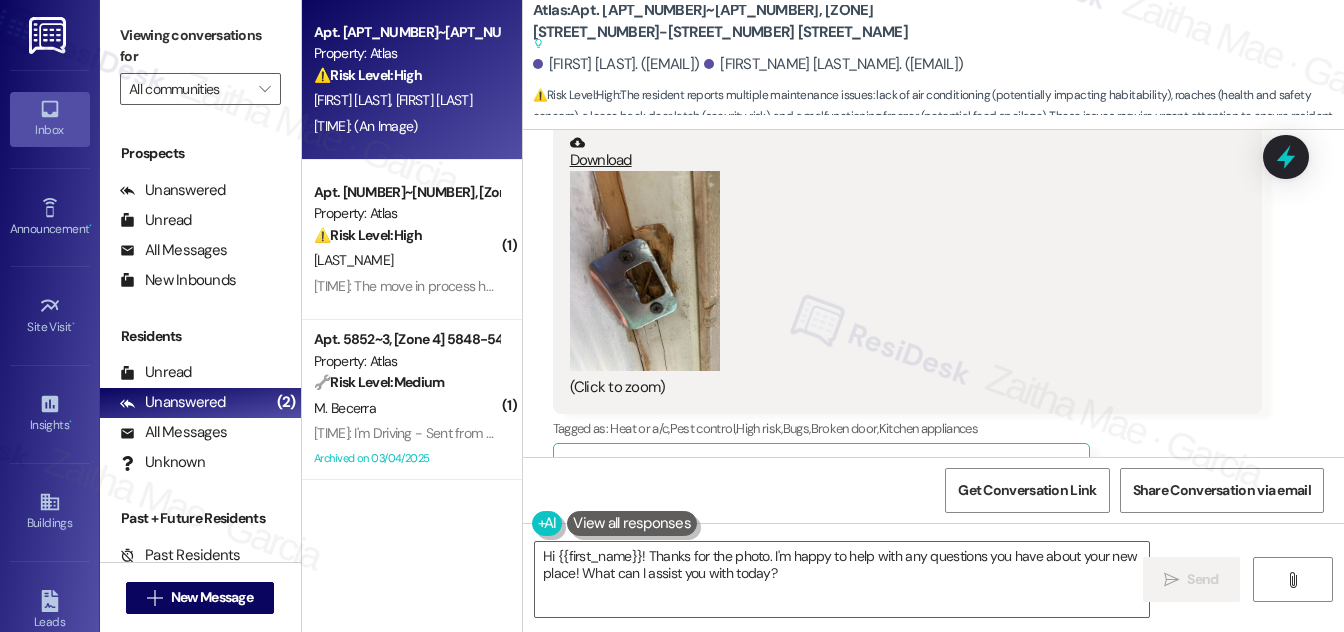 scroll, scrollTop: 861, scrollLeft: 0, axis: vertical 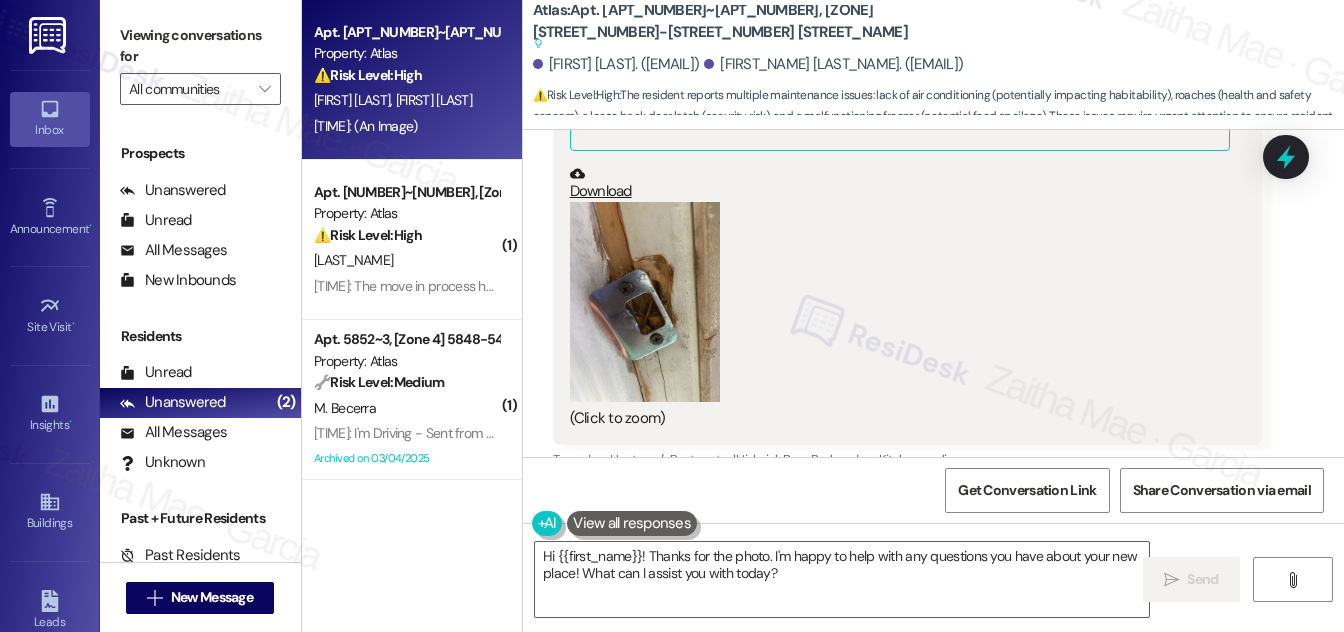 click at bounding box center [645, 302] 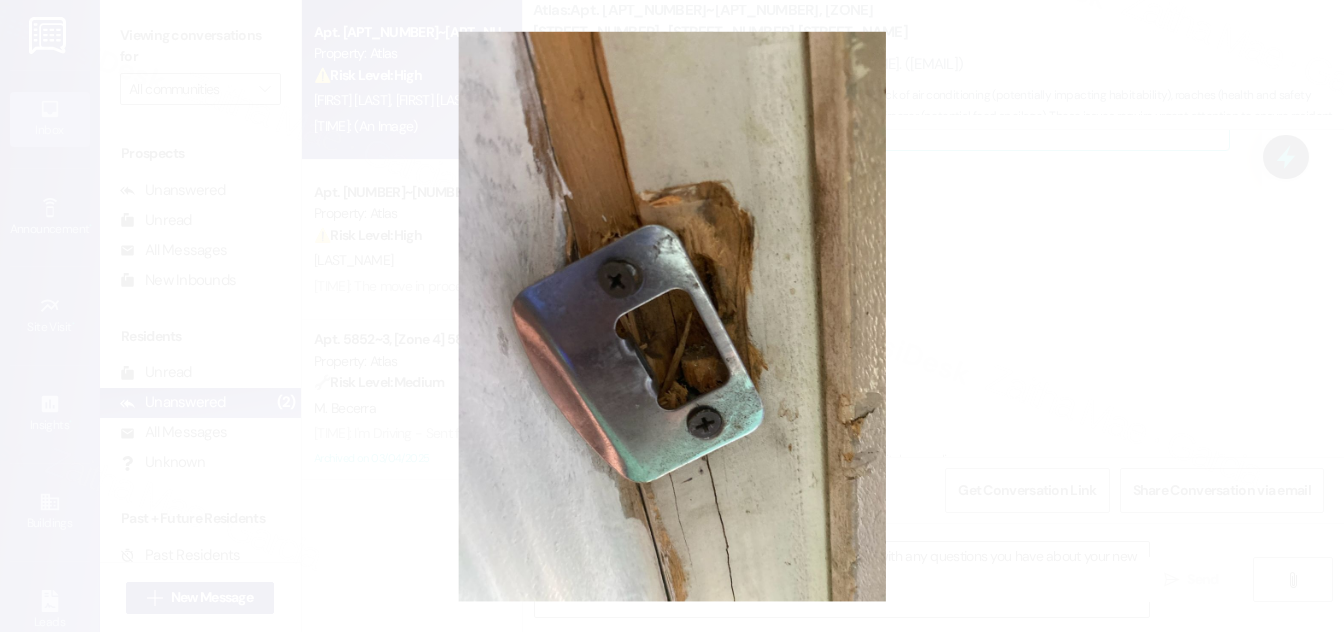 click at bounding box center (672, 316) 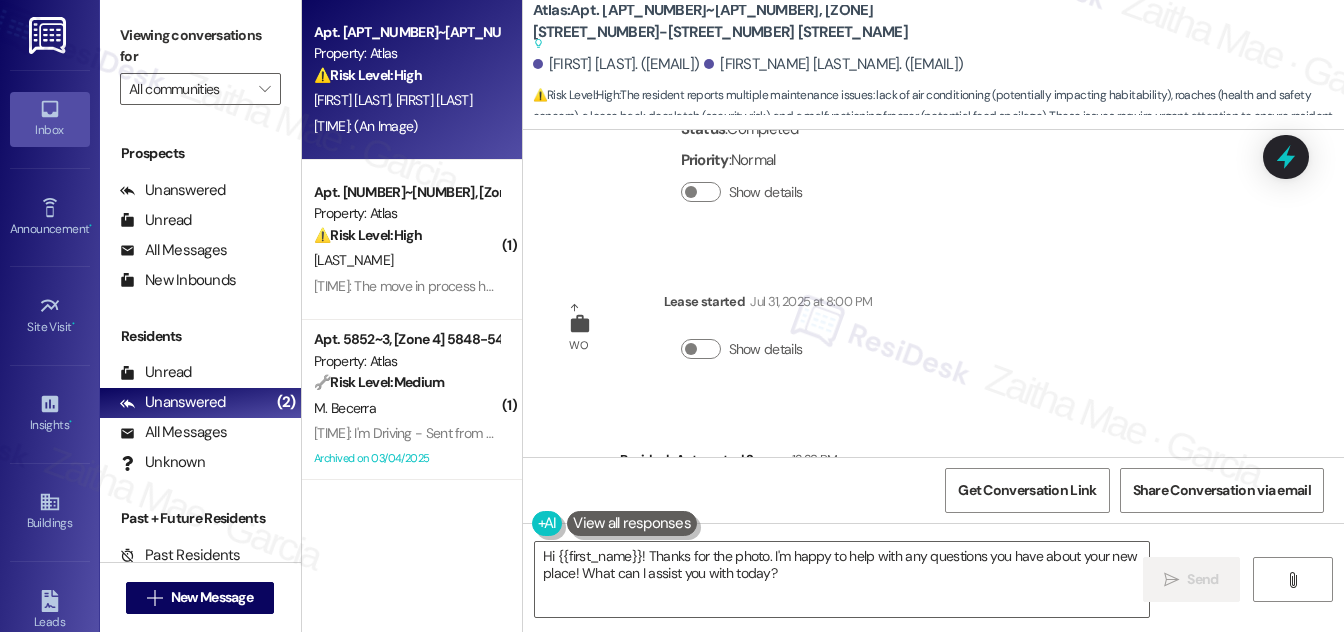 scroll, scrollTop: 90, scrollLeft: 0, axis: vertical 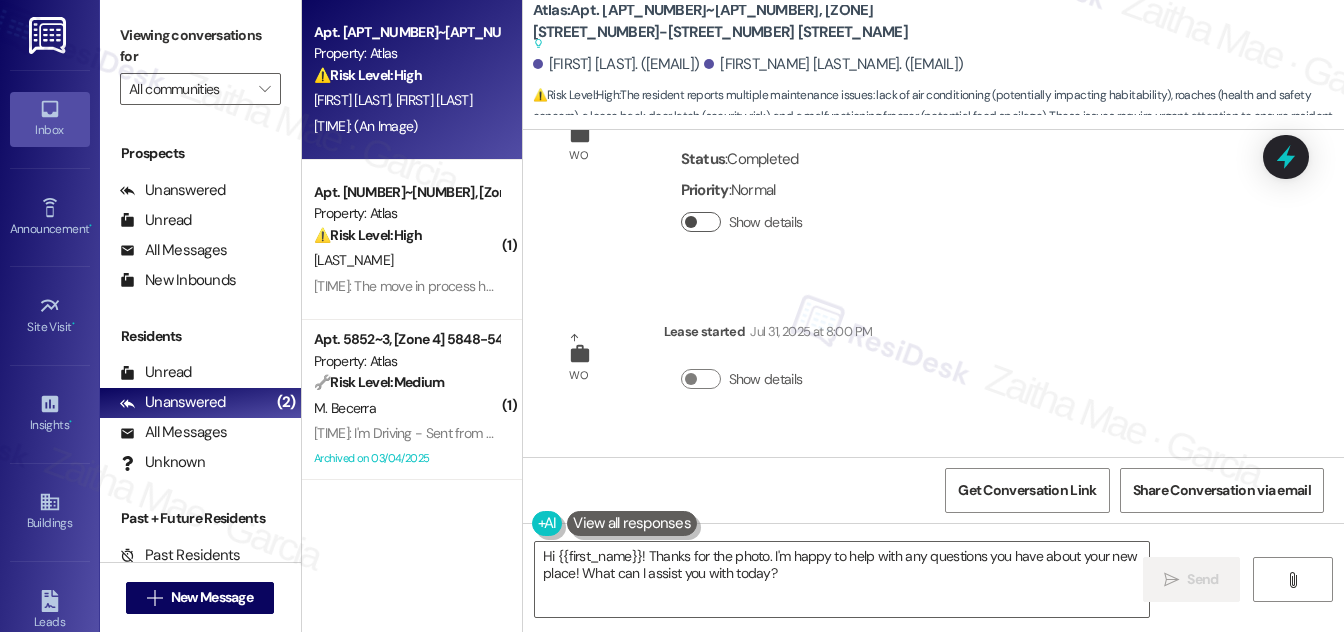 click on "Show details" at bounding box center [701, 222] 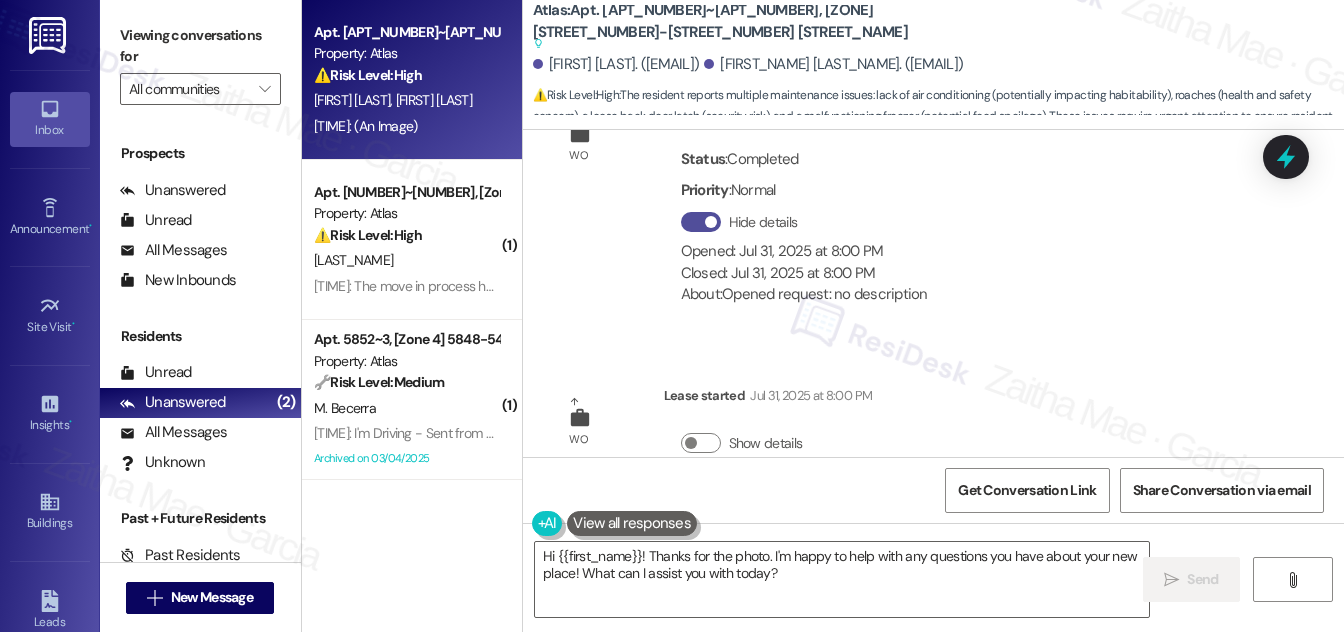 click on "Hide details" at bounding box center [701, 222] 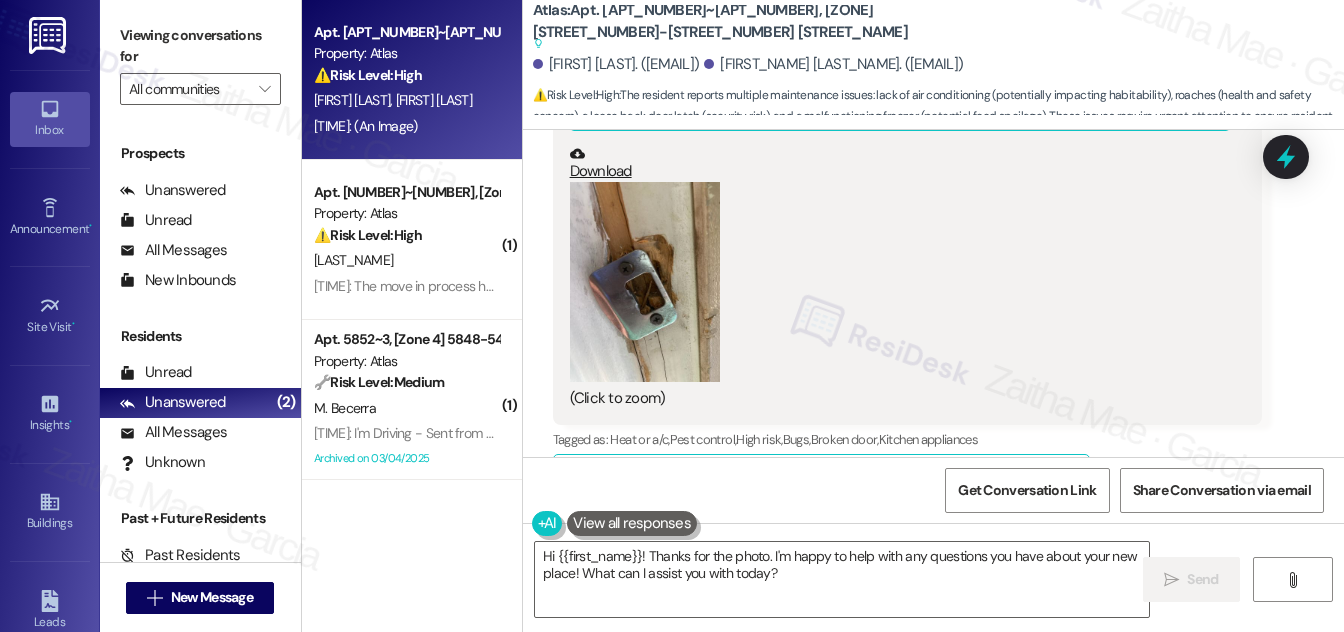 scroll, scrollTop: 952, scrollLeft: 0, axis: vertical 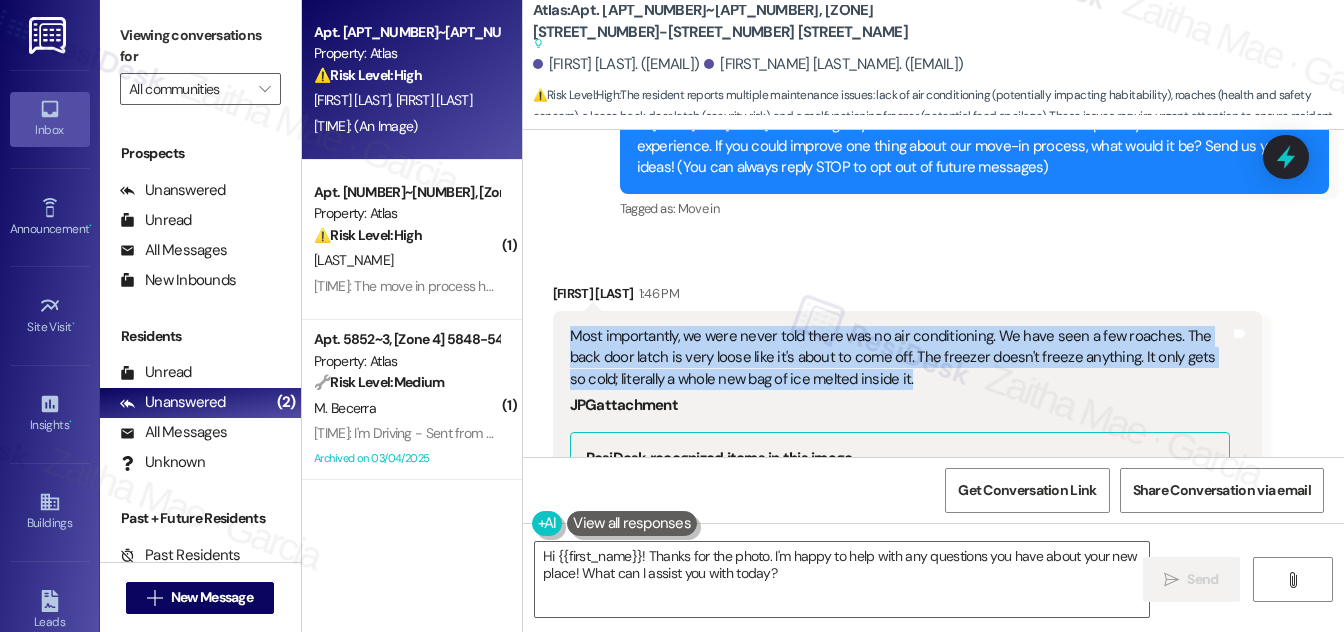 drag, startPoint x: 571, startPoint y: 337, endPoint x: 932, endPoint y: 385, distance: 364.17715 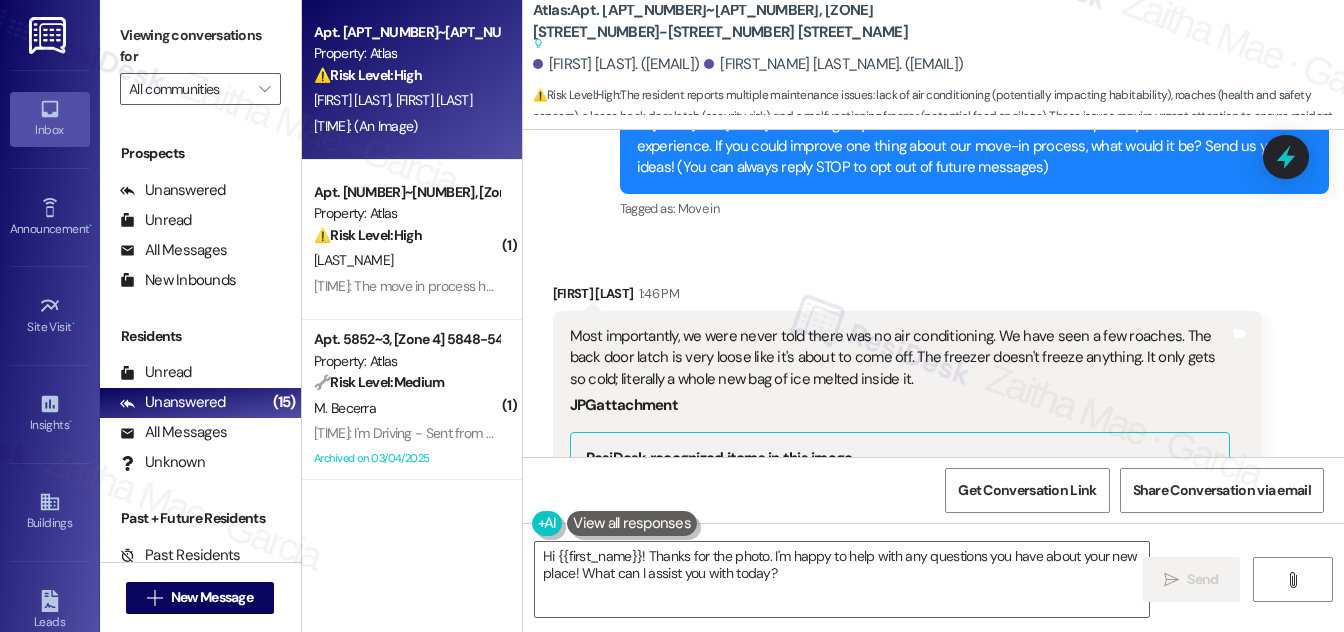 click on "Received via SMS Liane Chambers 1:46 PM Most importantly, we were never told there was no air conditioning. We have seen a few roaches. The back door latch is very loose like it's about to come off. The freezer doesn't freeze anything. It only gets so cold; literally a whole new bag of ice melted inside it. JPG attachment ResiDesk recognized items in this image See details Download (Click to zoom) Tags and notes Tagged as: Heat or a/c , Click to highlight conversations about Heat or a/c Pest control , Click to highlight conversations about Pest control High risk , Click to highlight conversations about High risk Bugs , Click to highlight conversations about Bugs Broken door , Click to highlight conversations about Broken door Kitchen appliances Click to highlight conversations about Kitchen appliances Related guidelines Show suggestions" at bounding box center [933, 575] 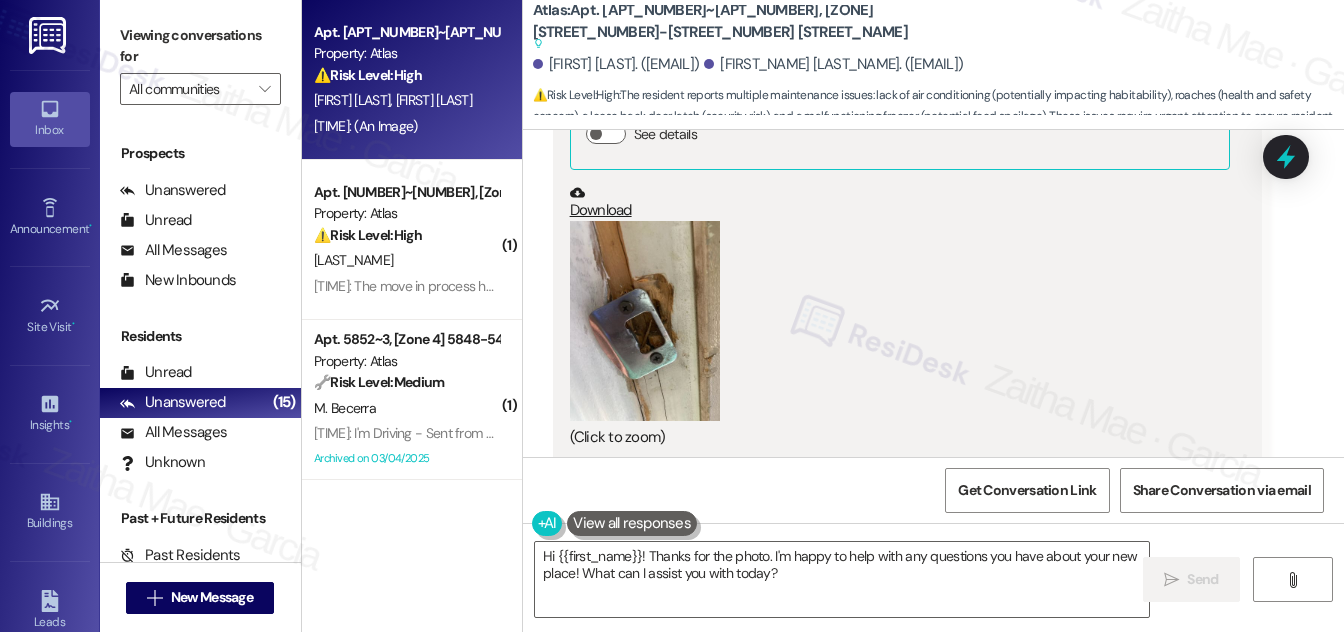 scroll, scrollTop: 952, scrollLeft: 0, axis: vertical 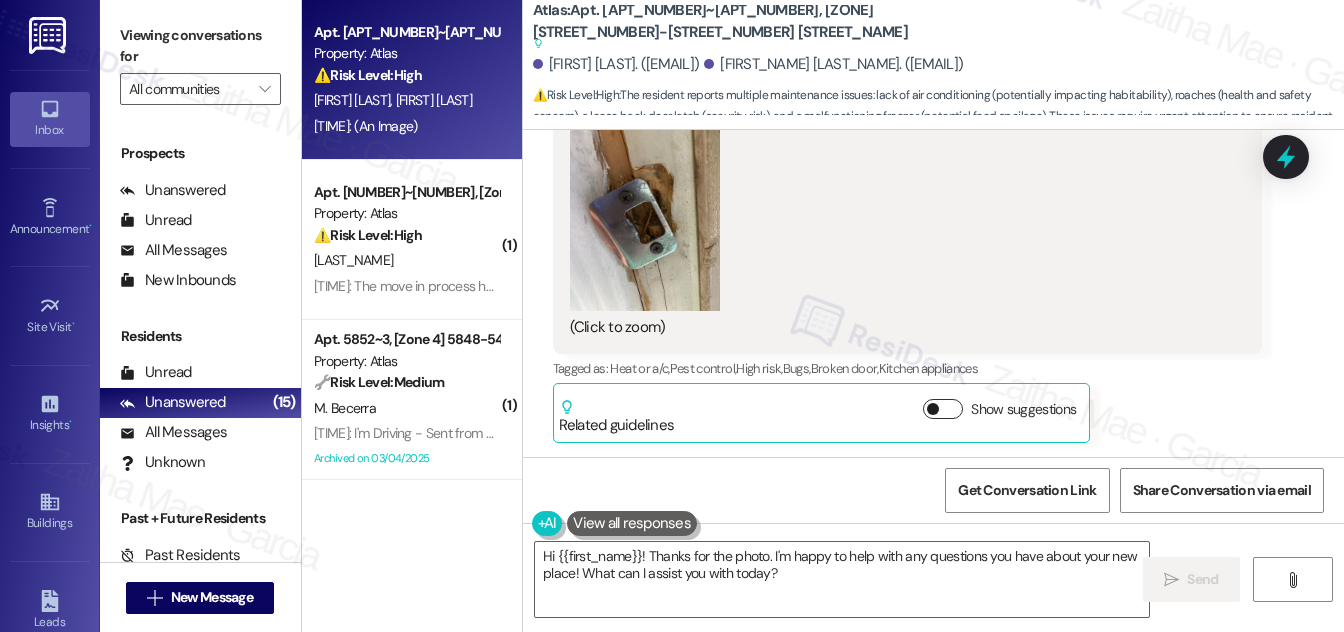 click on "Show suggestions" at bounding box center (943, 409) 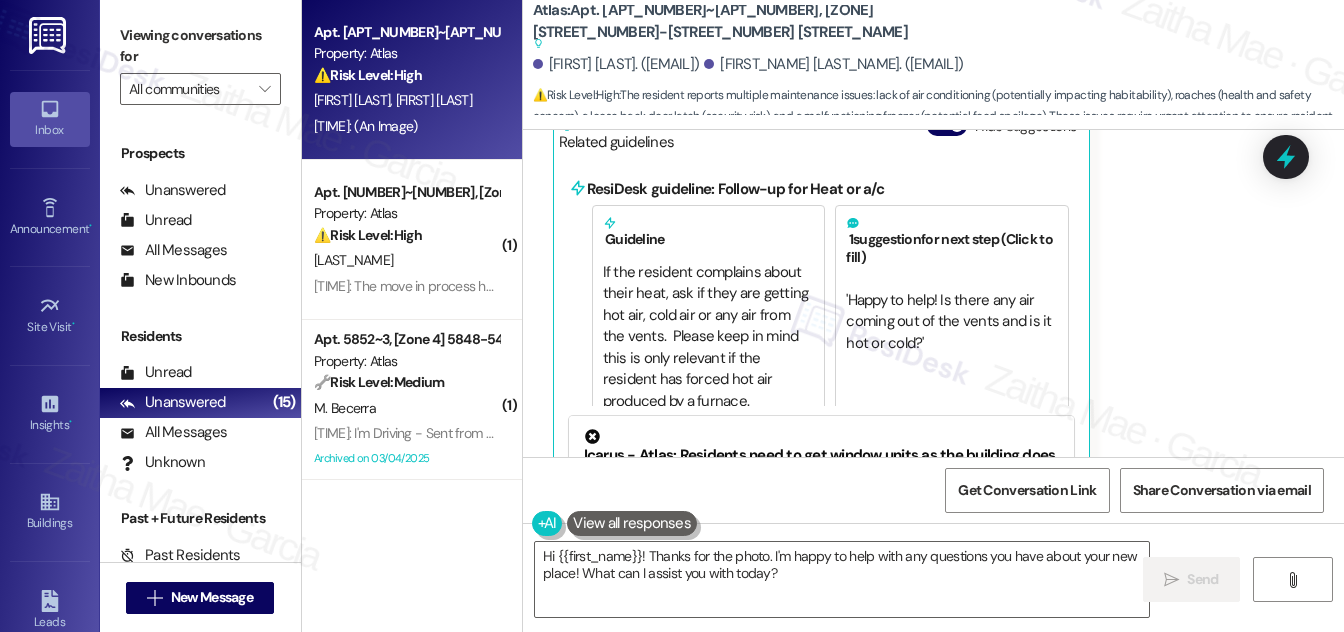 scroll, scrollTop: 1315, scrollLeft: 0, axis: vertical 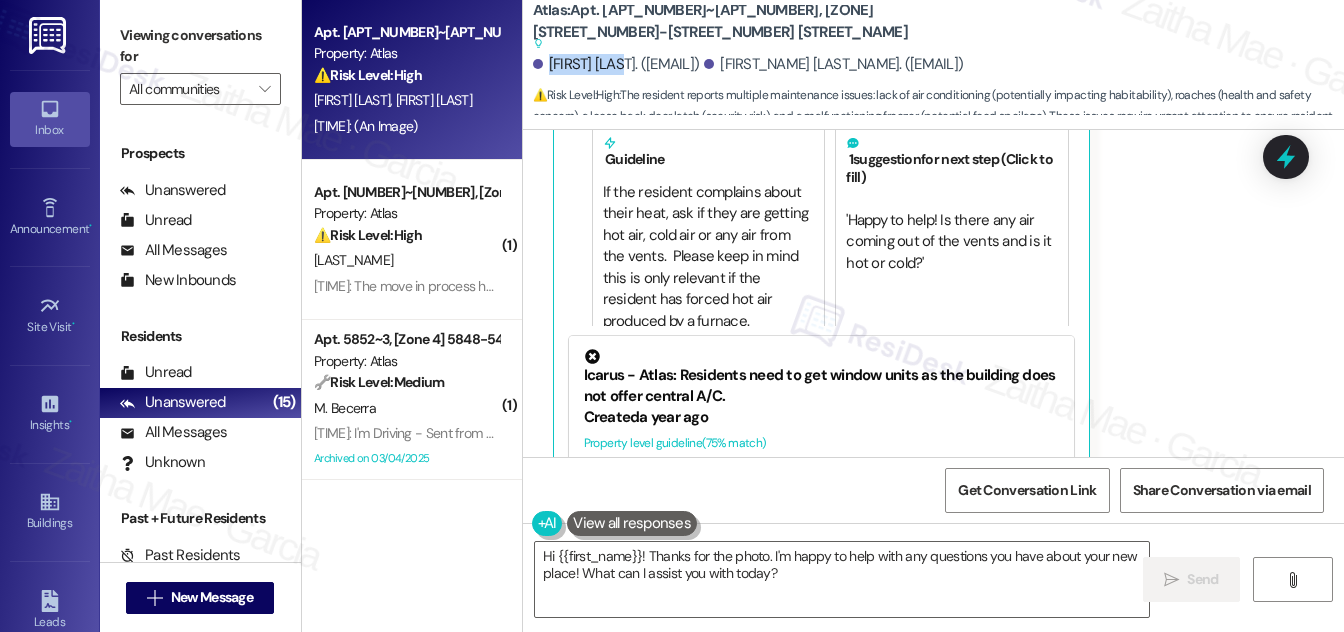 drag, startPoint x: 549, startPoint y: 65, endPoint x: 632, endPoint y: 52, distance: 84.0119 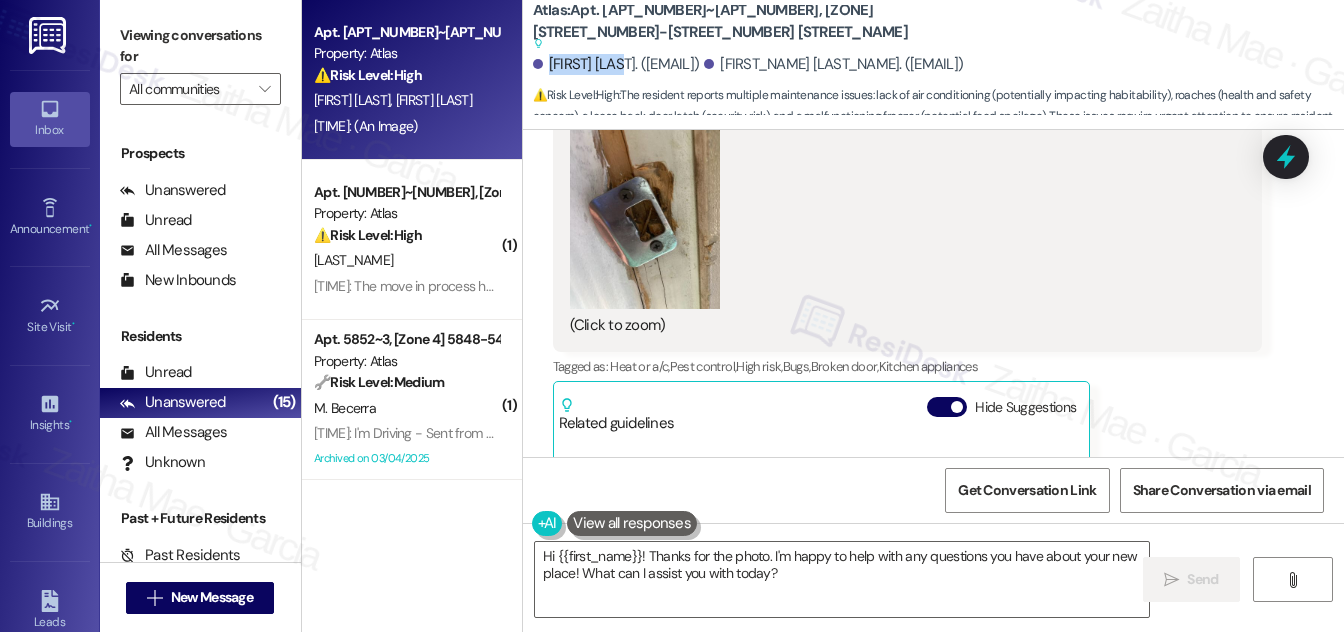 scroll, scrollTop: 952, scrollLeft: 0, axis: vertical 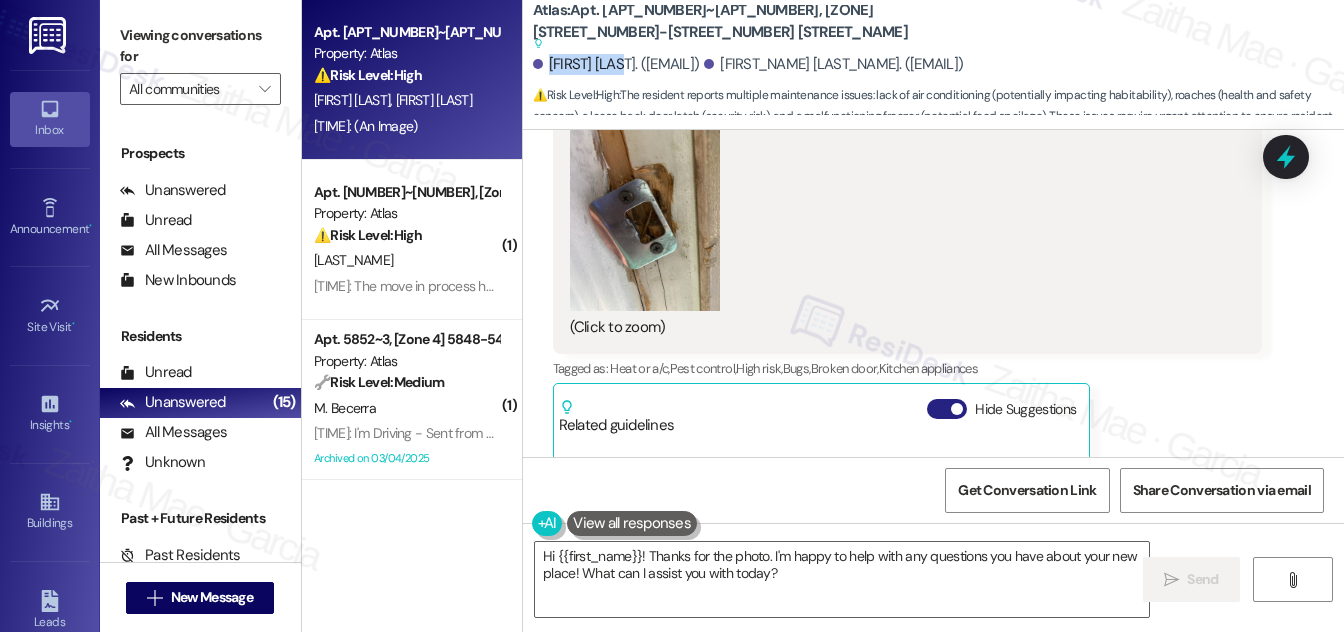 click on "Hide Suggestions" at bounding box center [947, 409] 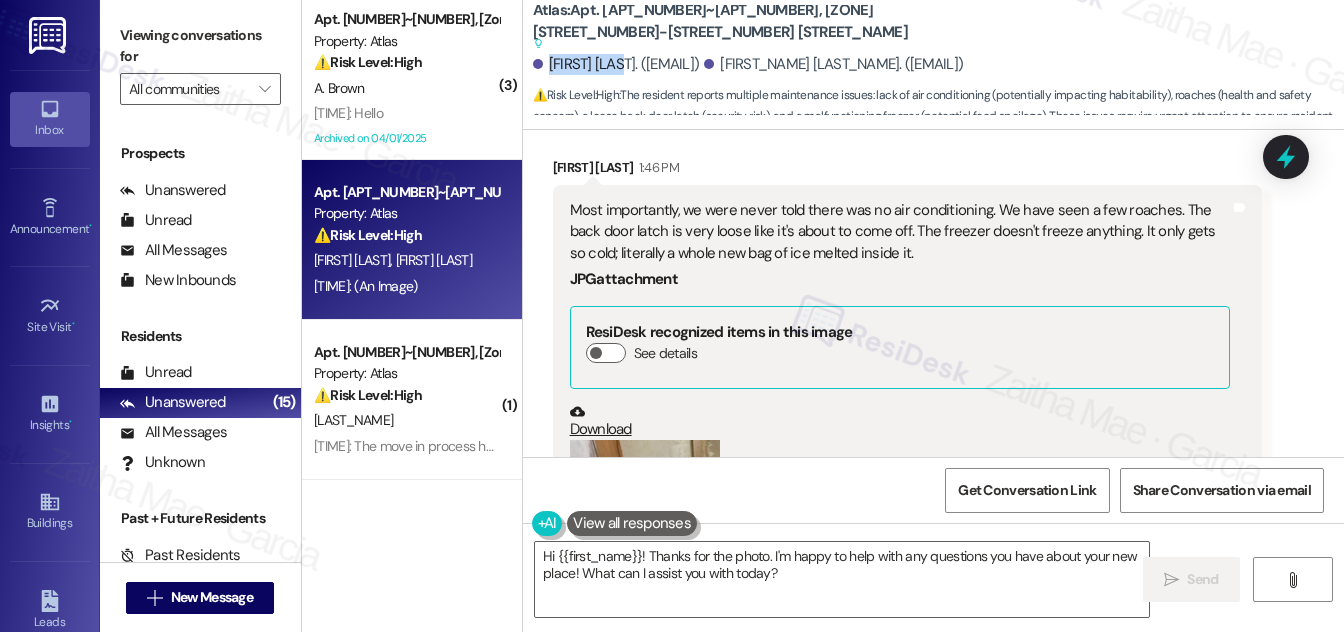 scroll, scrollTop: 589, scrollLeft: 0, axis: vertical 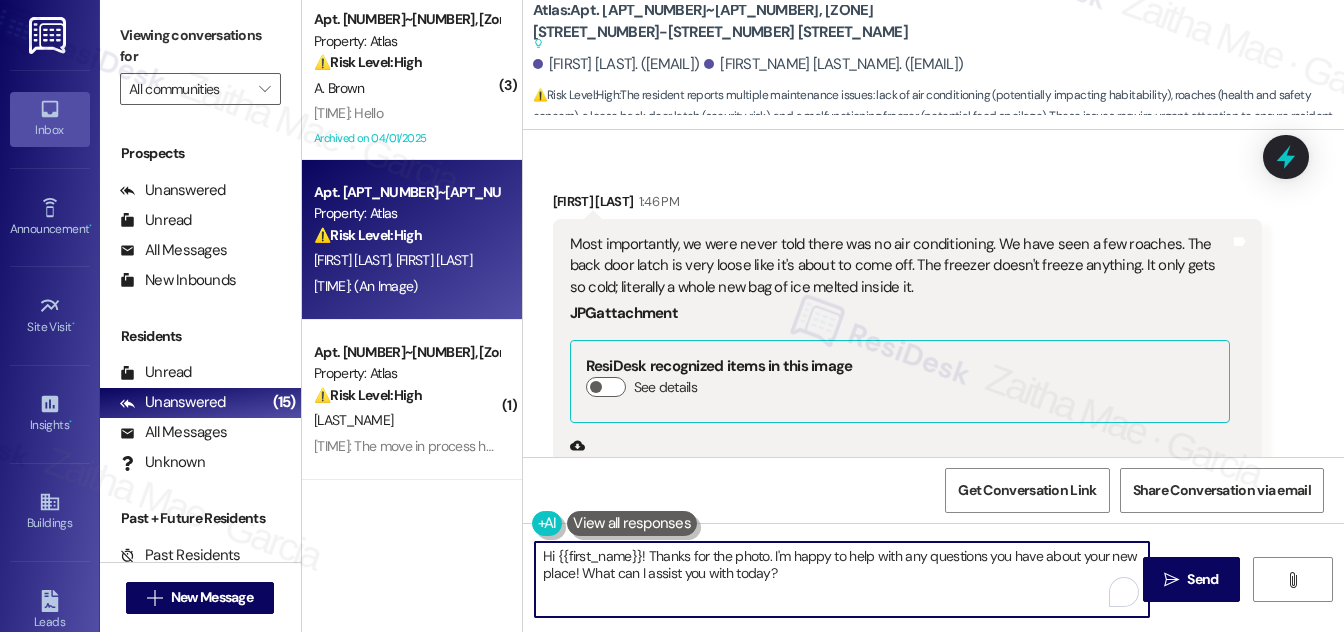 drag, startPoint x: 775, startPoint y: 550, endPoint x: 801, endPoint y: 578, distance: 38.209946 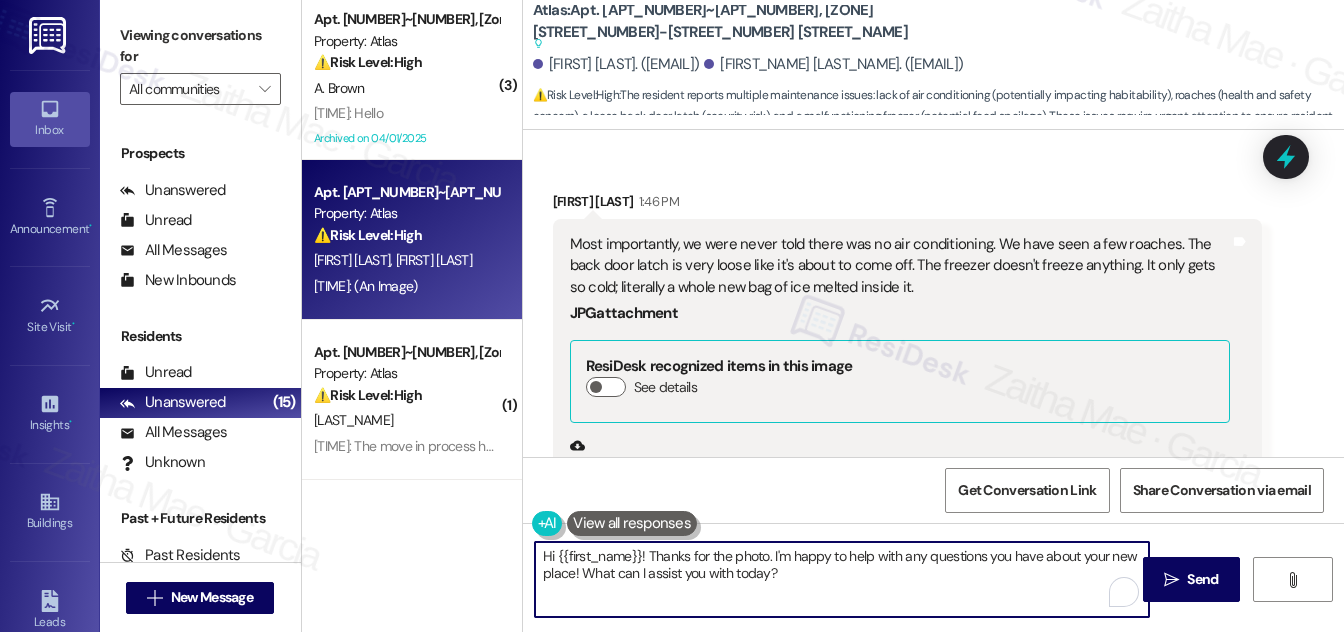 click on "Hi {{first_name}}! Thanks for the photo. I'm happy to help with any questions you have about your new place! What can I assist you with today?" at bounding box center (842, 579) 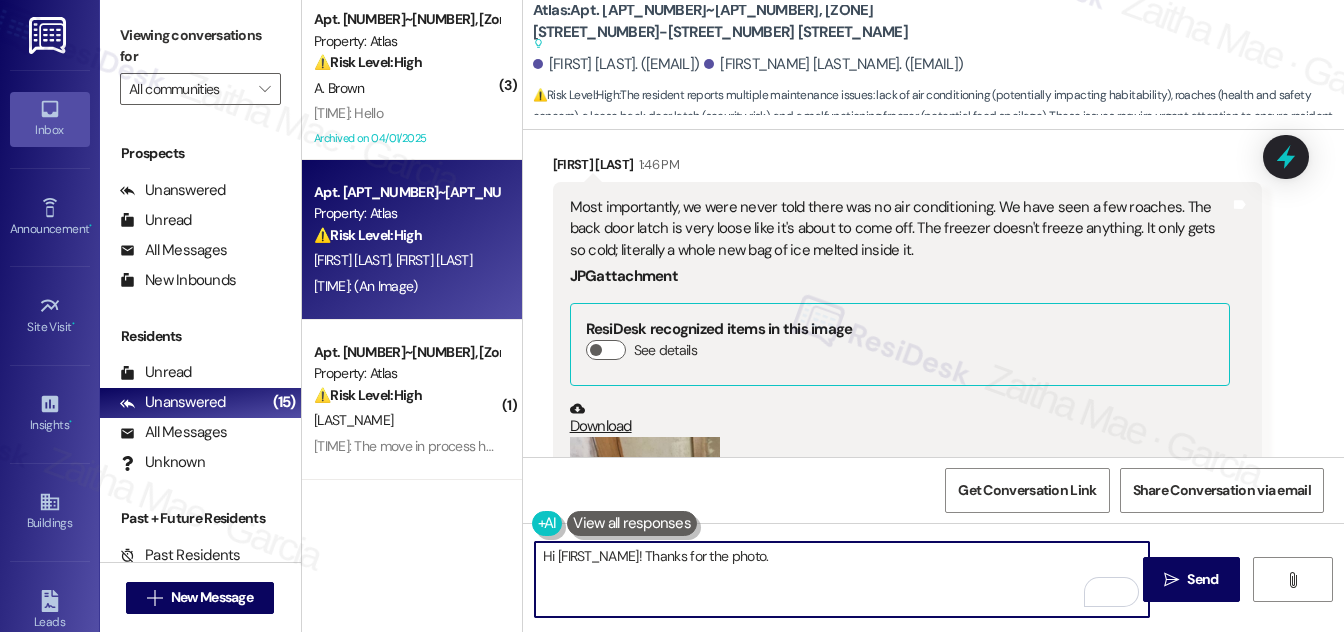 scroll, scrollTop: 589, scrollLeft: 0, axis: vertical 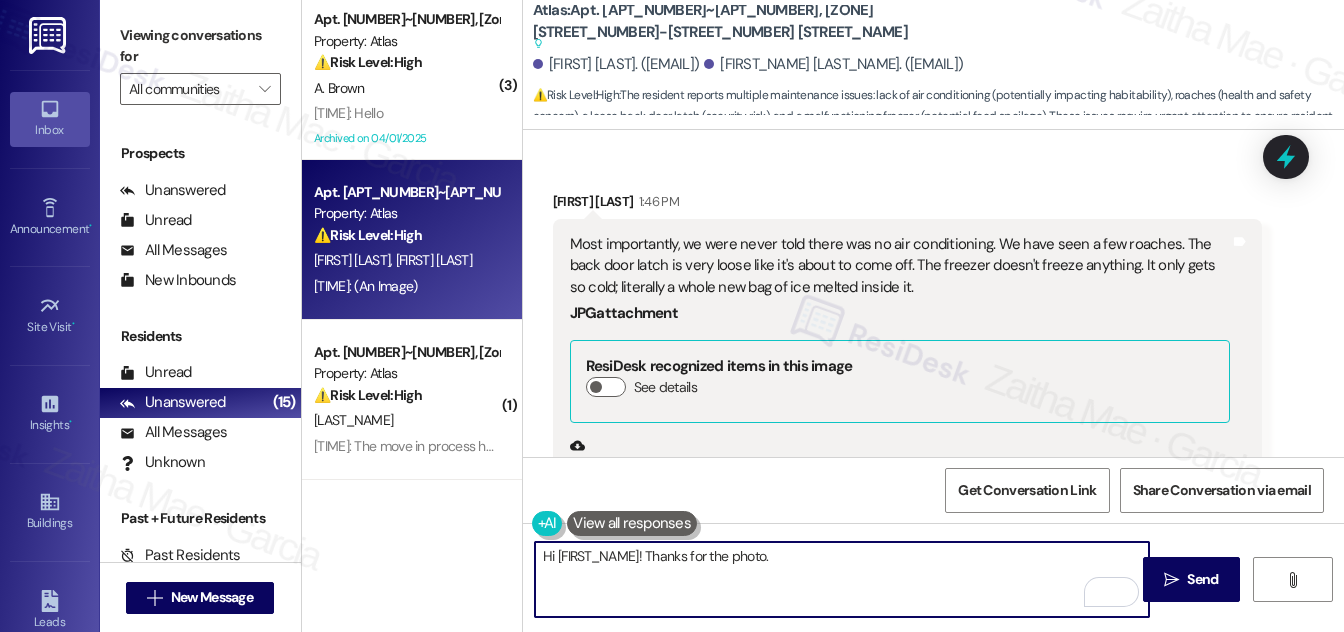 click on "Liane Chambers [TIME]" at bounding box center [907, 205] 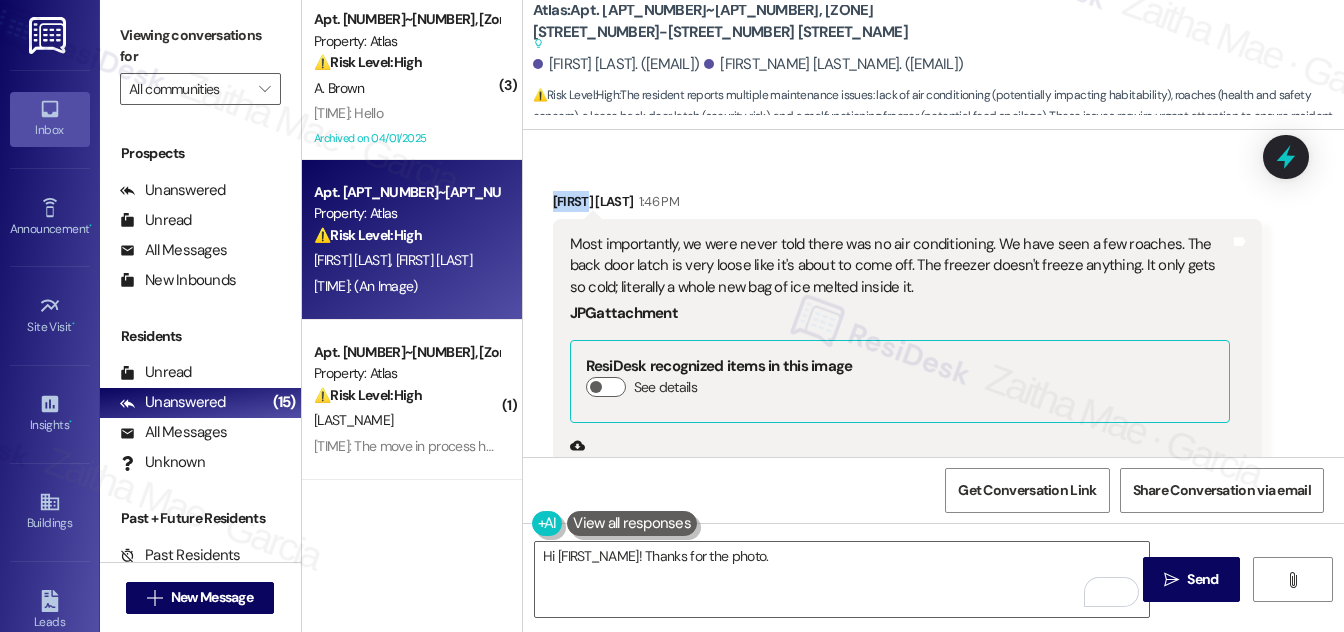 click on "Liane Chambers [TIME]" at bounding box center (907, 205) 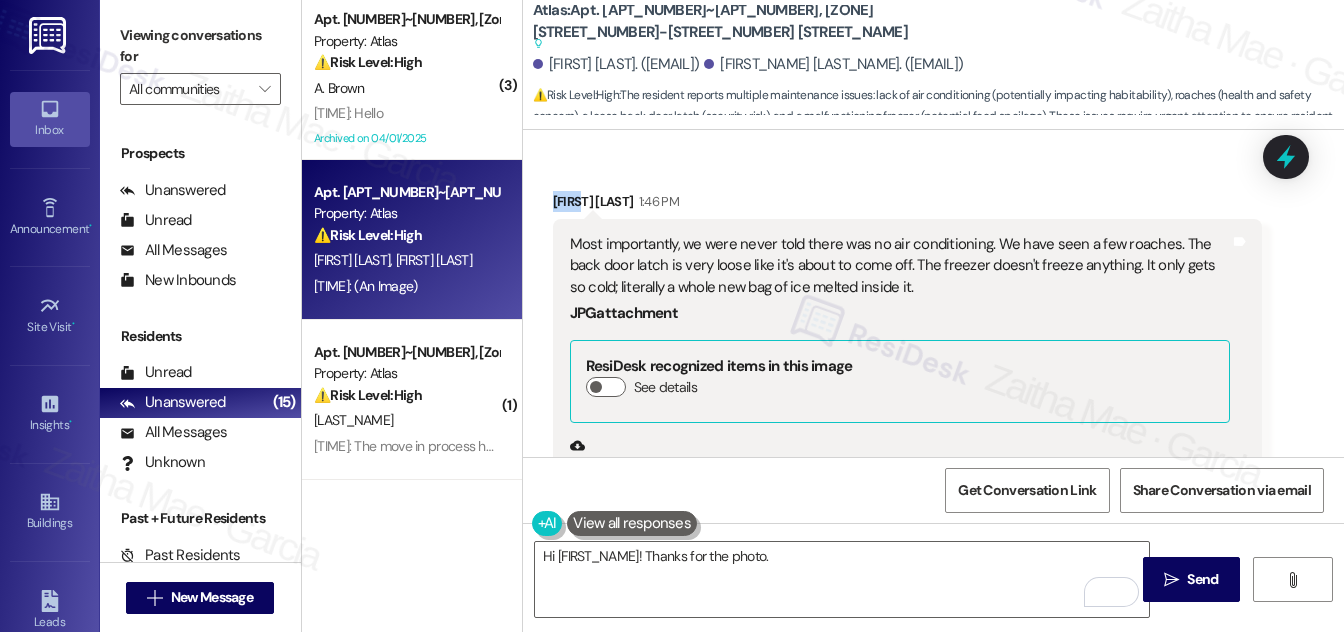 copy on "[NAME]" 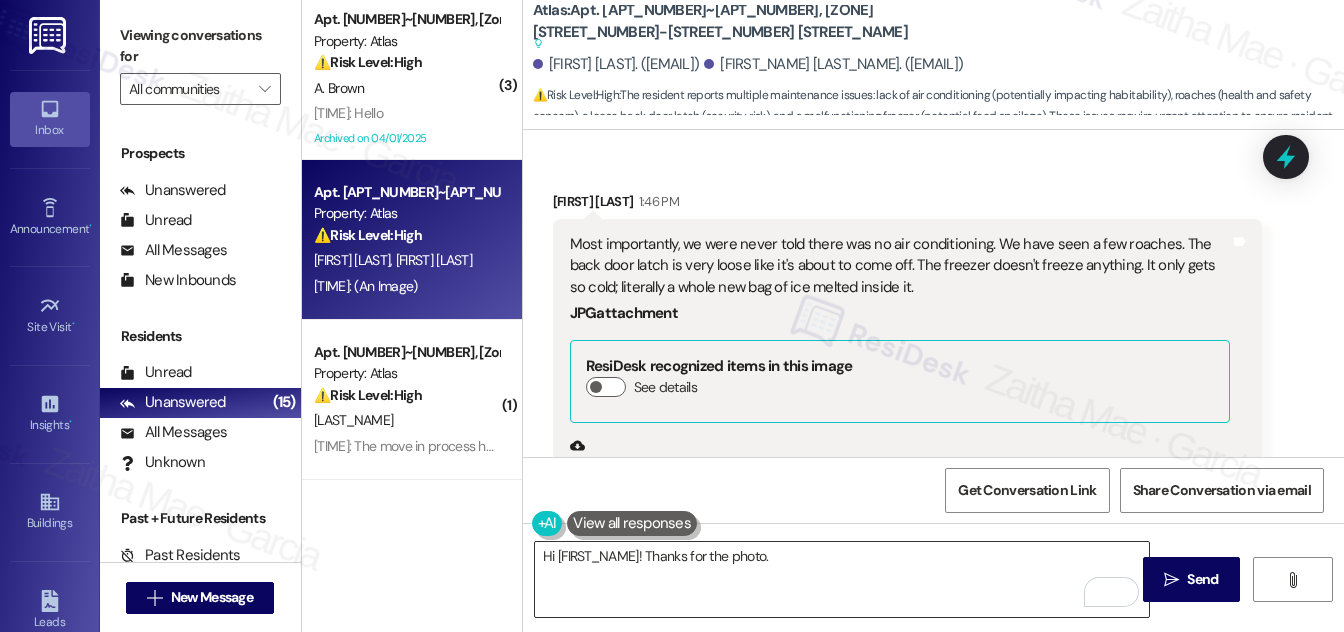 click on "Hi [FIRST_NAME]! Thanks for the photo." at bounding box center (842, 579) 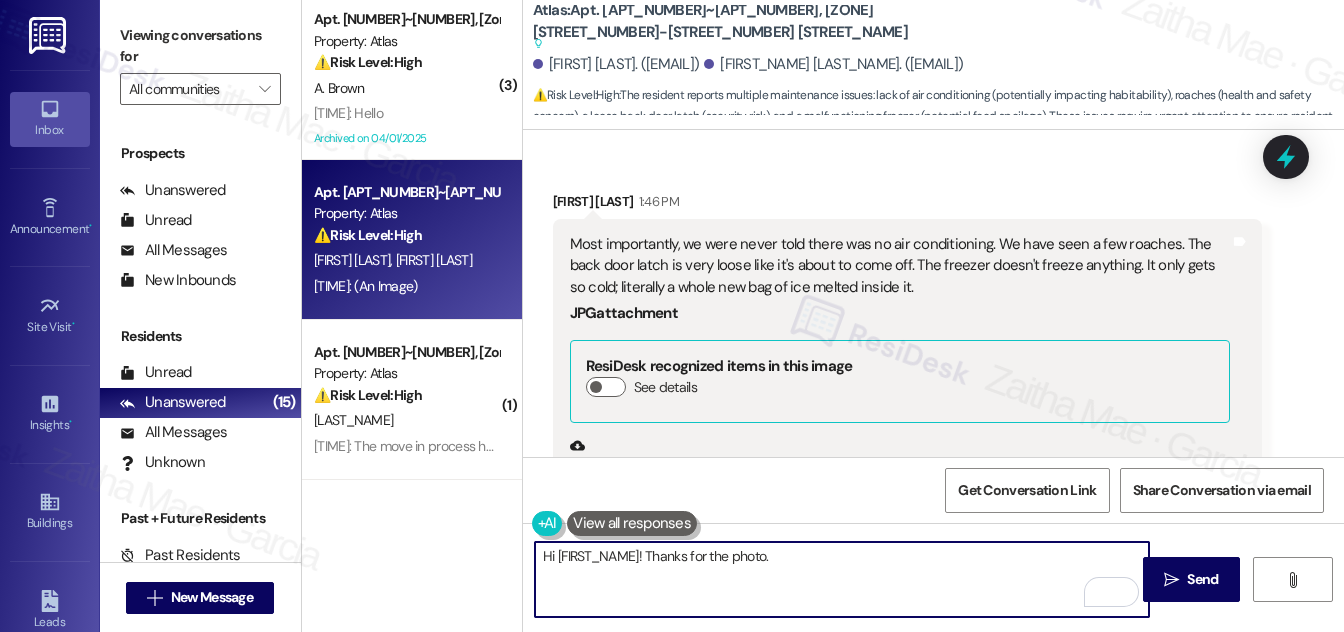 click on "Hi [FIRST_NAME]! Thanks for the photo." at bounding box center (842, 579) 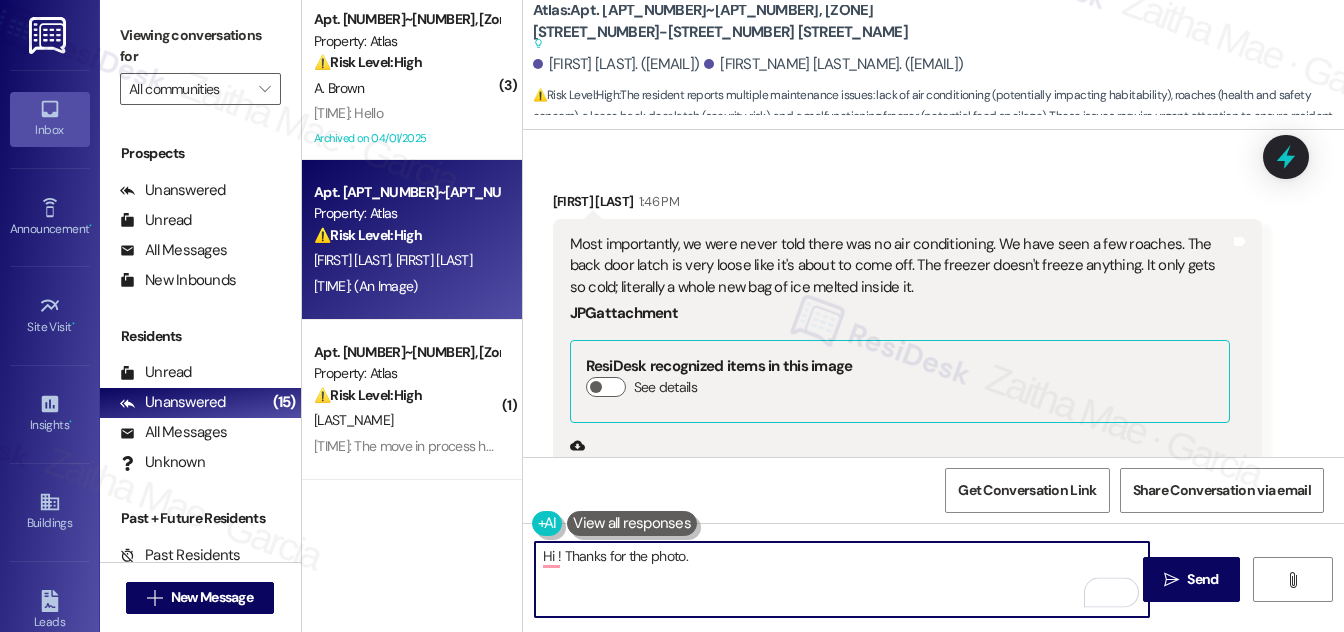 paste on "[NAME]" 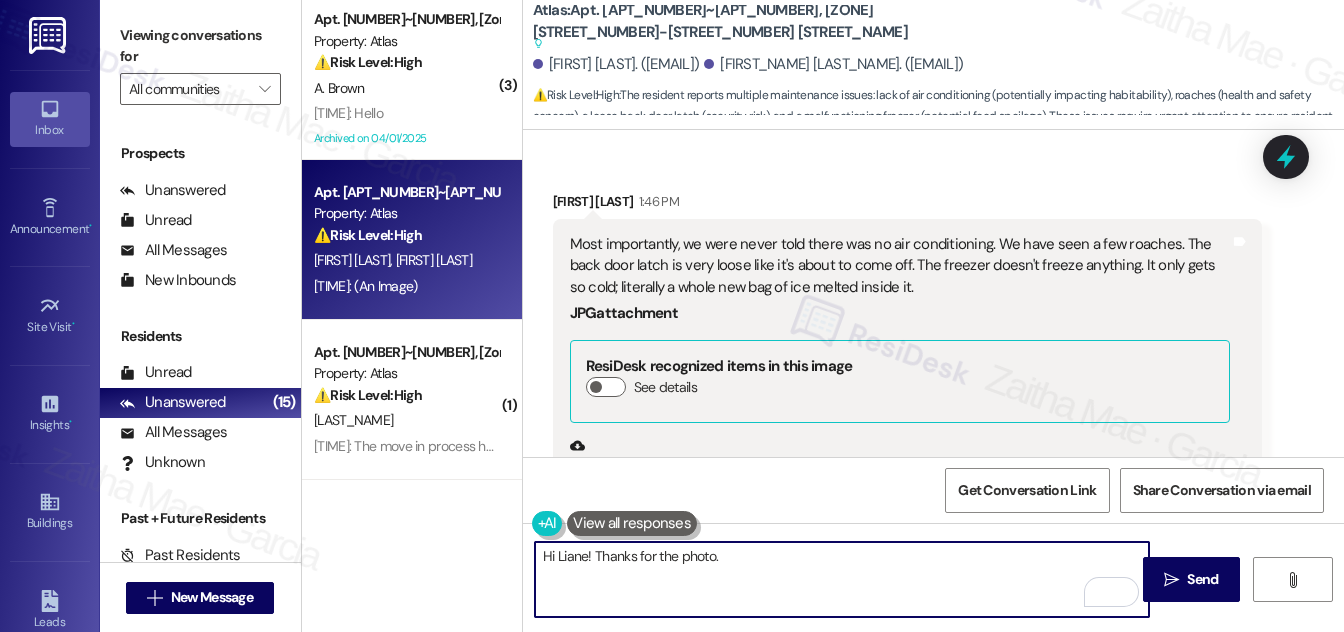 click on "Hi Liane! Thanks for the photo." at bounding box center [842, 579] 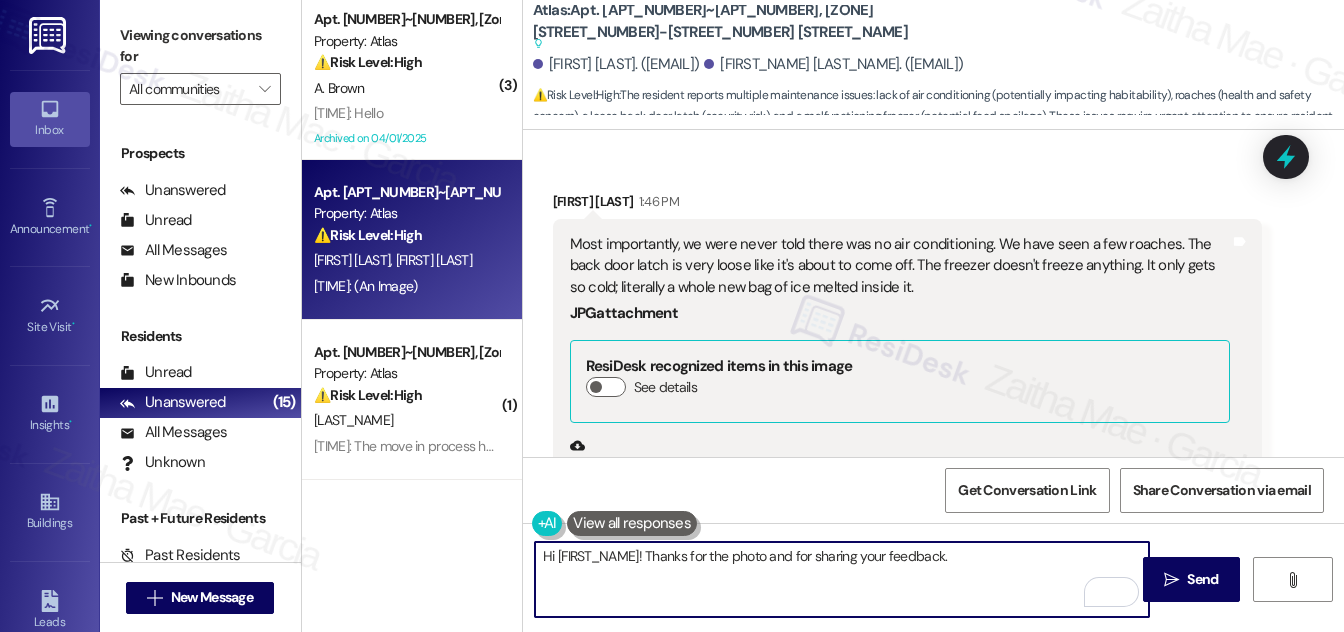 click on "Hi [FIRST_NAME]! Thanks for the photo and for sharing your feedback." at bounding box center (842, 579) 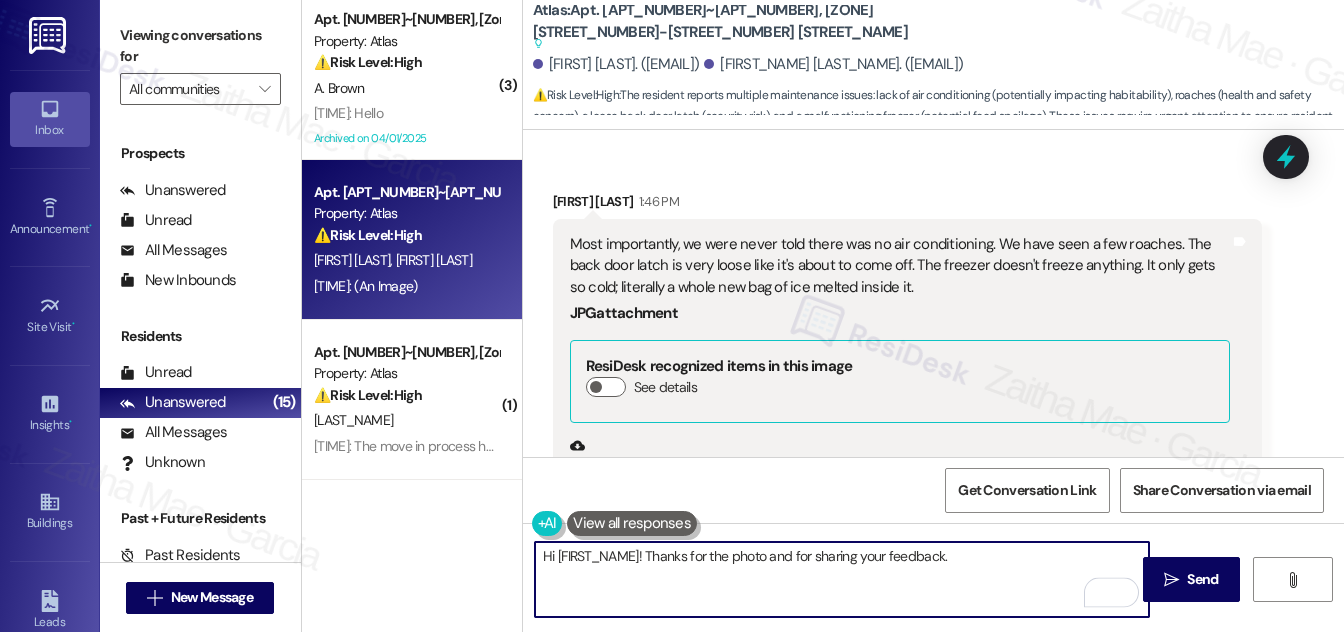 paste on "I’m so sorry you’ve been dealing with these issues. I can only imagine how uncomfortable and frustrating this must be, especially with no air conditioning and the freezer not working properly." 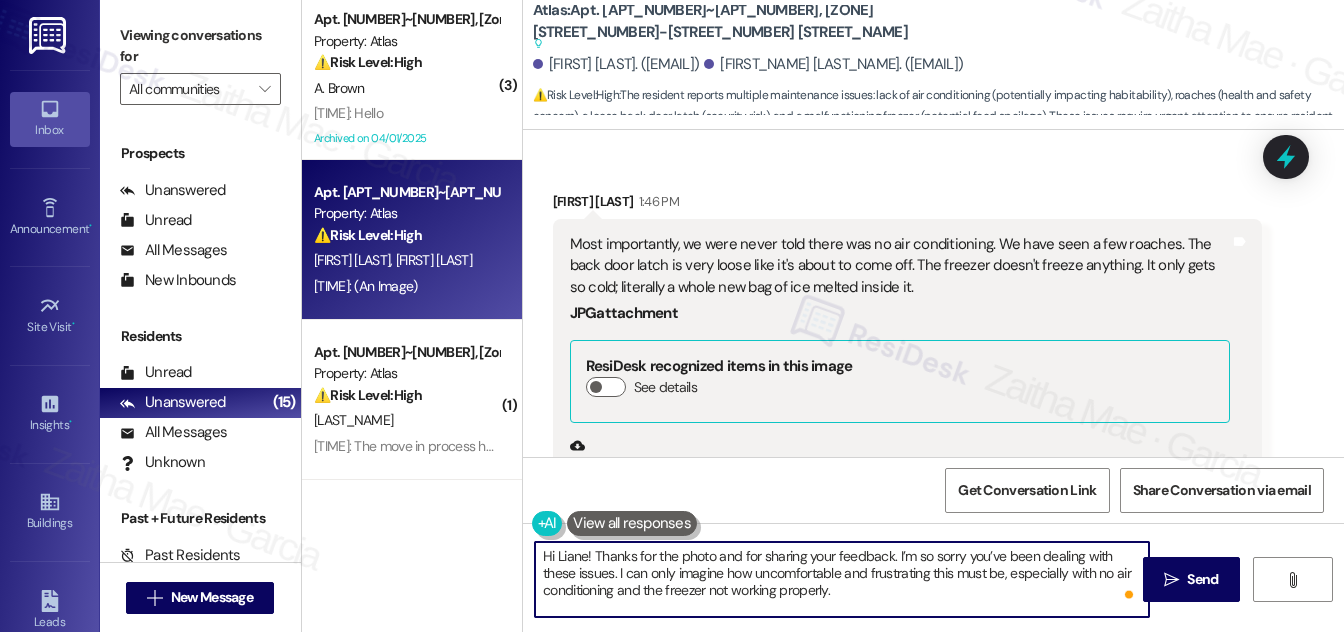 paste on "We’ll submit a work order" 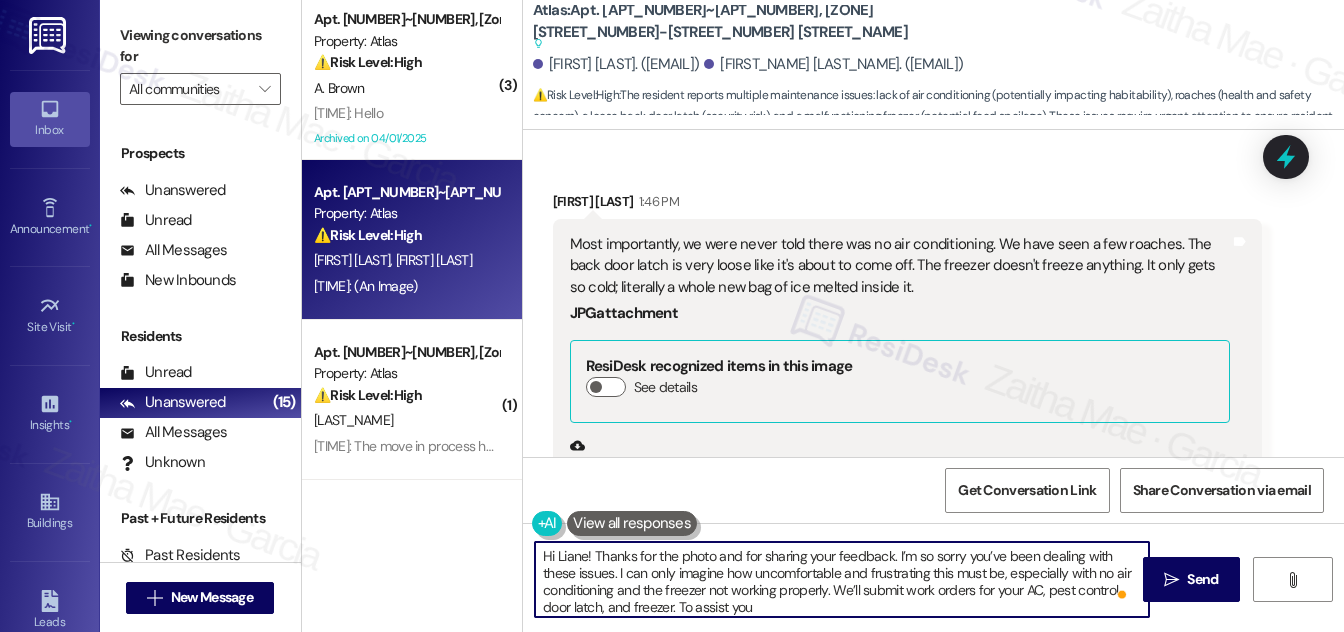 scroll, scrollTop: 5, scrollLeft: 0, axis: vertical 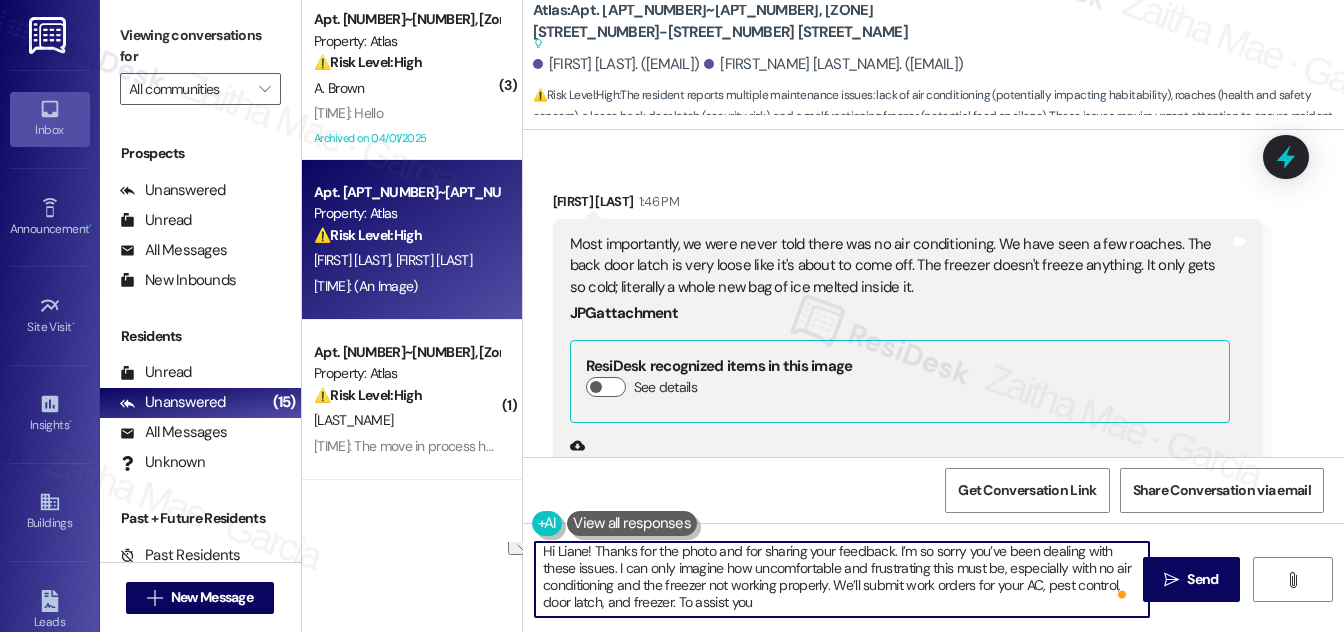 drag, startPoint x: 675, startPoint y: 604, endPoint x: 792, endPoint y: 604, distance: 117 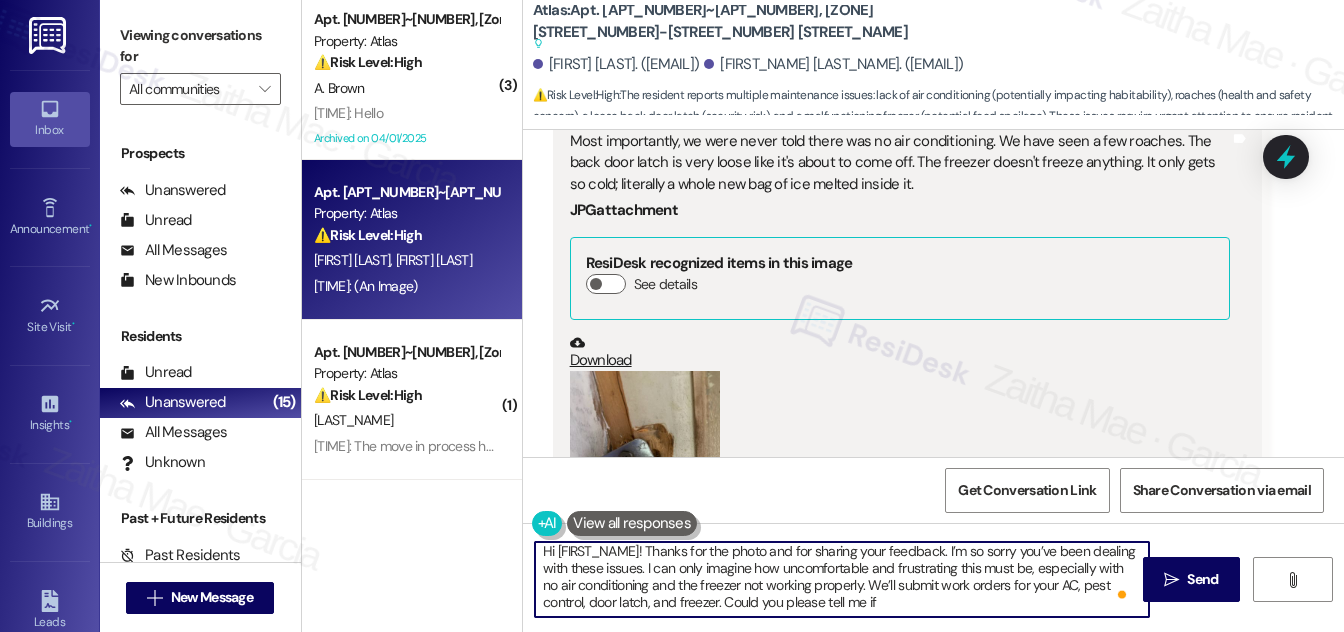 scroll, scrollTop: 679, scrollLeft: 0, axis: vertical 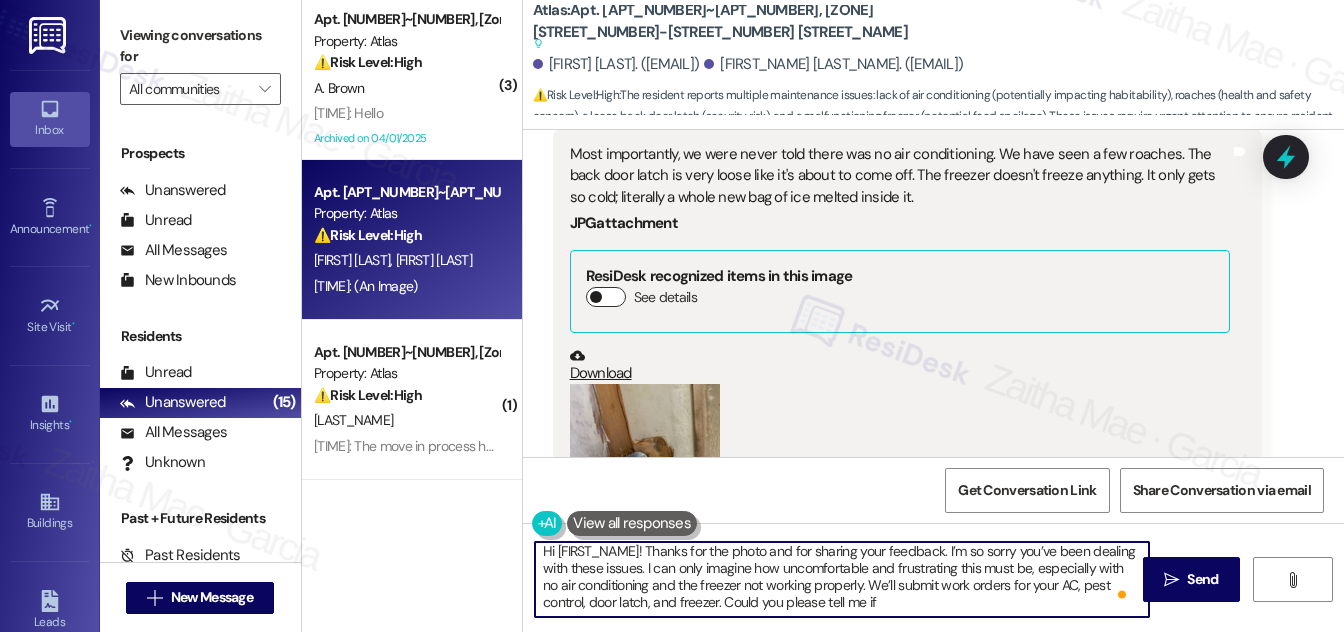 click on "See details" at bounding box center (606, 297) 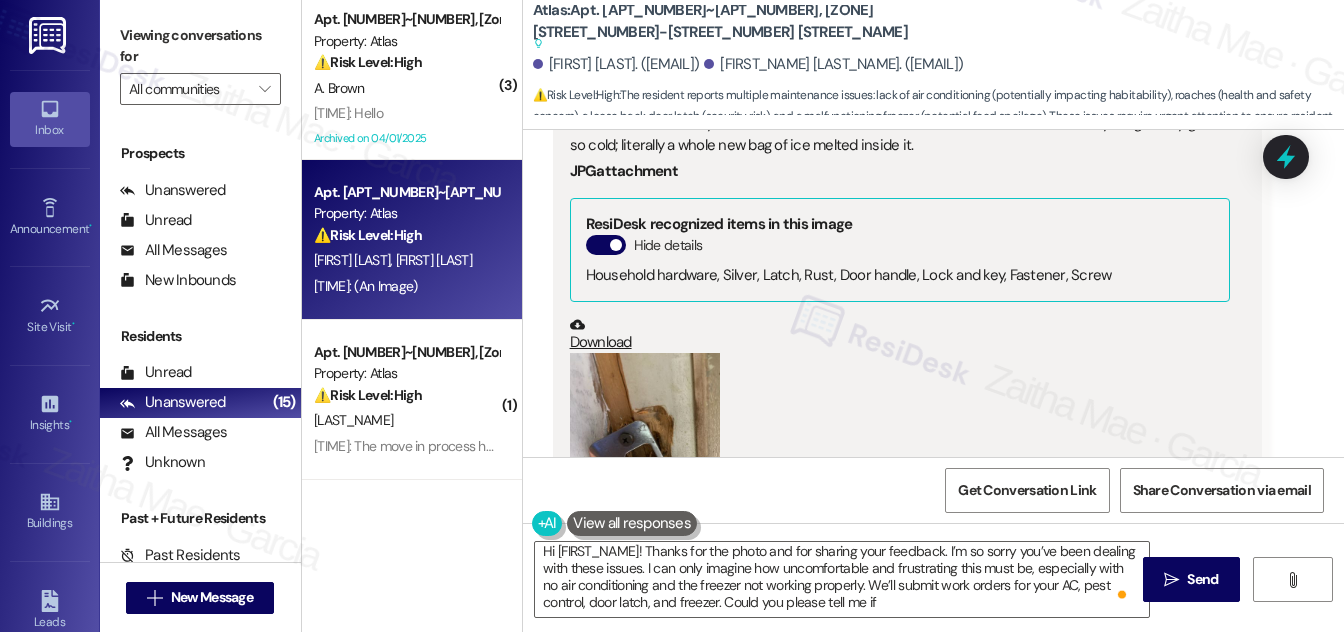 scroll, scrollTop: 701, scrollLeft: 0, axis: vertical 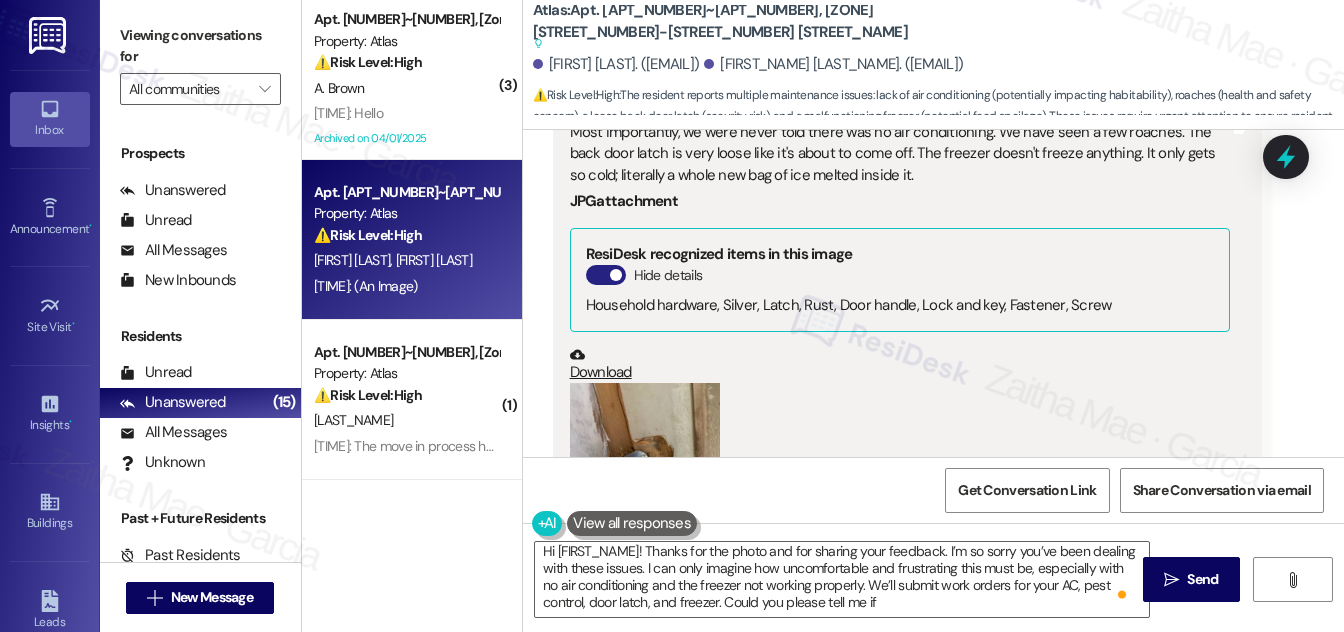 click on "Hide details" at bounding box center (606, 275) 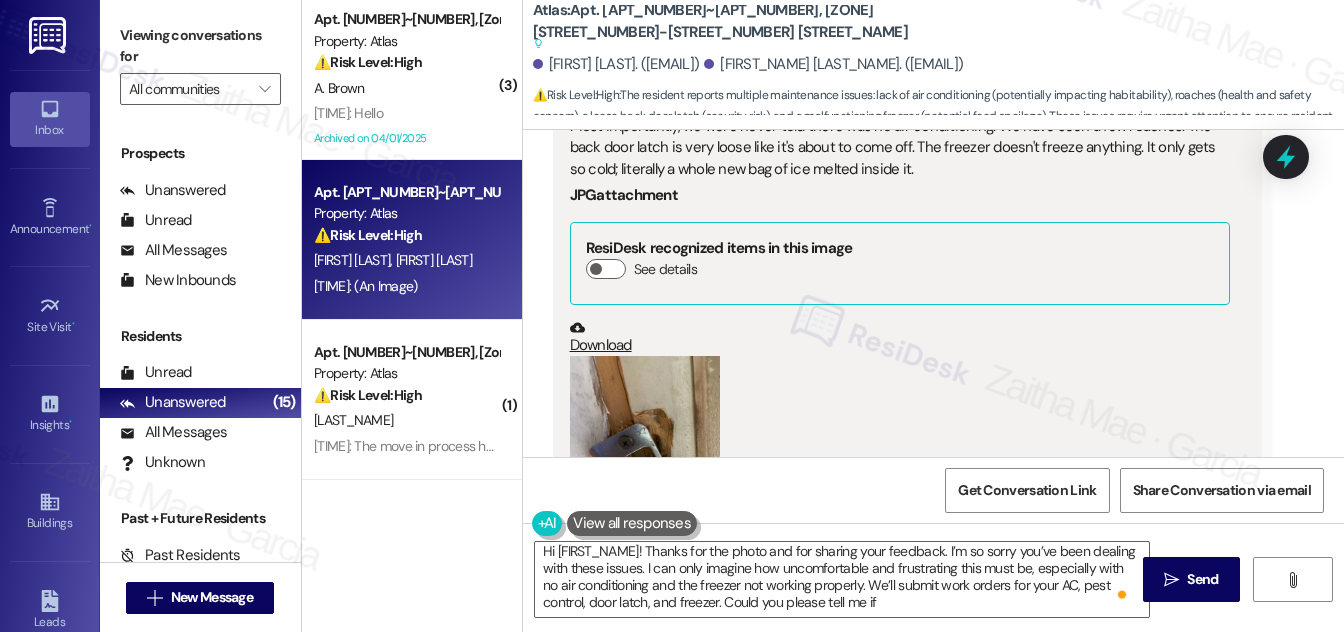 scroll, scrollTop: 952, scrollLeft: 0, axis: vertical 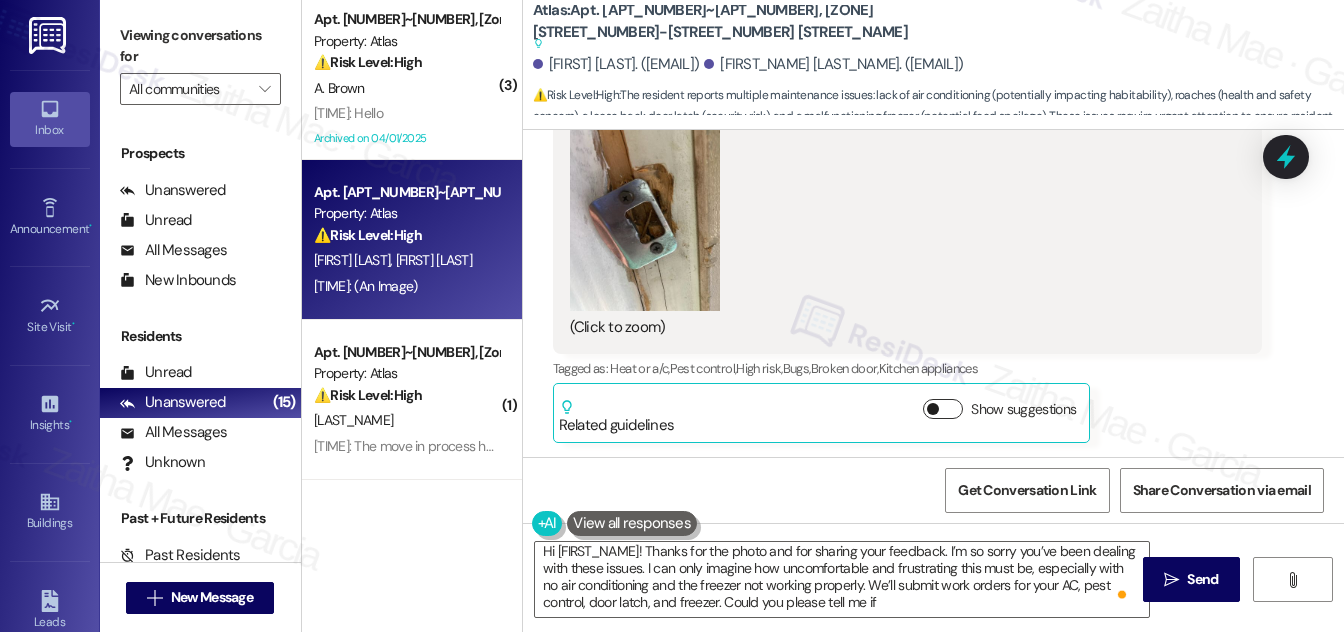 click on "Show suggestions" at bounding box center (943, 409) 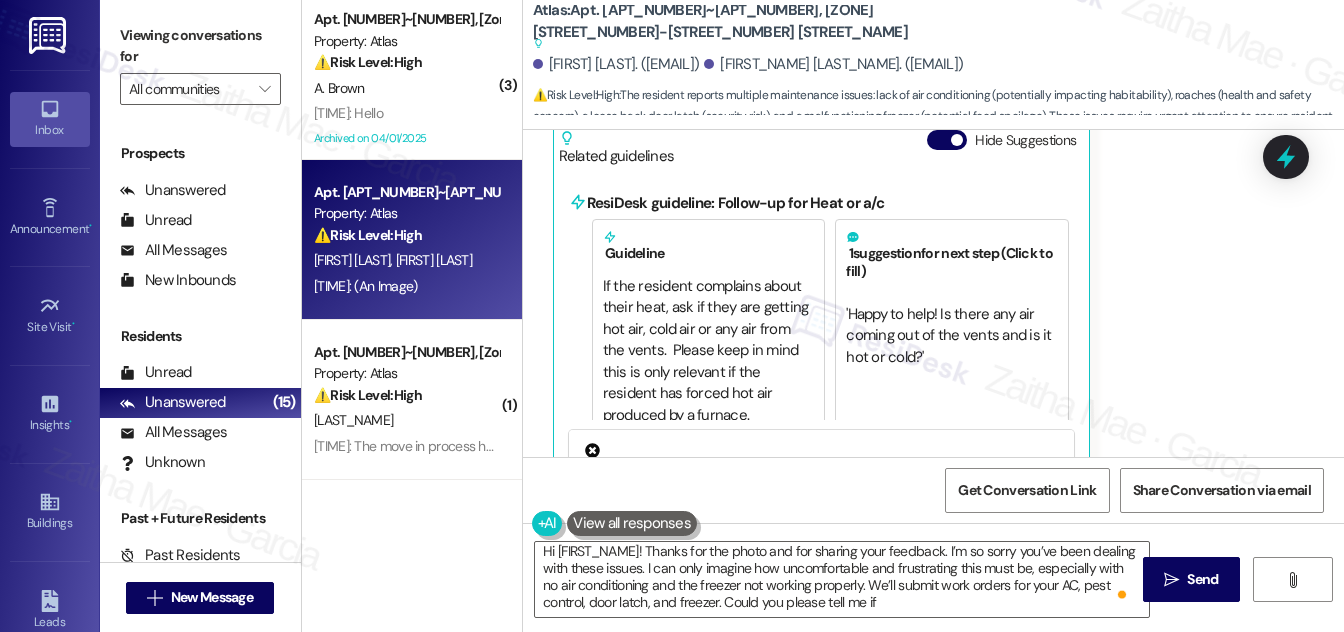 scroll, scrollTop: 1224, scrollLeft: 0, axis: vertical 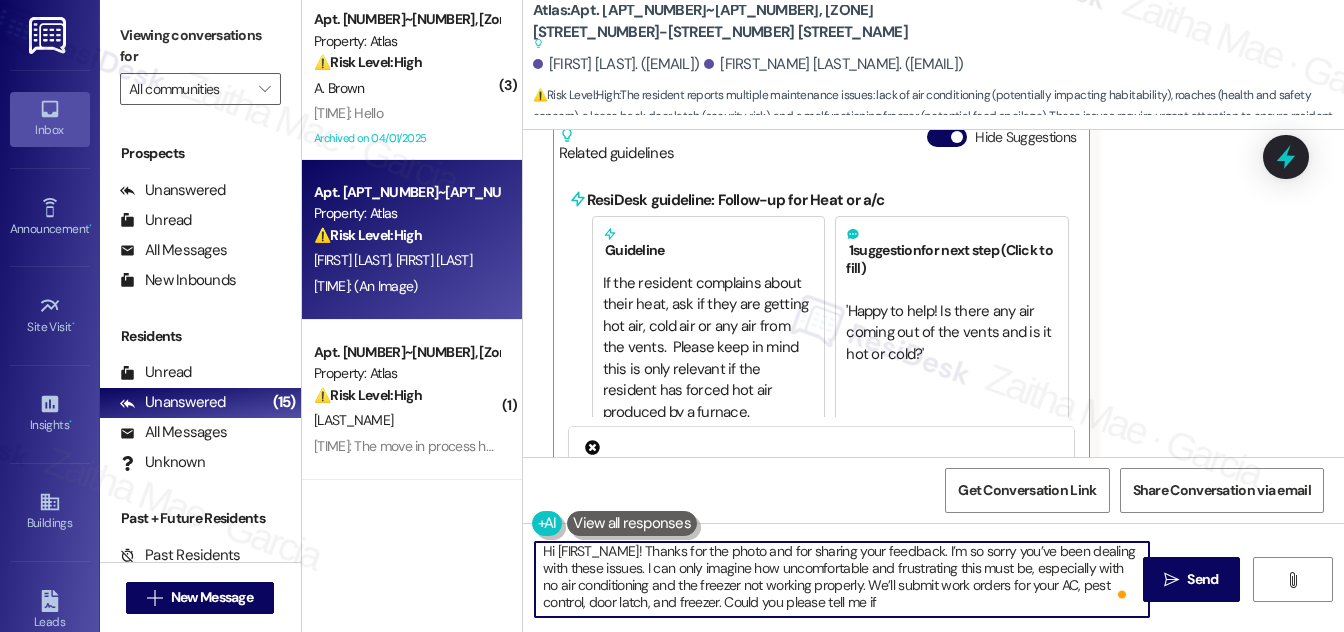 click on "Hi [FIRST_NAME]! Thanks for the photo and for sharing your feedback. I’m so sorry you’ve been dealing with these issues. I can only imagine how uncomfortable and frustrating this must be, especially with no air conditioning and the freezer not working properly. We’ll submit work orders for your AC, pest control, door latch, and freezer. Could you please tell me if" at bounding box center (842, 579) 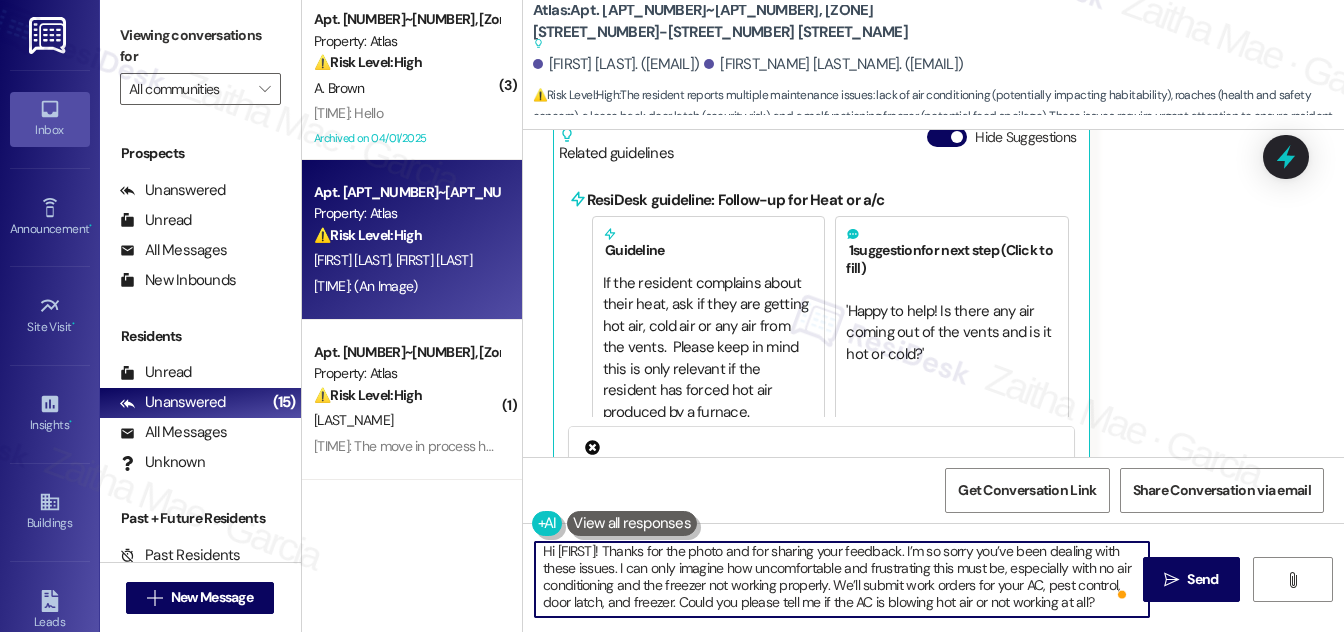 click on "Hi [FIRST]! Thanks for the photo and for sharing your feedback. I’m so sorry you’ve been dealing with these issues. I can only imagine how uncomfortable and frustrating this must be, especially with no air conditioning and the freezer not working properly. We’ll submit work orders for your AC, pest control, door latch, and freezer. Could you please tell me if the AC is blowing hot air or not working at all?" at bounding box center (842, 579) 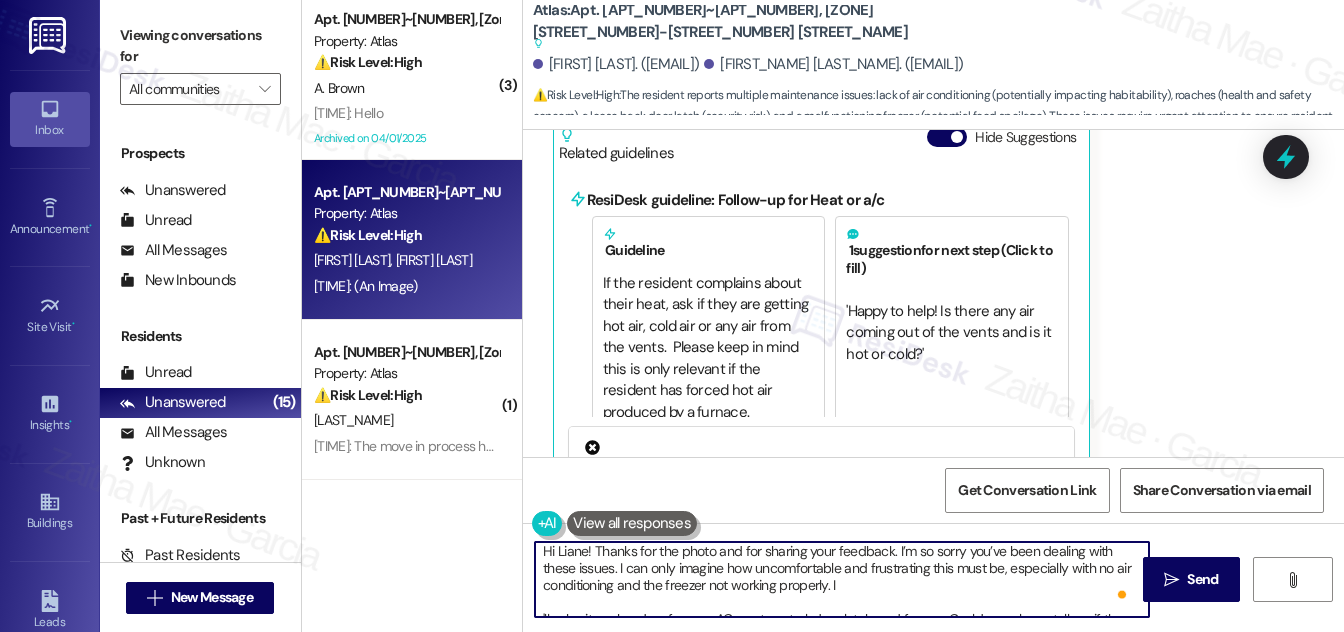 scroll, scrollTop: 16, scrollLeft: 0, axis: vertical 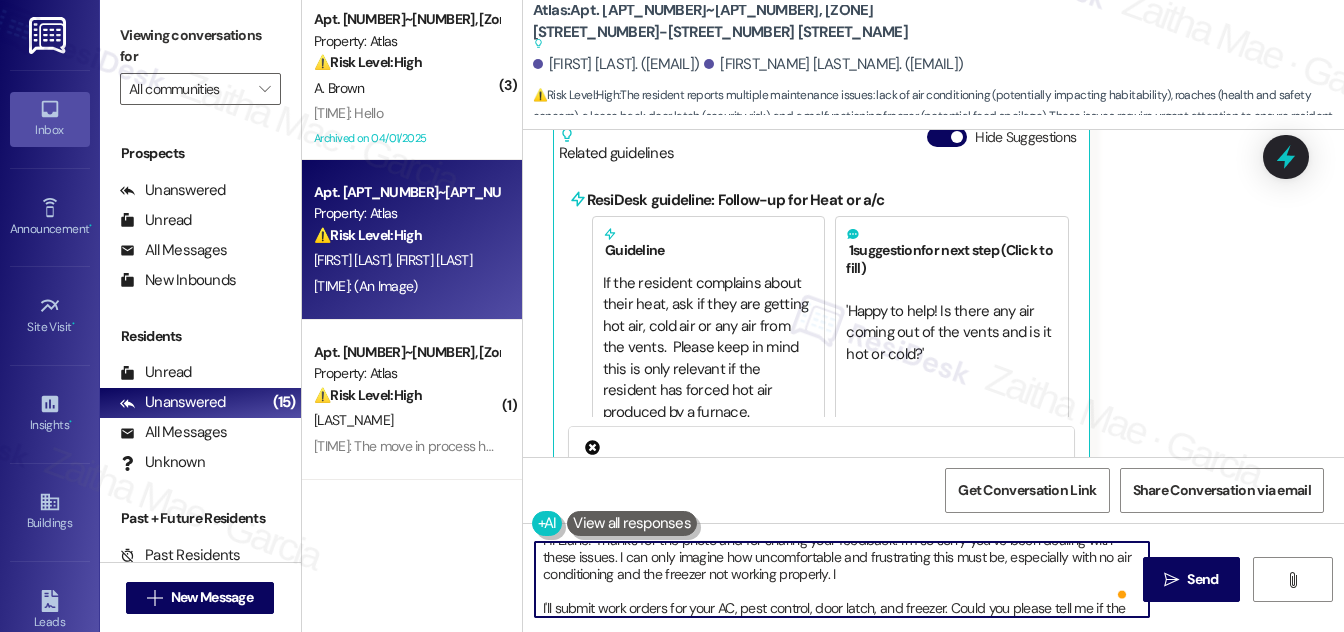 click on "Hi Liane! Thanks for the photo and for sharing your feedback. I’m so sorry you’ve been dealing with these issues. I can only imagine how uncomfortable and frustrating this must be, especially with no air conditioning and the freezer not working properly. I
I'll submit work orders for your AC, pest control, door latch, and freezer. Could you please tell me if the AC is blowing hot air or not working at all?" at bounding box center [842, 579] 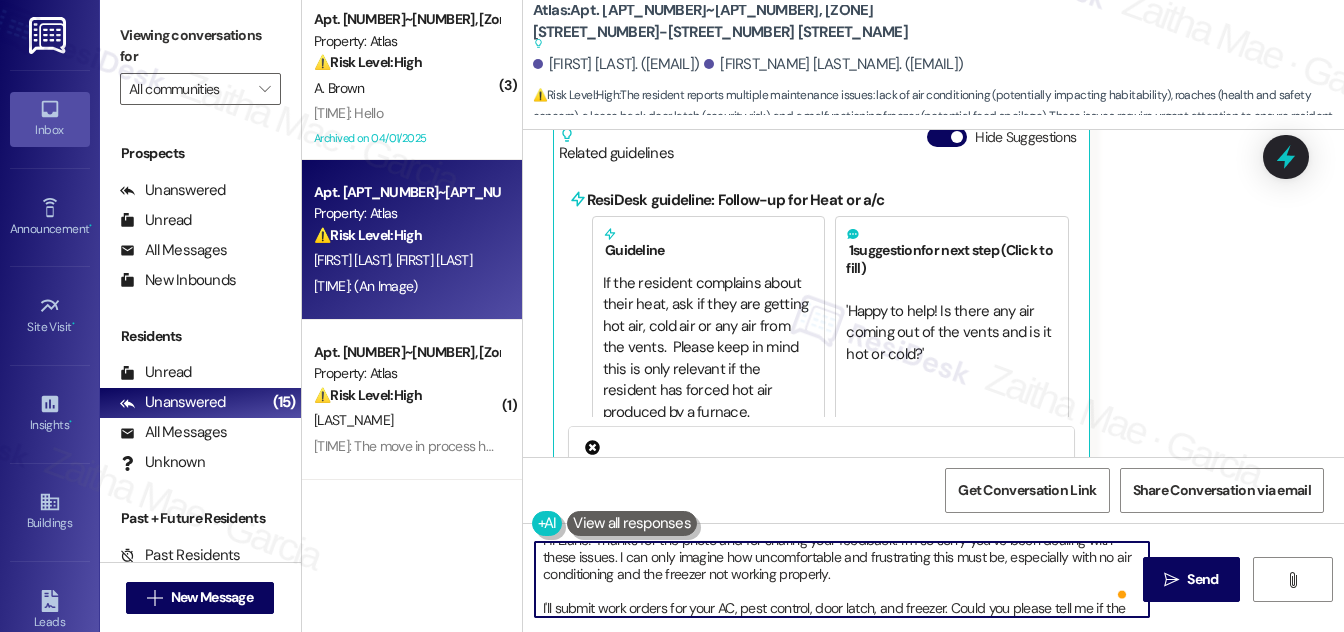 scroll, scrollTop: 0, scrollLeft: 0, axis: both 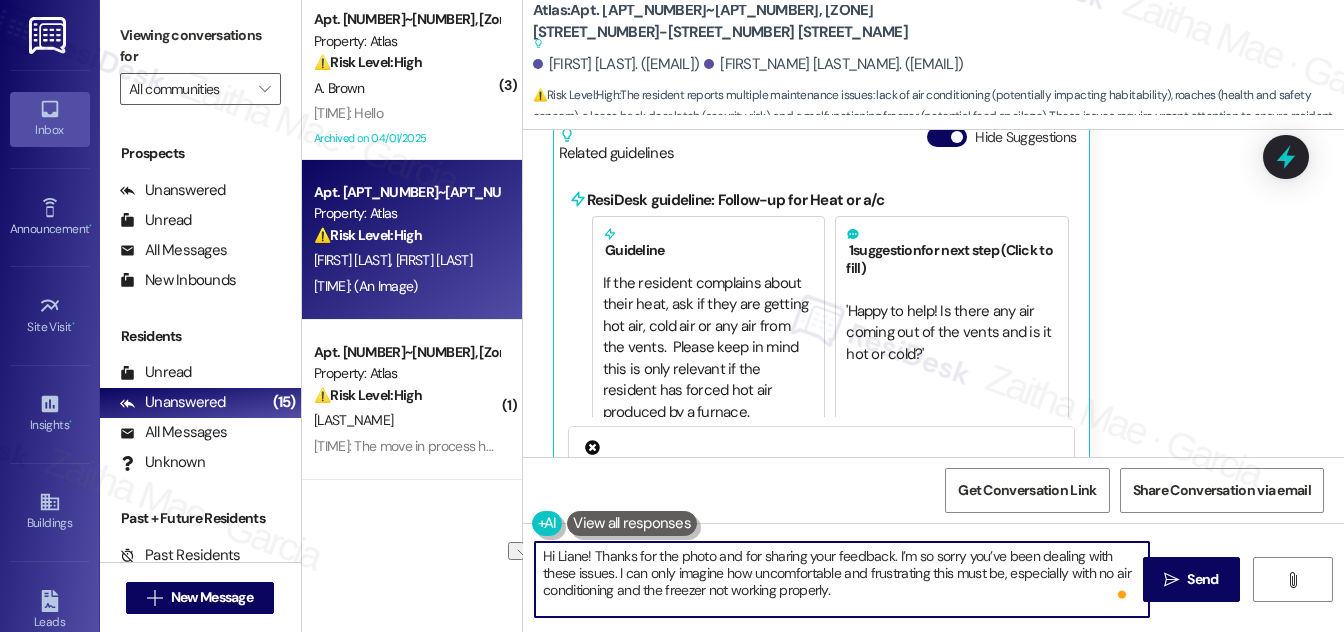 drag, startPoint x: 893, startPoint y: 554, endPoint x: 716, endPoint y: 557, distance: 177.02542 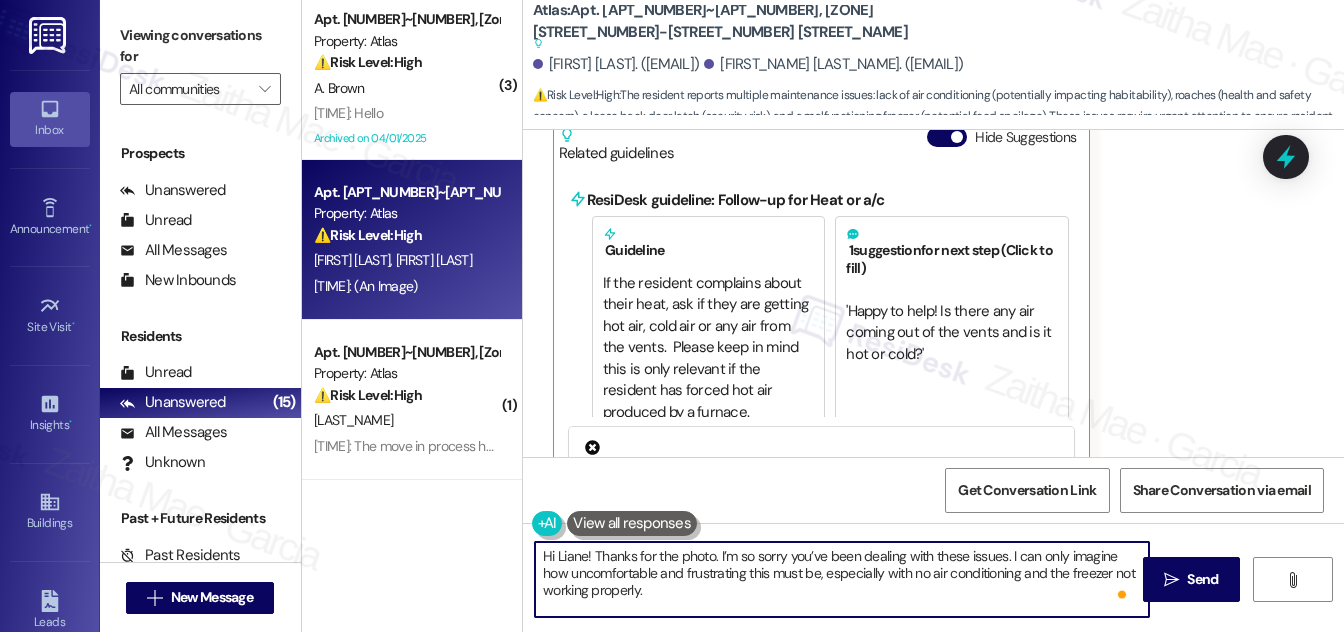 click on "Hi Liane! Thanks for the photo. I’m so sorry you’ve been dealing with these issues. I can only imagine how uncomfortable and frustrating this must be, especially with no air conditioning and the freezer not working properly.
I'll submit work orders for your AC, pest control, door latch, and freezer. Could you please tell me if the AC is blowing hot air or not working at all?" at bounding box center (842, 579) 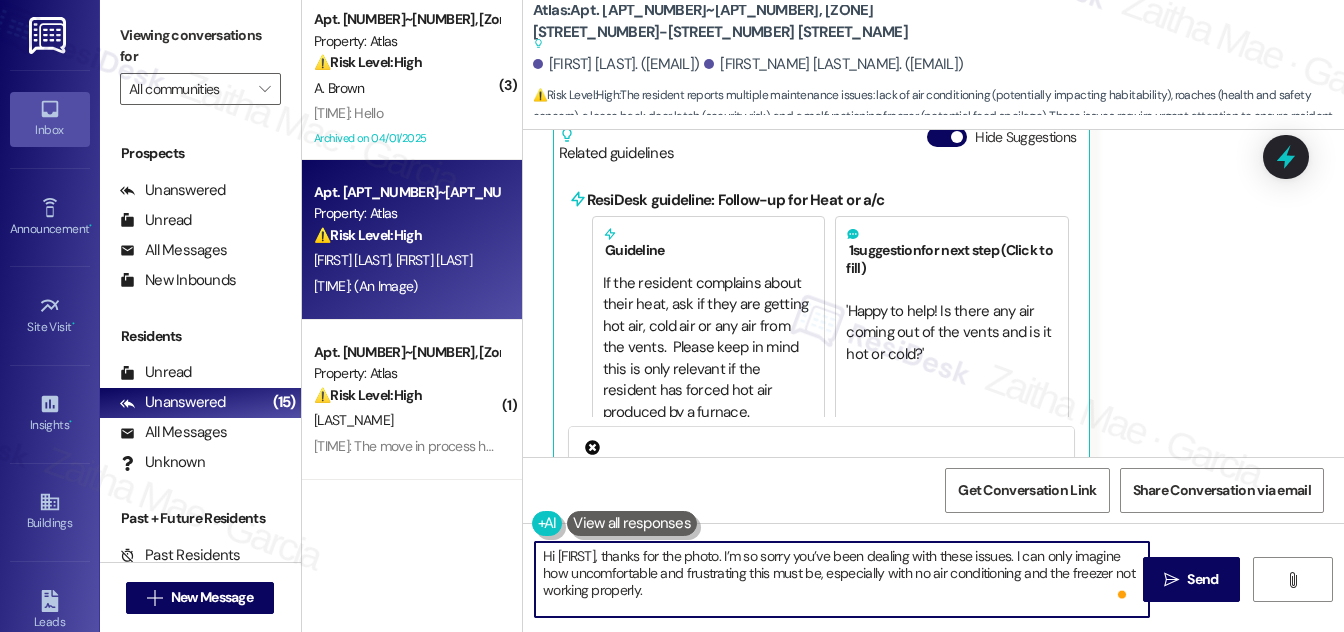 drag, startPoint x: 943, startPoint y: 131, endPoint x: 943, endPoint y: 143, distance: 12 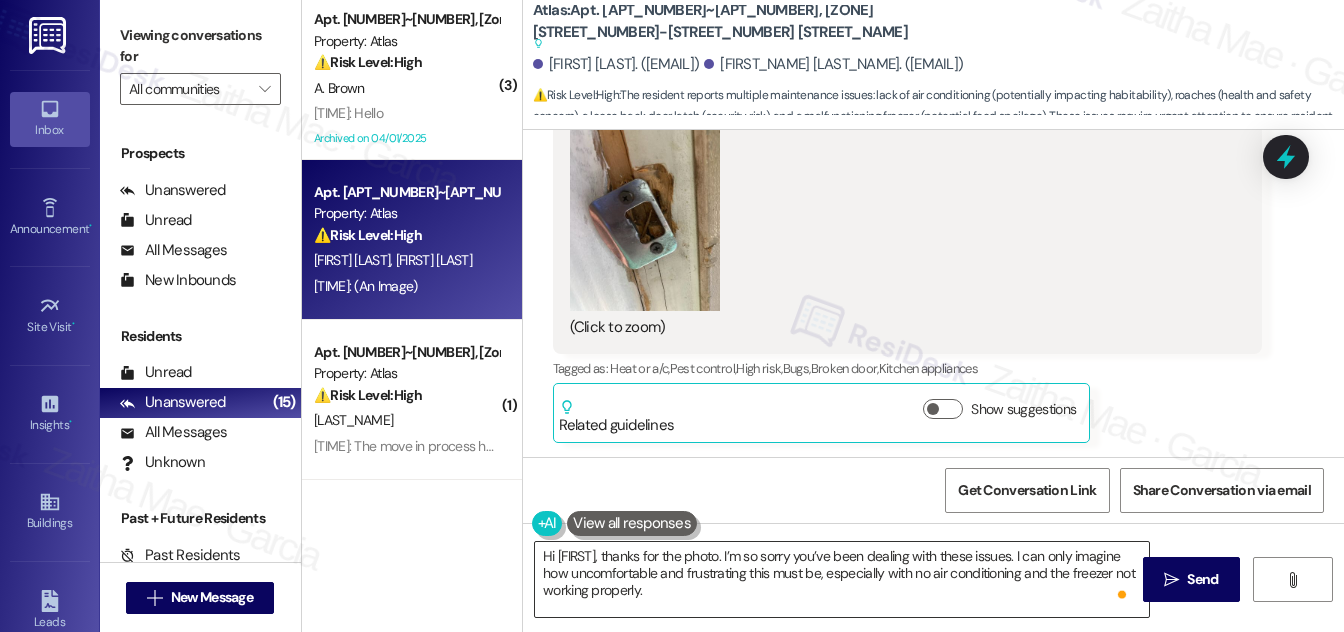 scroll, scrollTop: 28, scrollLeft: 0, axis: vertical 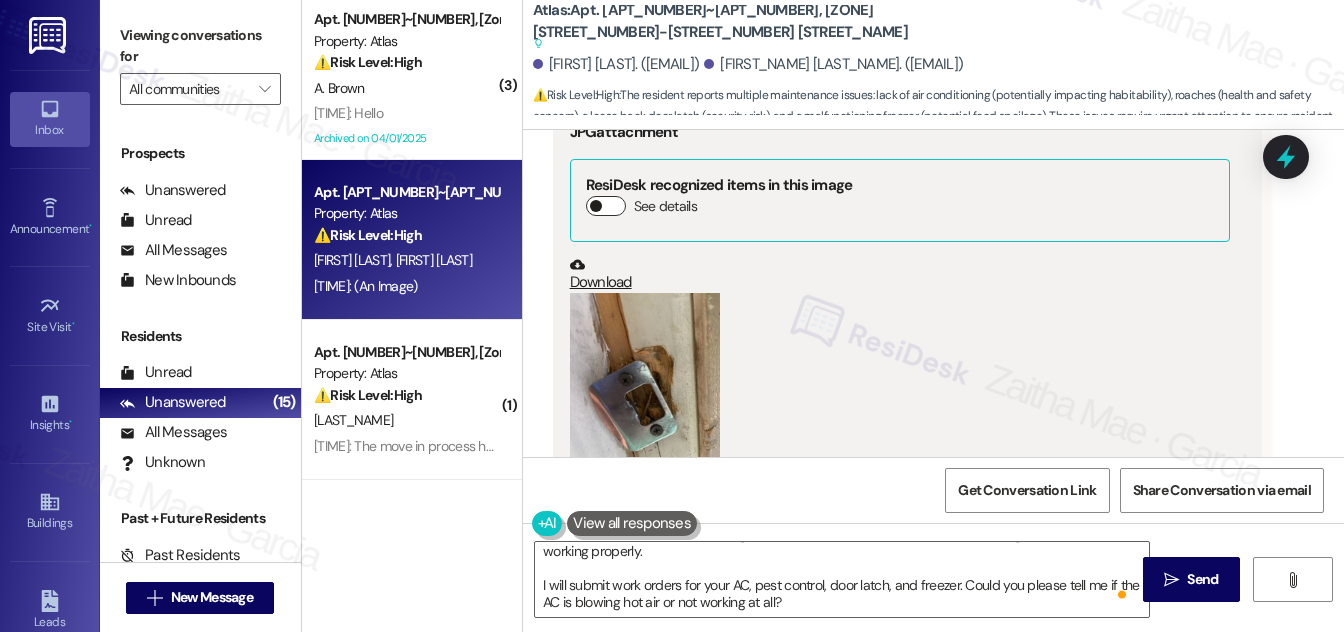 click on "See details" at bounding box center (606, 206) 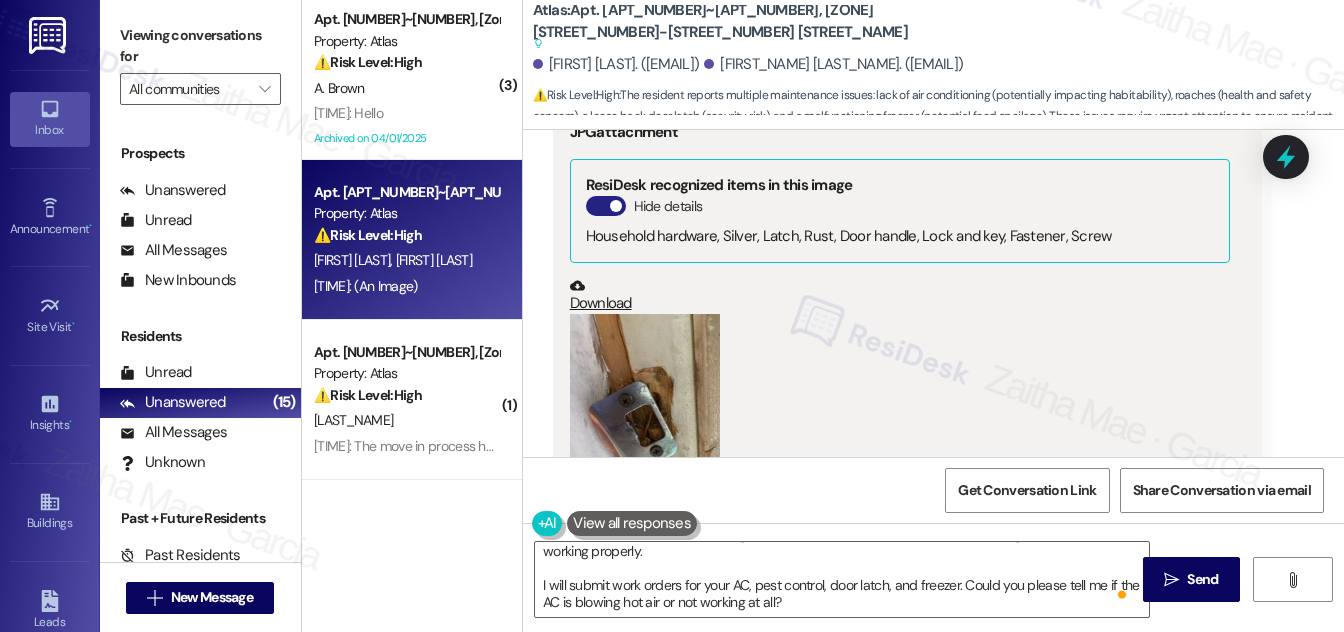 click on "Hide details" at bounding box center [606, 206] 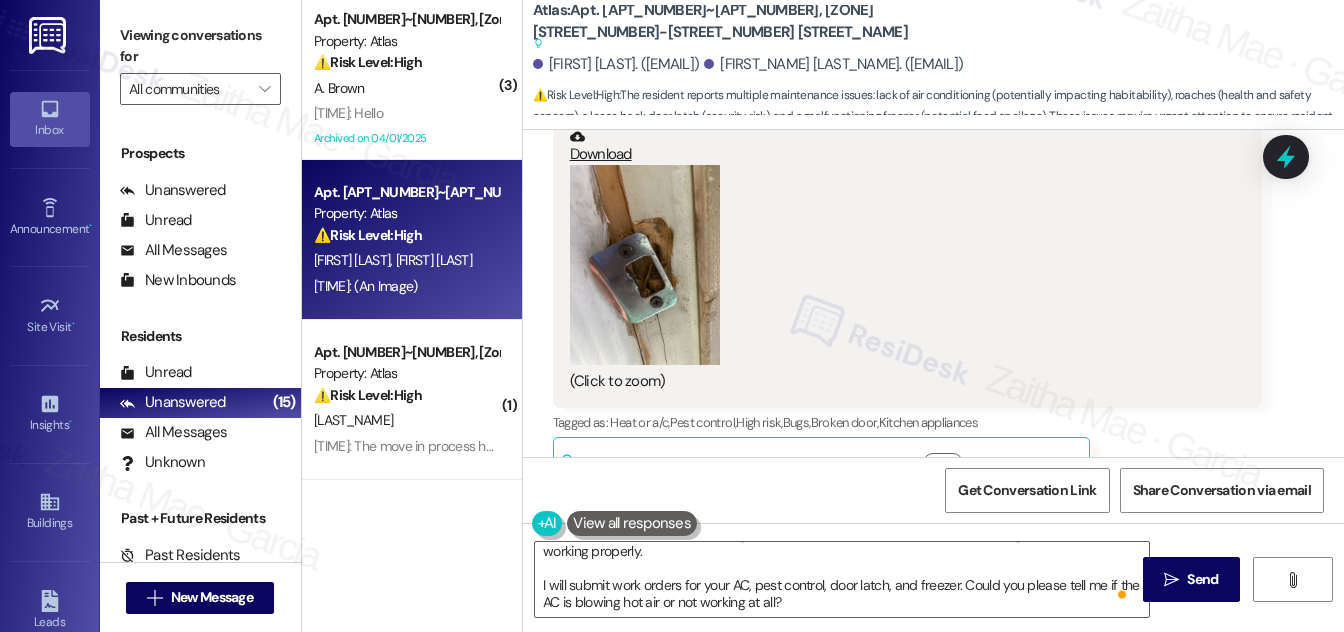 scroll, scrollTop: 952, scrollLeft: 0, axis: vertical 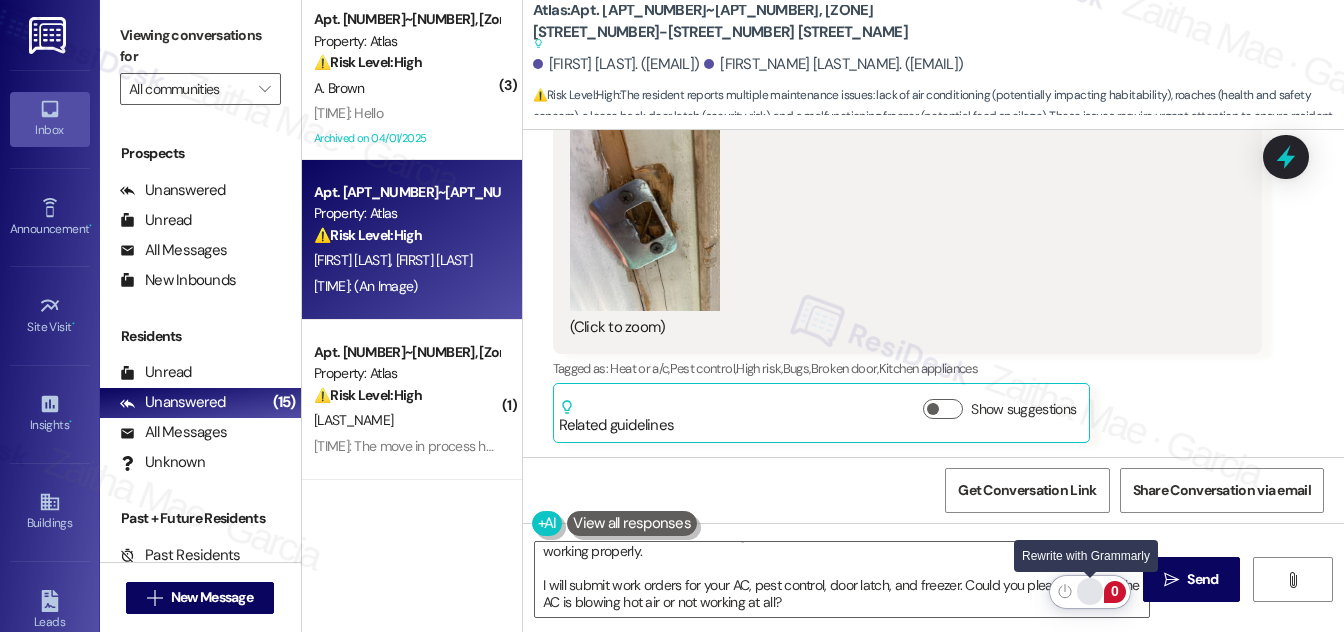 click 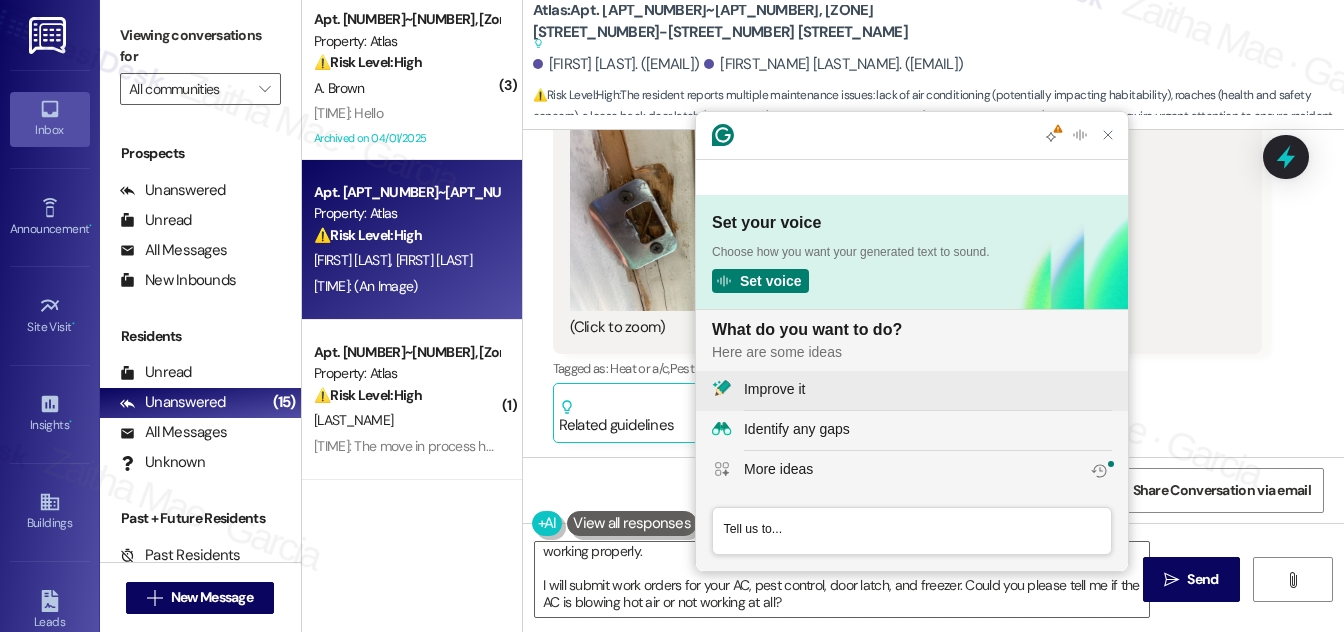 scroll, scrollTop: 0, scrollLeft: 0, axis: both 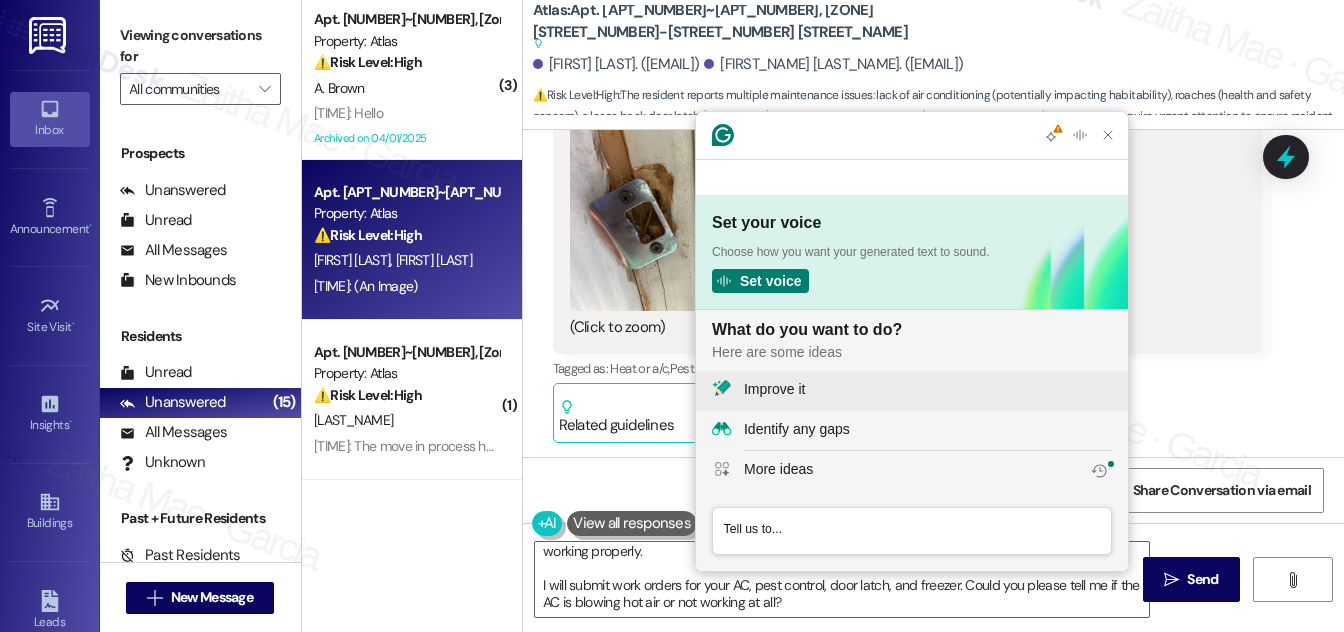 click on "Improve it" 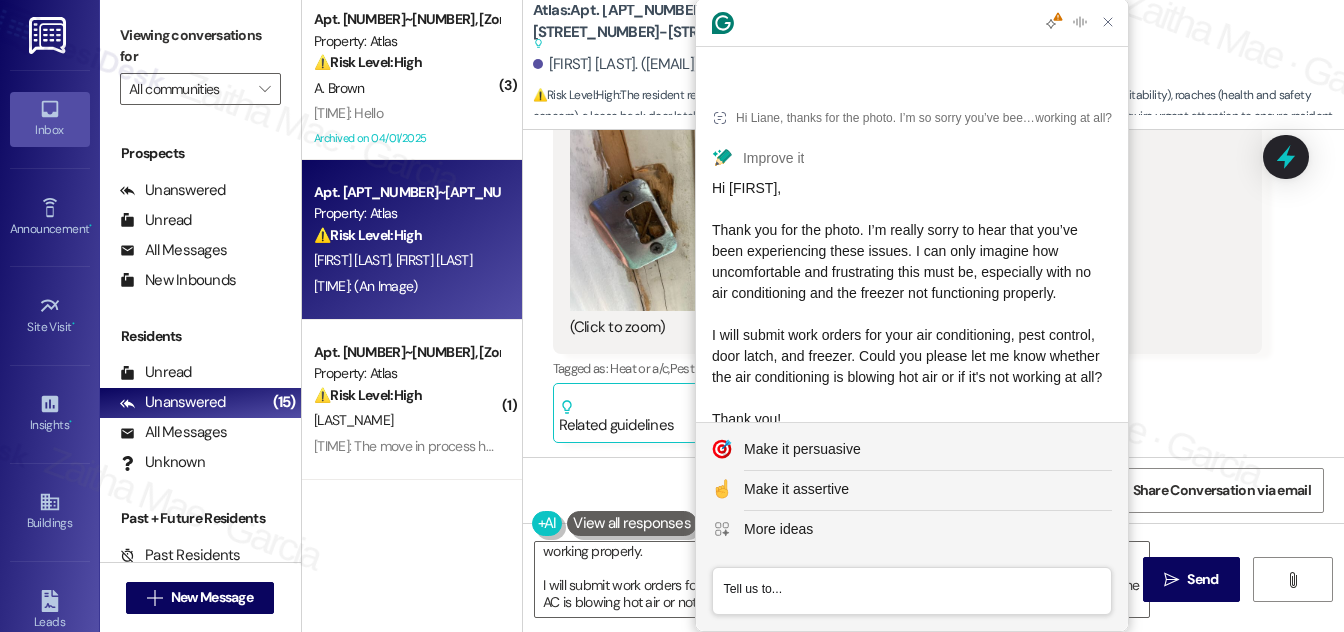 drag, startPoint x: 922, startPoint y: 340, endPoint x: 937, endPoint y: 380, distance: 42.72002 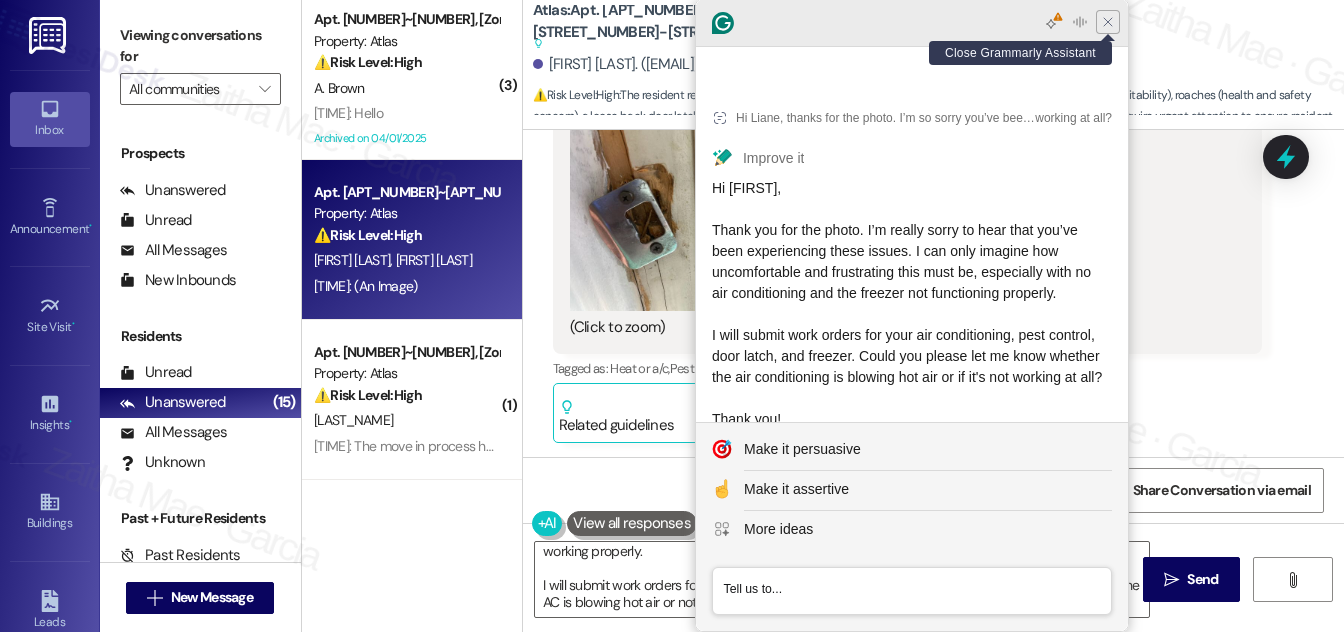 click 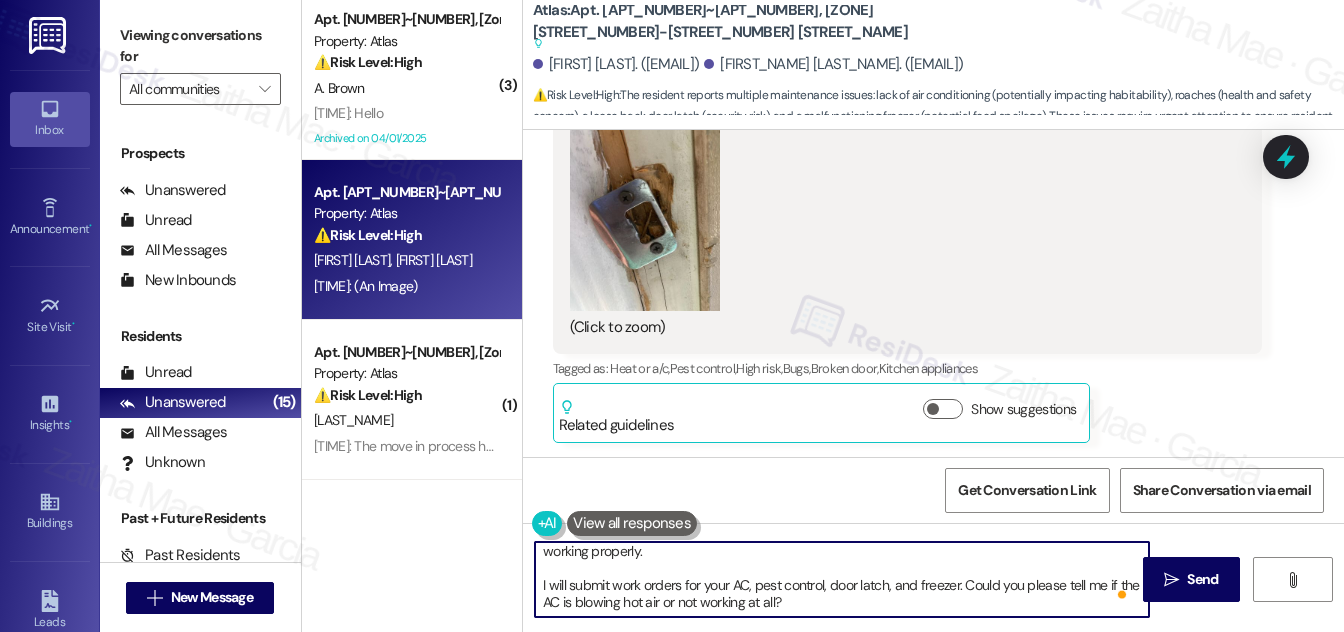 scroll, scrollTop: 0, scrollLeft: 0, axis: both 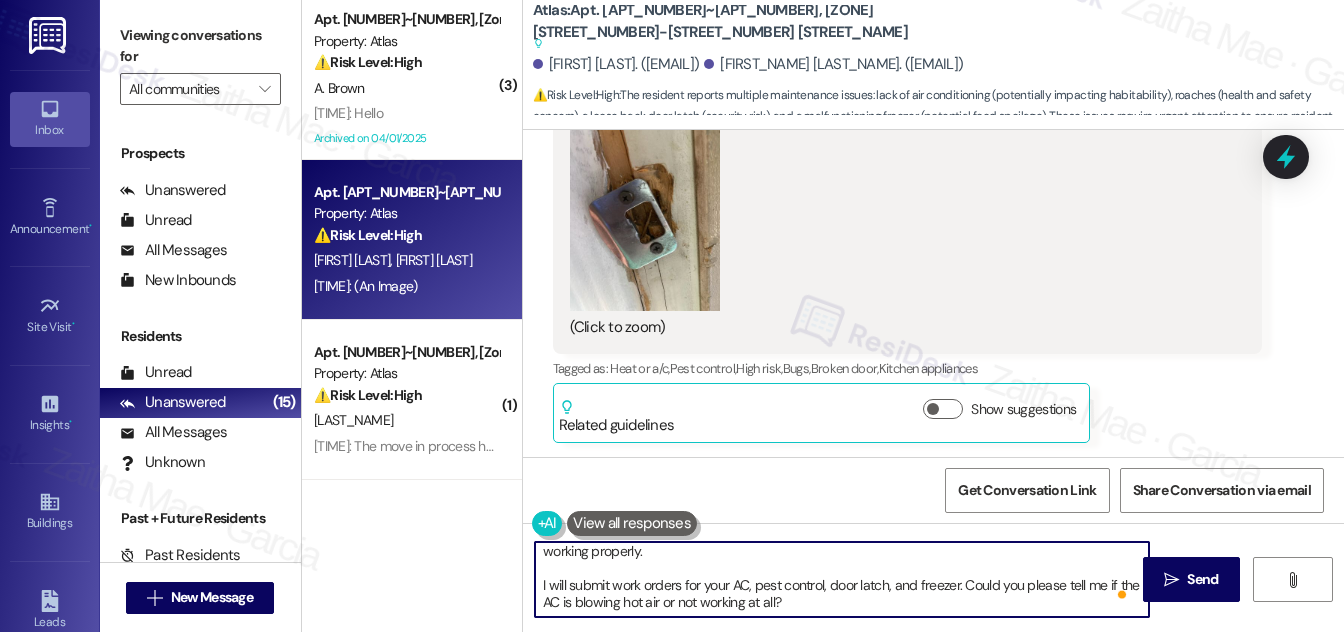 drag, startPoint x: 538, startPoint y: 588, endPoint x: 781, endPoint y: 604, distance: 243.52618 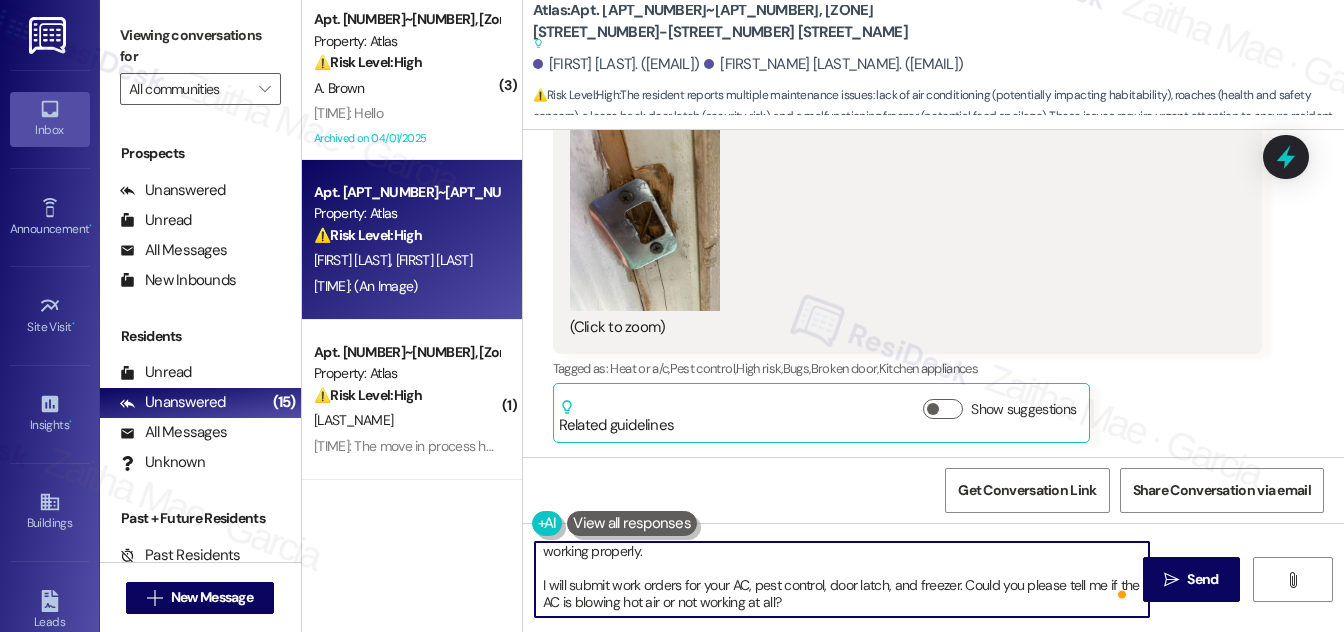 click on "Hi [FIRST], thanks for the photo. I’m so sorry you’ve been dealing with these issues. I can only imagine how uncomfortable and frustrating this must be, especially with no air conditioning and the freezer not working properly.
I will submit work orders for your AC, pest control, door latch, and freezer. Could you please tell me if the AC is blowing hot air or not working at all?" at bounding box center (842, 579) 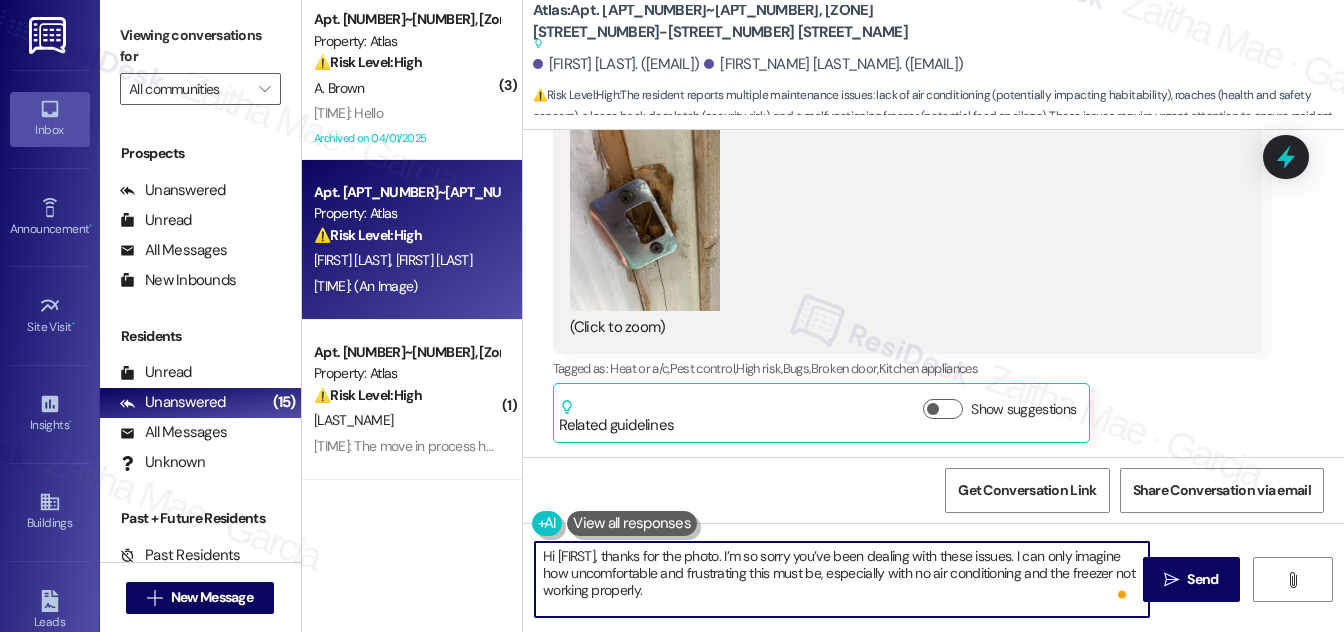 scroll, scrollTop: 21, scrollLeft: 0, axis: vertical 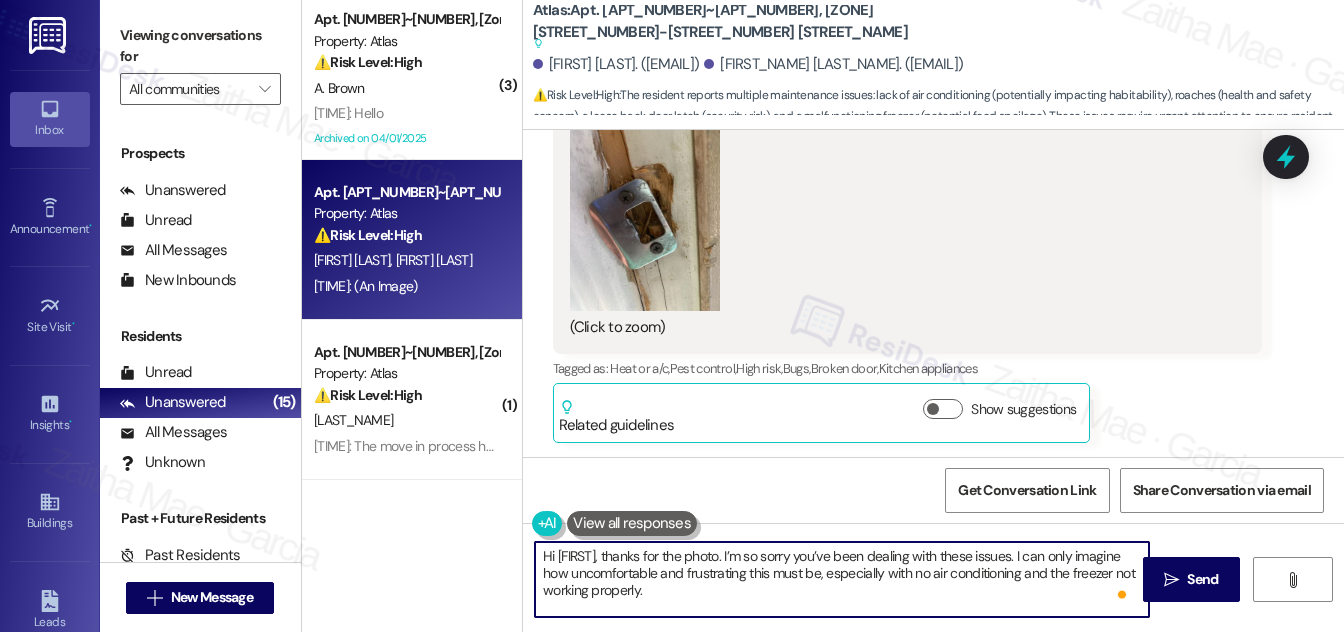 paste on "Could you please let me know whether the air conditioning is blowing hot air or if it's not working at all?" 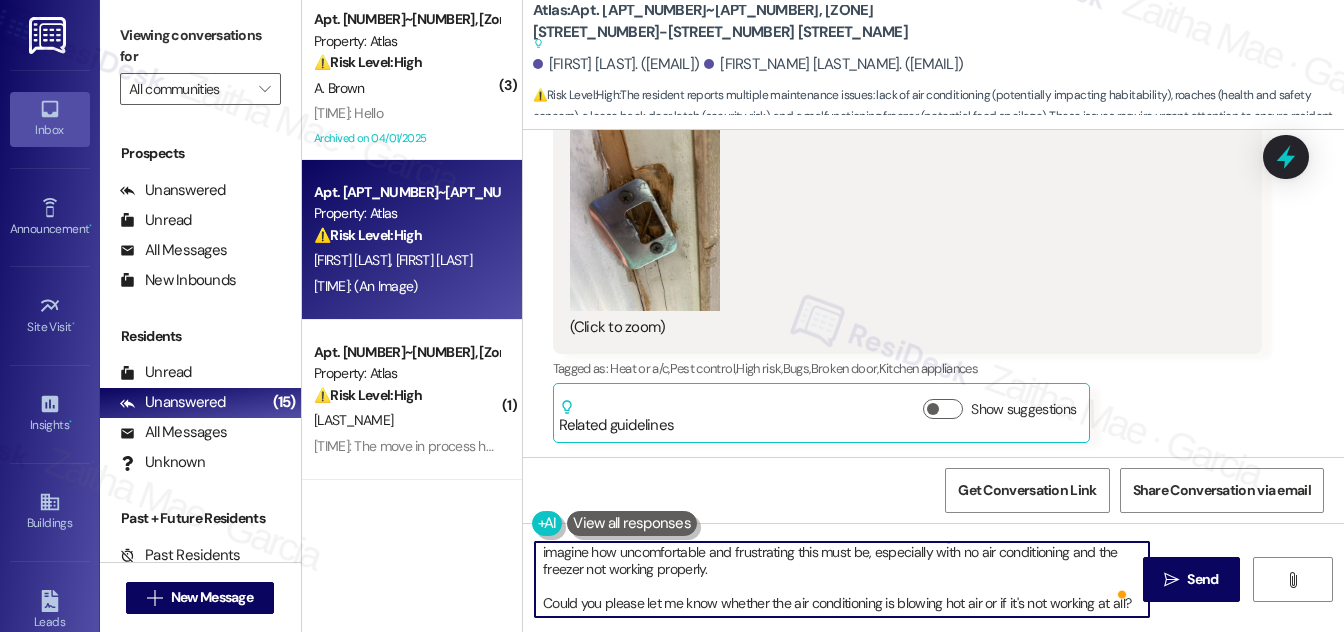 scroll, scrollTop: 4, scrollLeft: 0, axis: vertical 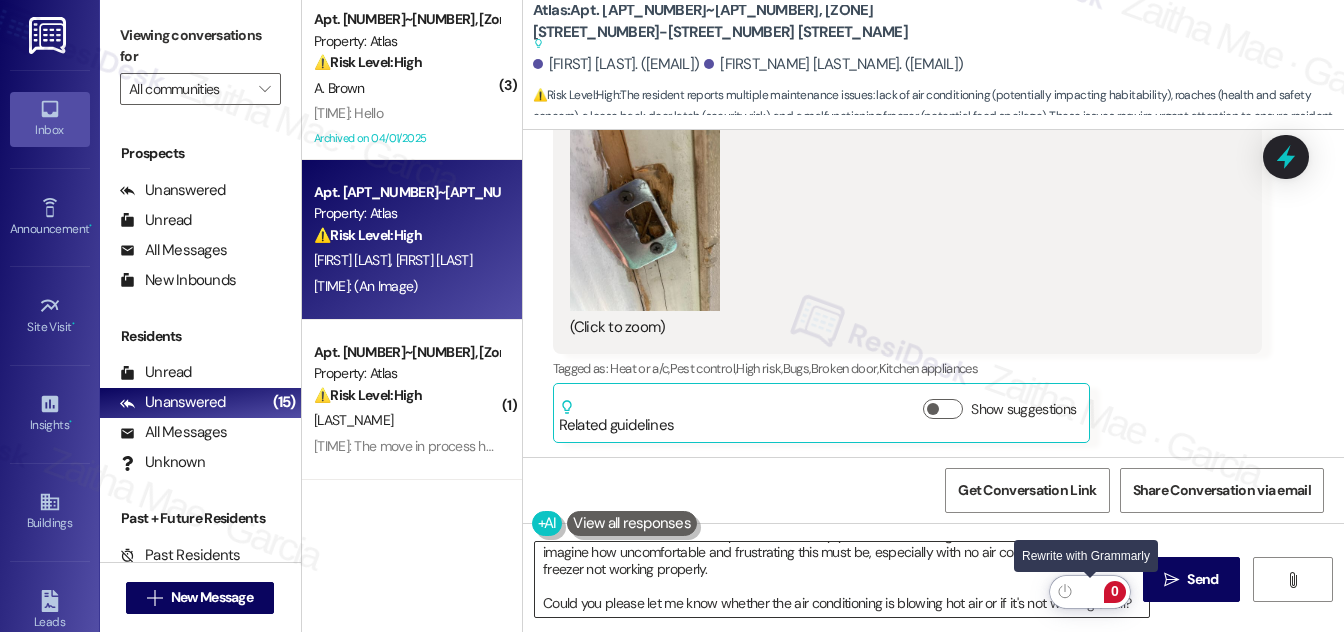 click 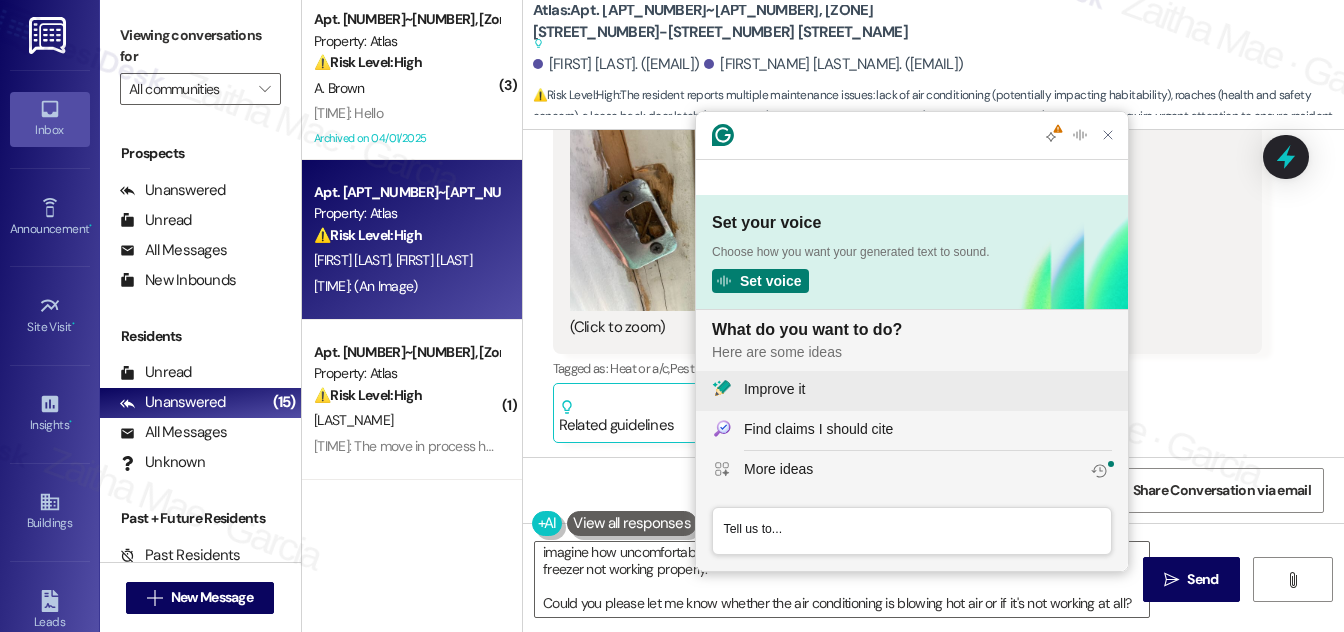 click on "Improve it" 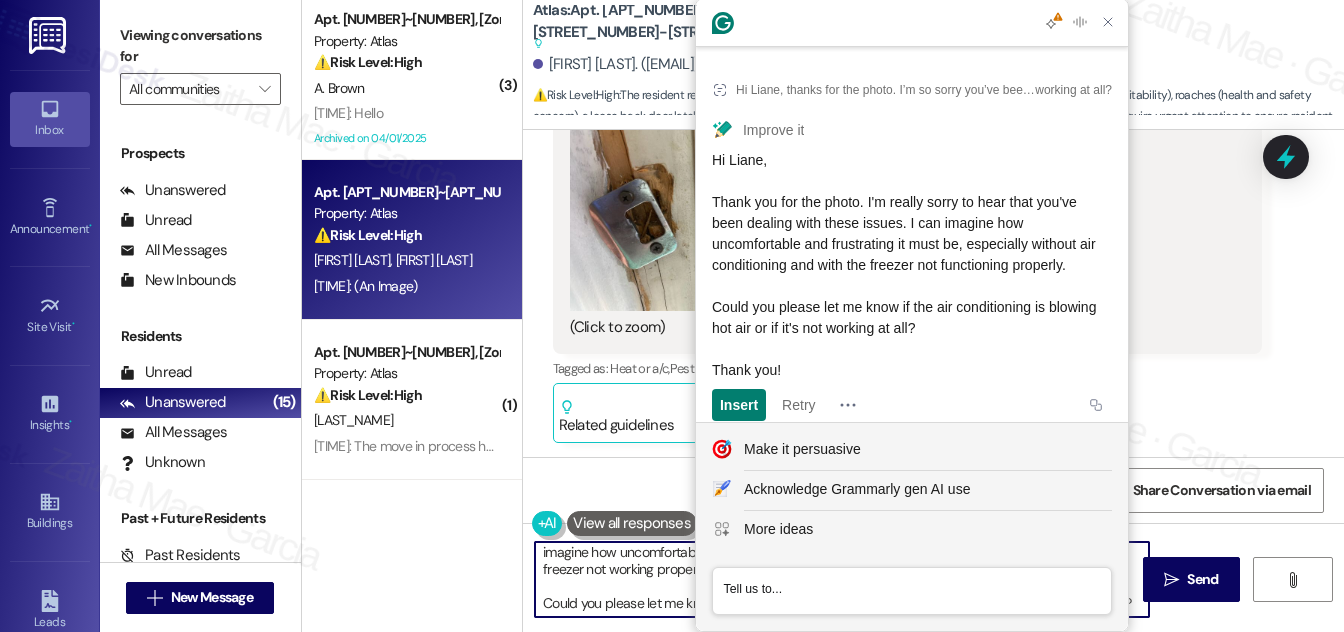 click on "Hi [FIRST_NAME], thanks for the photo. I’m so sorry you’ve been dealing with these issues. I can only imagine how uncomfortable and frustrating this must be, especially with no air conditioning and the freezer not working properly.
Could you please let me know whether the air conditioning is blowing hot air or if it's not working at all?" at bounding box center [842, 579] 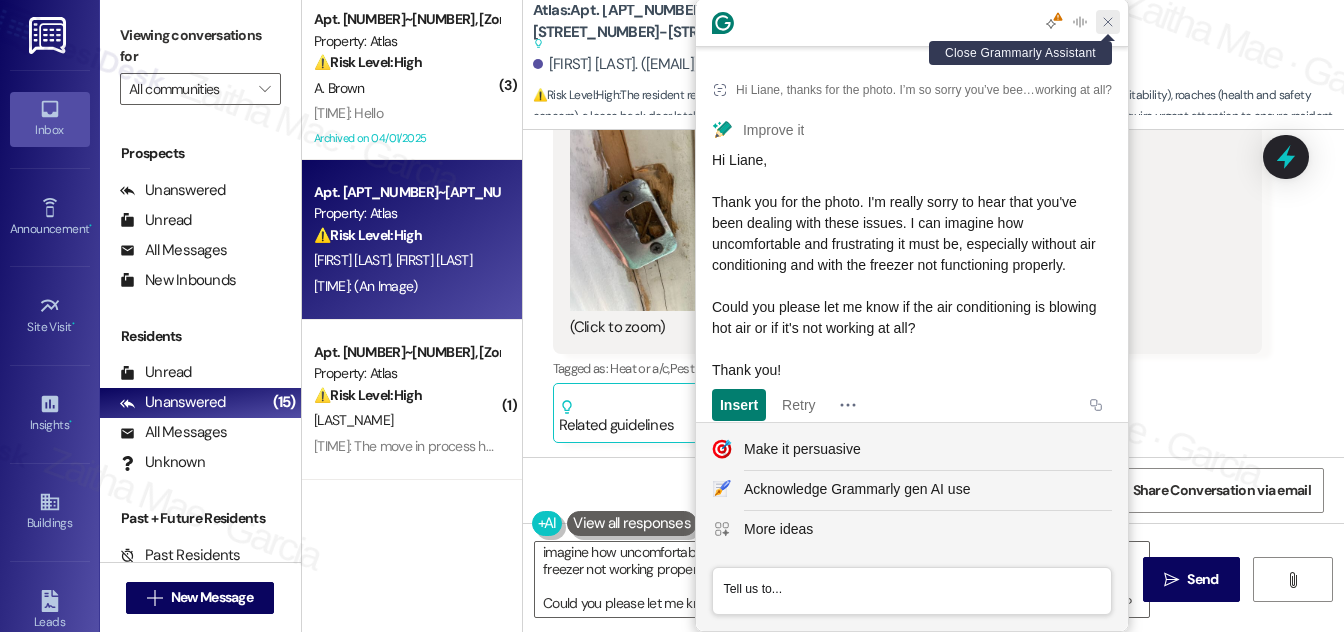 drag, startPoint x: 1103, startPoint y: 26, endPoint x: 1080, endPoint y: 61, distance: 41.880783 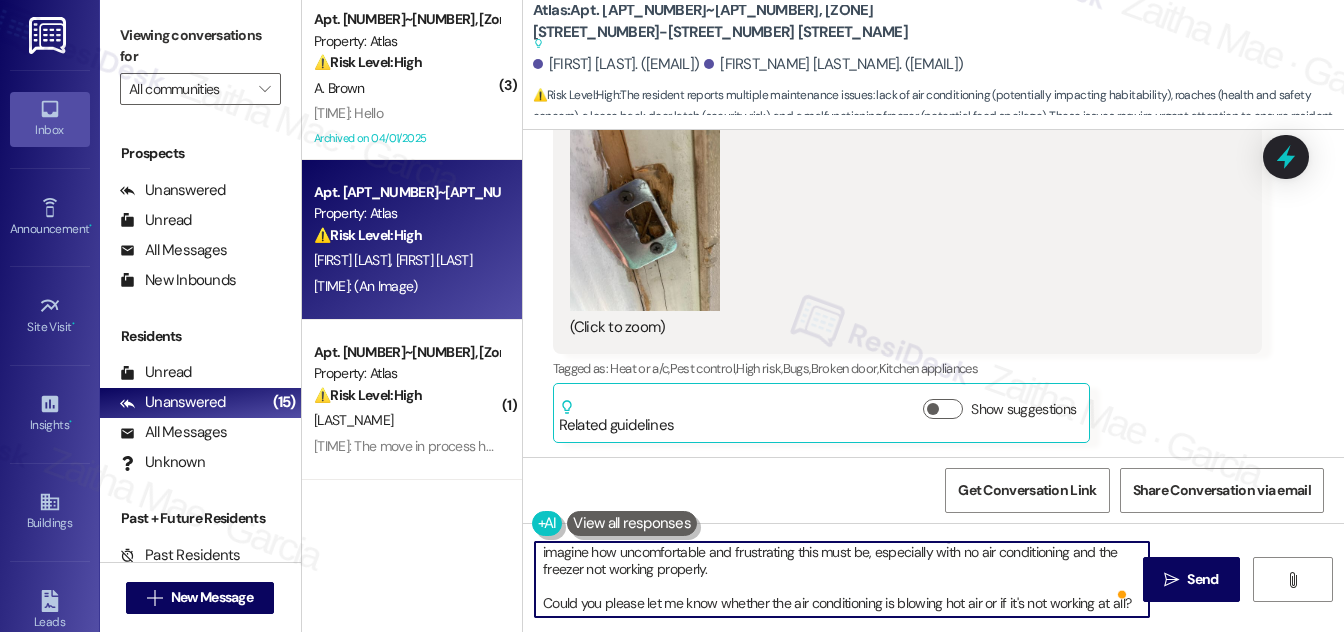 click on "Hi [FIRST_NAME], thanks for the photo. I’m so sorry you’ve been dealing with these issues. I can only imagine how uncomfortable and frustrating this must be, especially with no air conditioning and the freezer not working properly.
Could you please let me know whether the air conditioning is blowing hot air or if it's not working at all?" at bounding box center [842, 579] 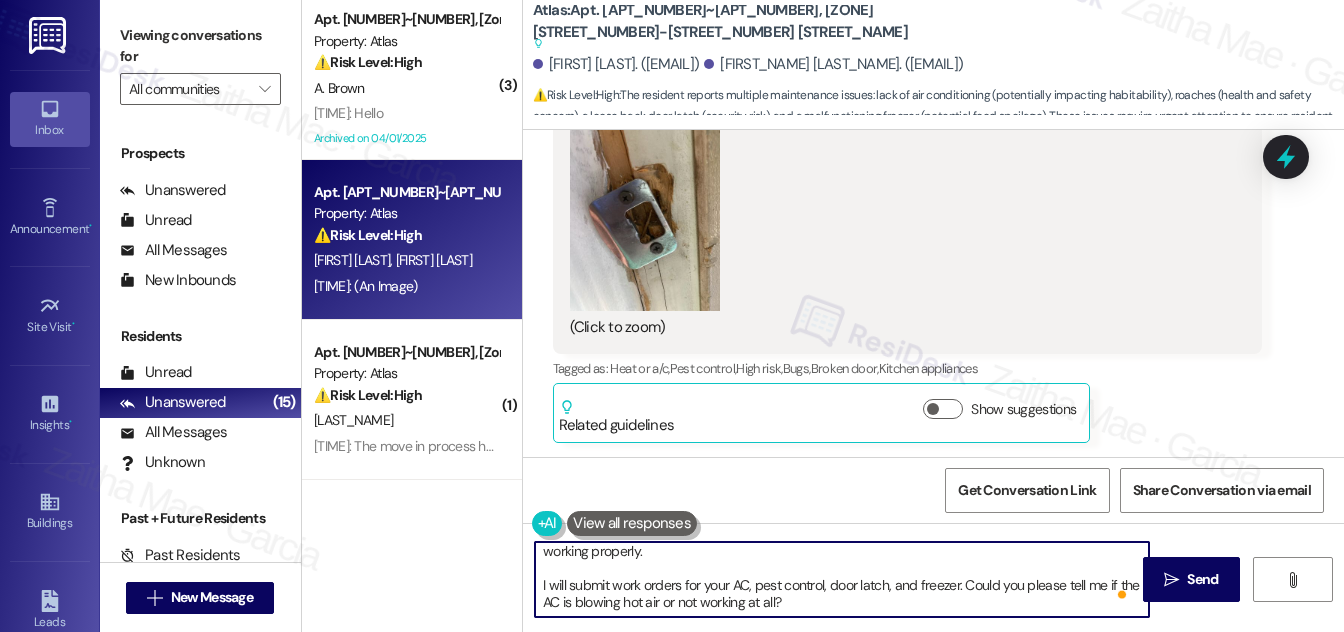 click on "Hi [FIRST], thanks for the photo. I’m so sorry you’ve been dealing with these issues. I can only imagine how uncomfortable and frustrating this must be, especially with no air conditioning and the freezer not working properly.
I will submit work orders for your AC, pest control, door latch, and freezer. Could you please tell me if the AC is blowing hot air or not working at all?" at bounding box center (842, 579) 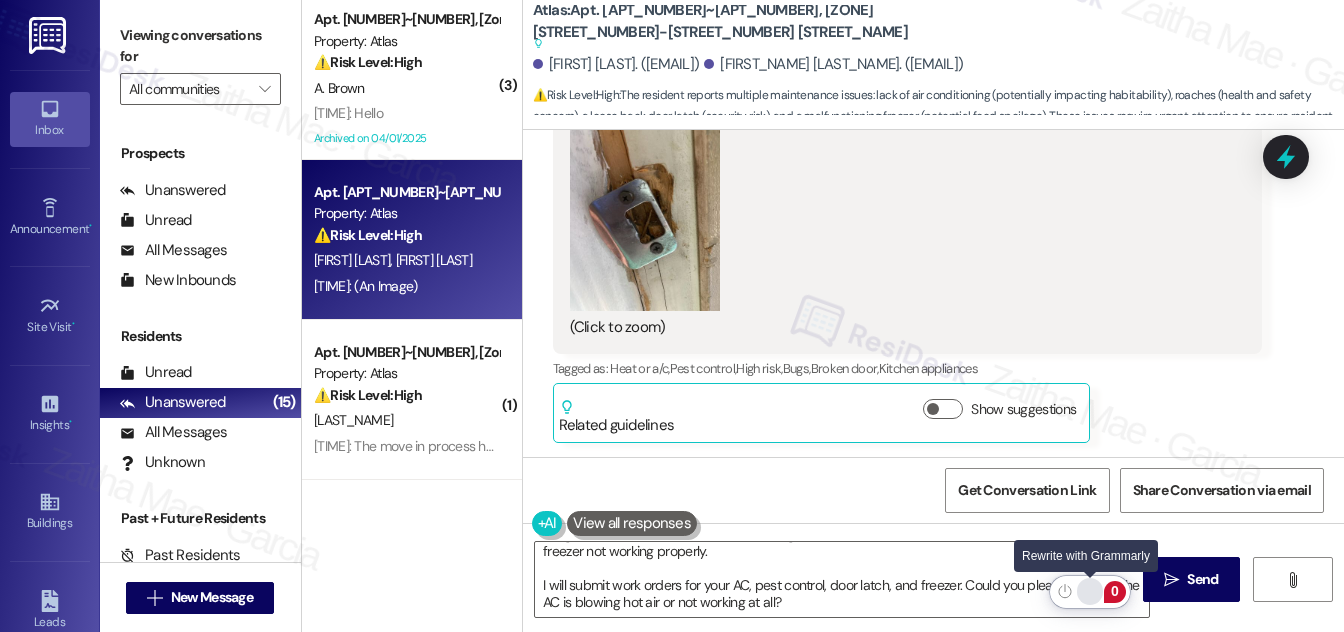 click 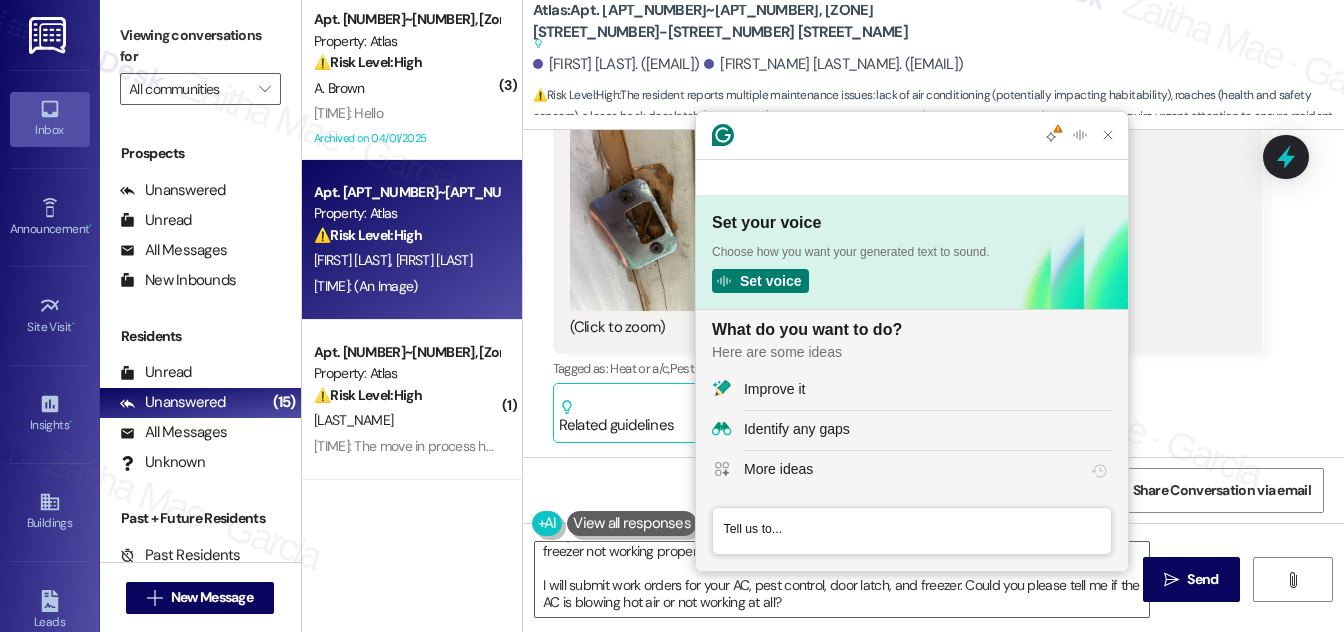scroll, scrollTop: 0, scrollLeft: 0, axis: both 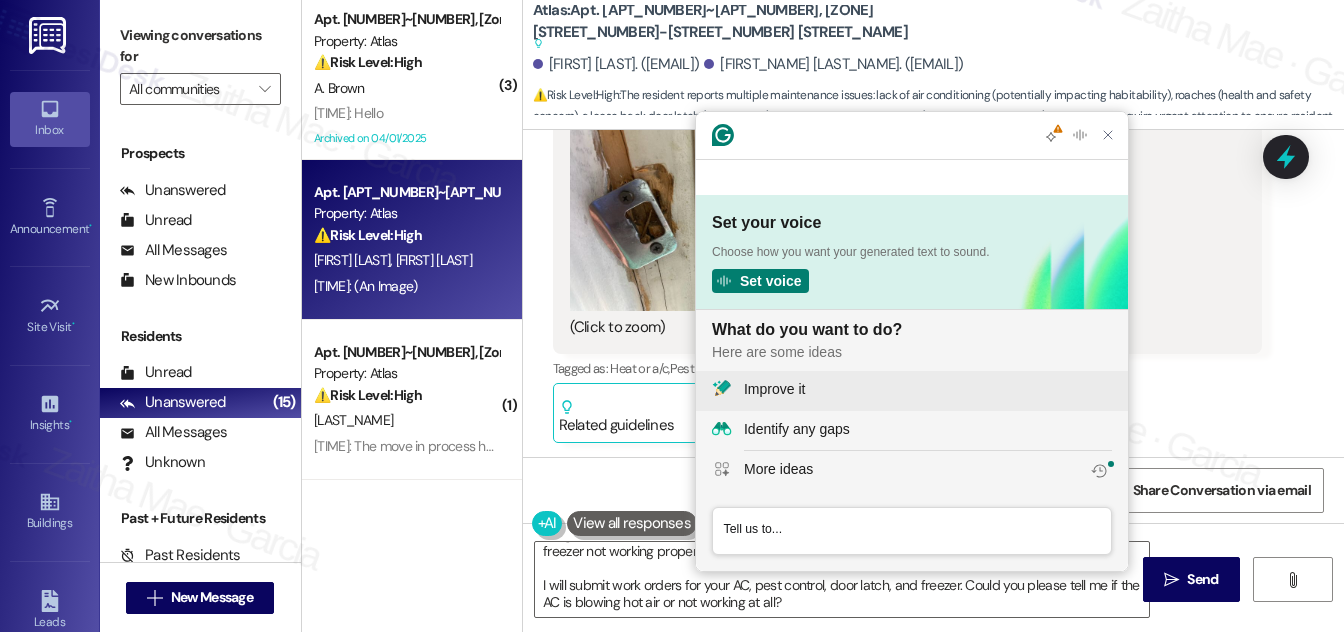 click on "Improve it" 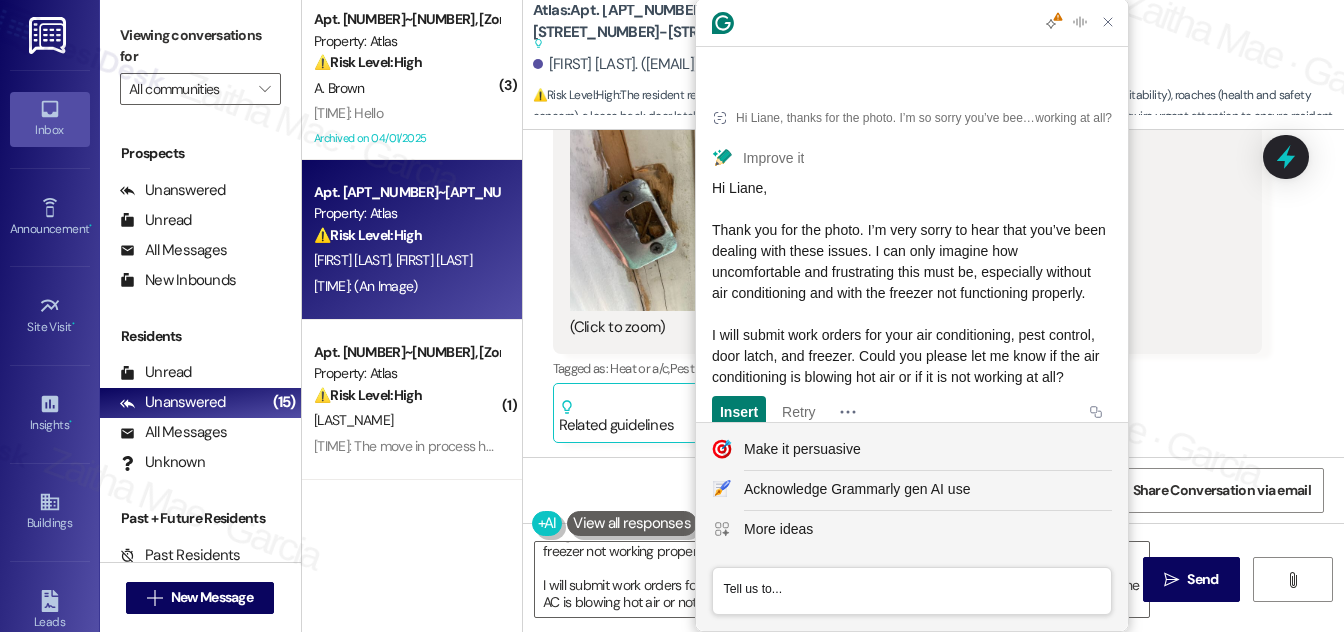 drag, startPoint x: 918, startPoint y: 338, endPoint x: 941, endPoint y: 389, distance: 55.946404 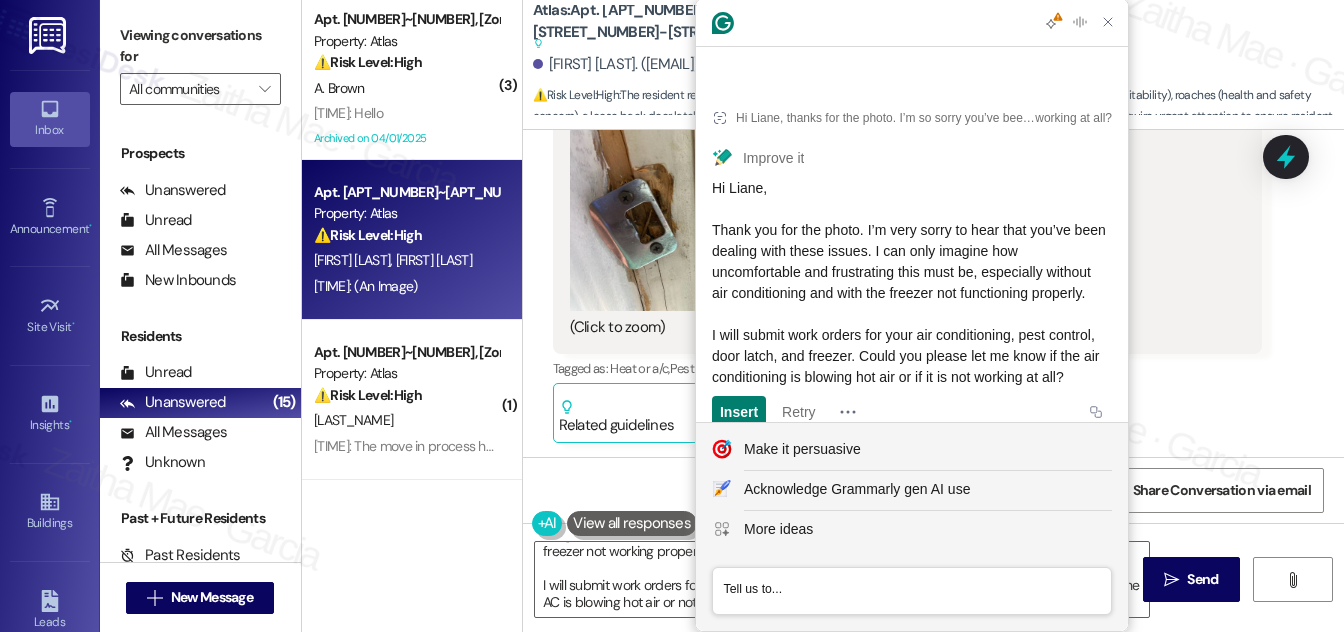 click on "Hi Liane,
Thank you for the photo. I’m very sorry to hear that you’ve been dealing with these issues. I can only imagine how uncomfortable and frustrating this must be, especially without air conditioning and with the freezer not functioning properly.
I will submit work orders for your air conditioning, pest control, door latch, and freezer. Could you please let me know if the air conditioning is blowing hot air or if it is not working at all?" 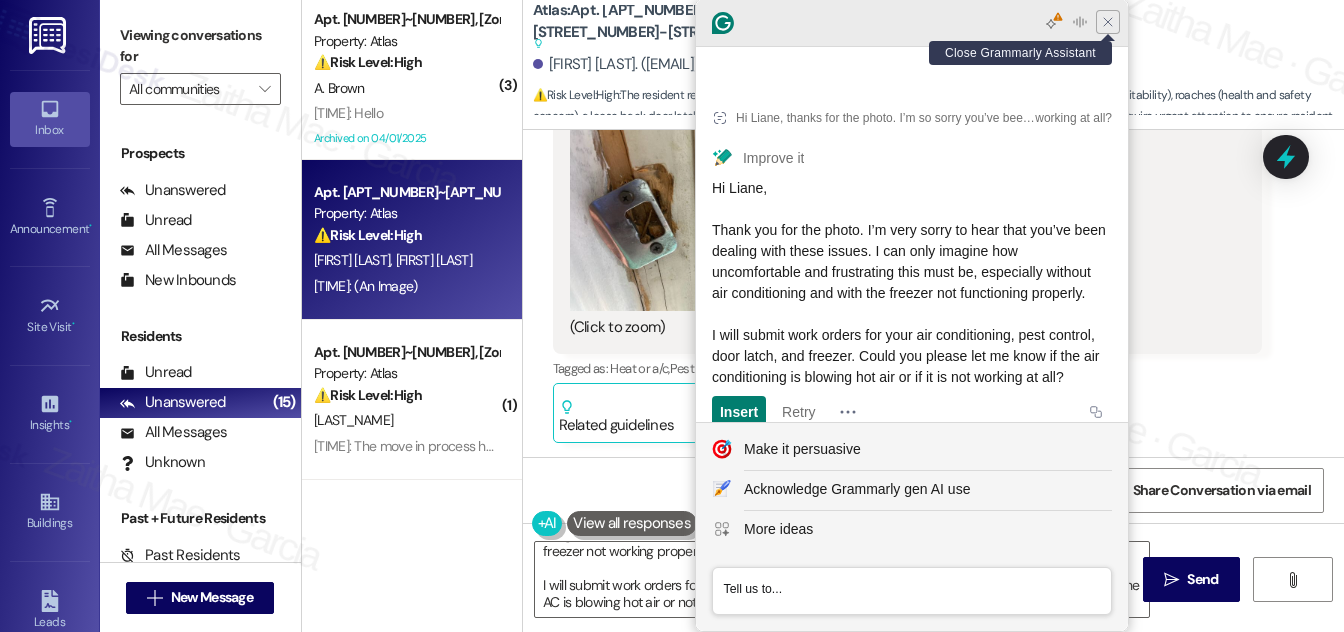 click 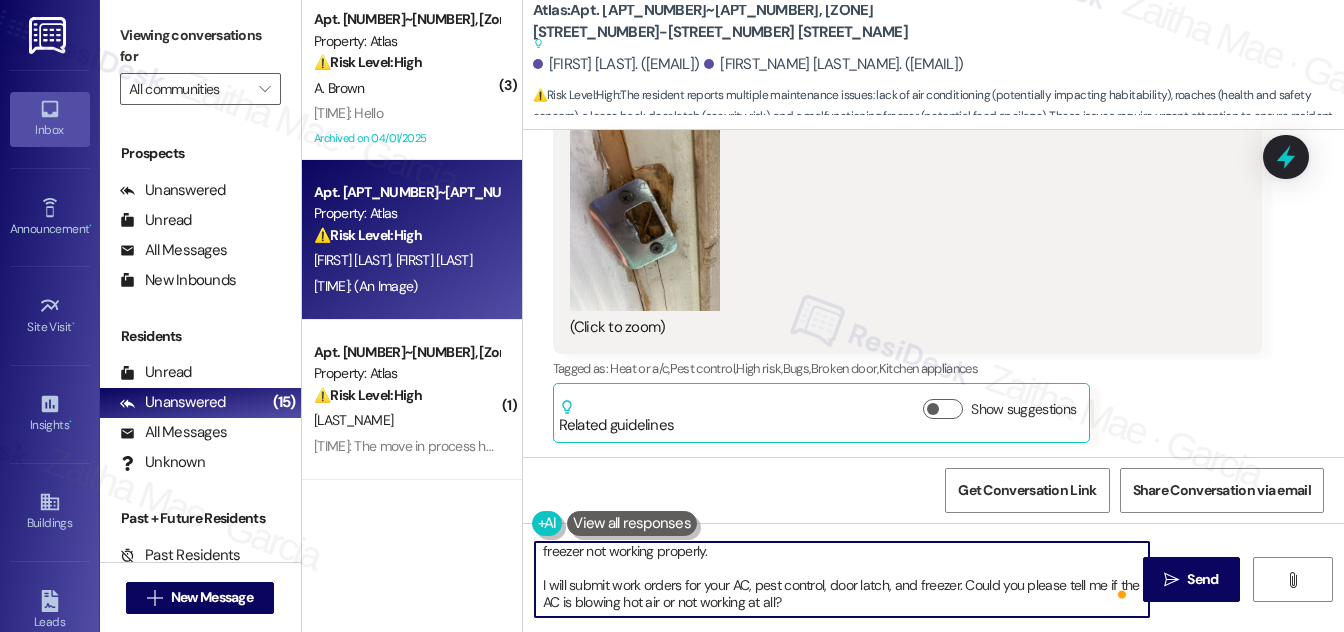 click on "Hi [FIRST_NAME], thanks for the photo. I’m so sorry you’ve been dealing with these issues. I can only imagine how uncomfortable and frustrating this must be, especially with no air conditioning and the freezer not working properly.
I will submit work orders for your AC, pest control, door latch, and freezer. Could you please tell me if the AC is blowing hot air or not working at all?" at bounding box center [842, 579] 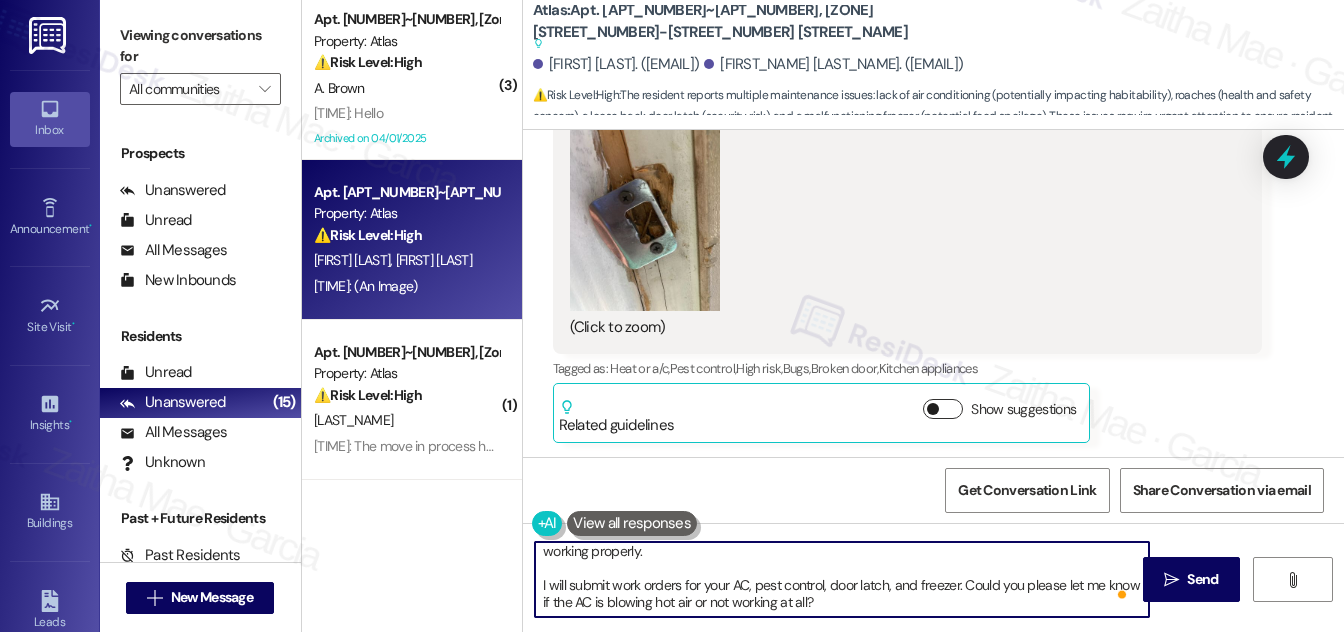 type on "Hi Liane, thanks for the photo. I’m so sorry you’ve been dealing with these issues. I can only imagine how uncomfortable and frustrating this must be, especially with no air conditioning and the freezer not working properly.
I will submit work orders for your AC, pest control, door latch, and freezer. Could you please let me know if the AC is blowing hot air or not working at all?" 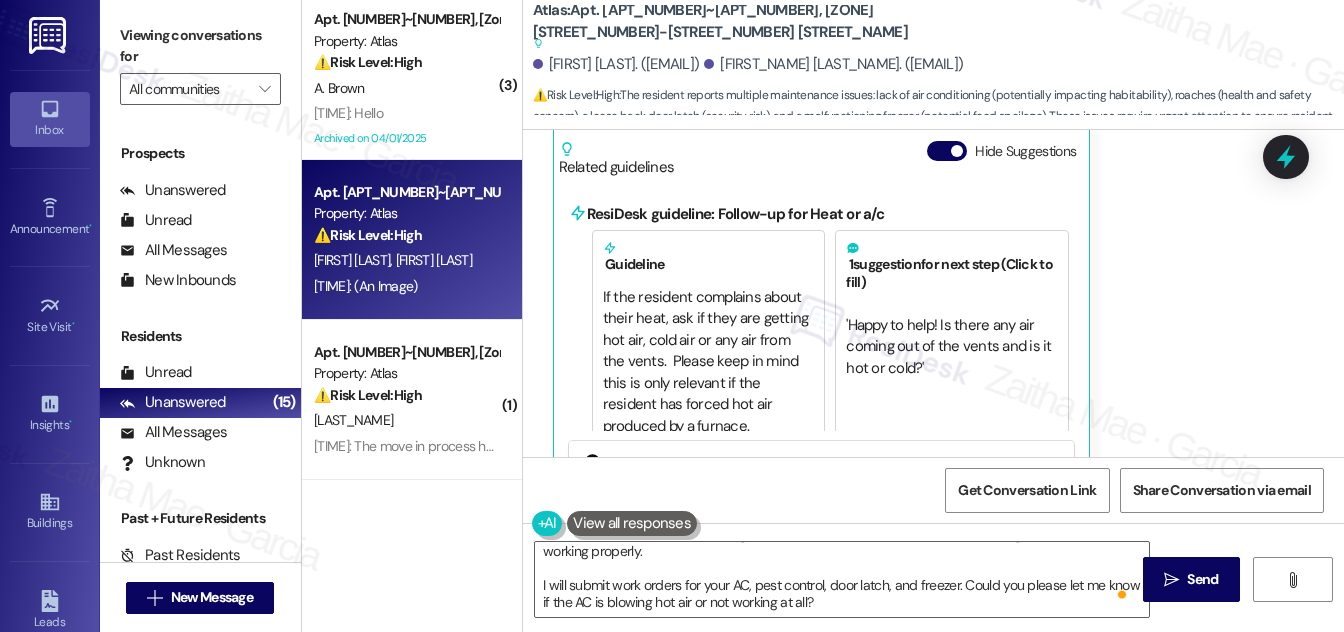 scroll, scrollTop: 1224, scrollLeft: 0, axis: vertical 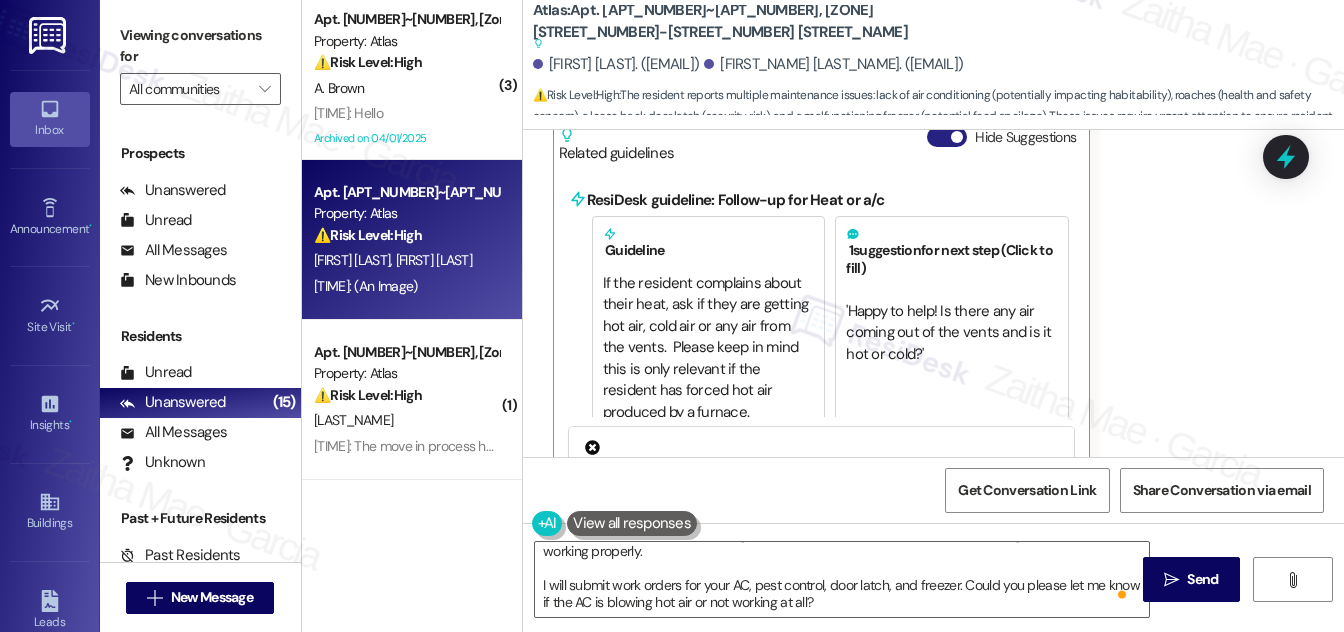 click on "Hide Suggestions" at bounding box center (947, 137) 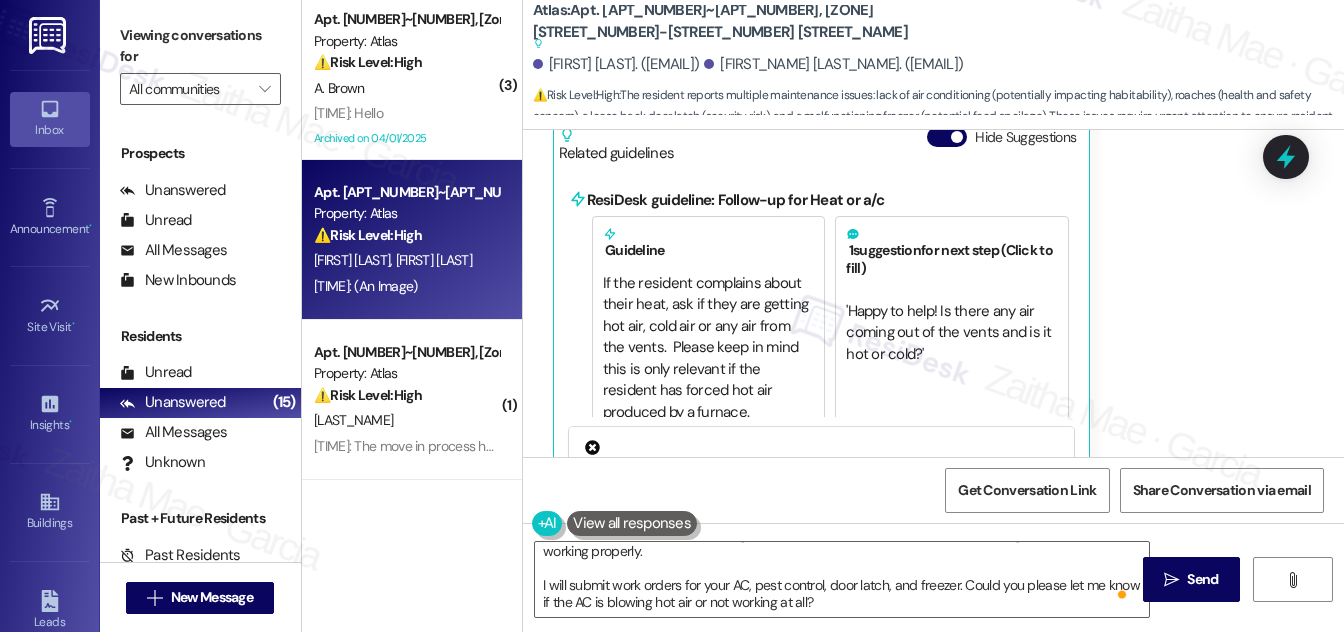 scroll, scrollTop: 952, scrollLeft: 0, axis: vertical 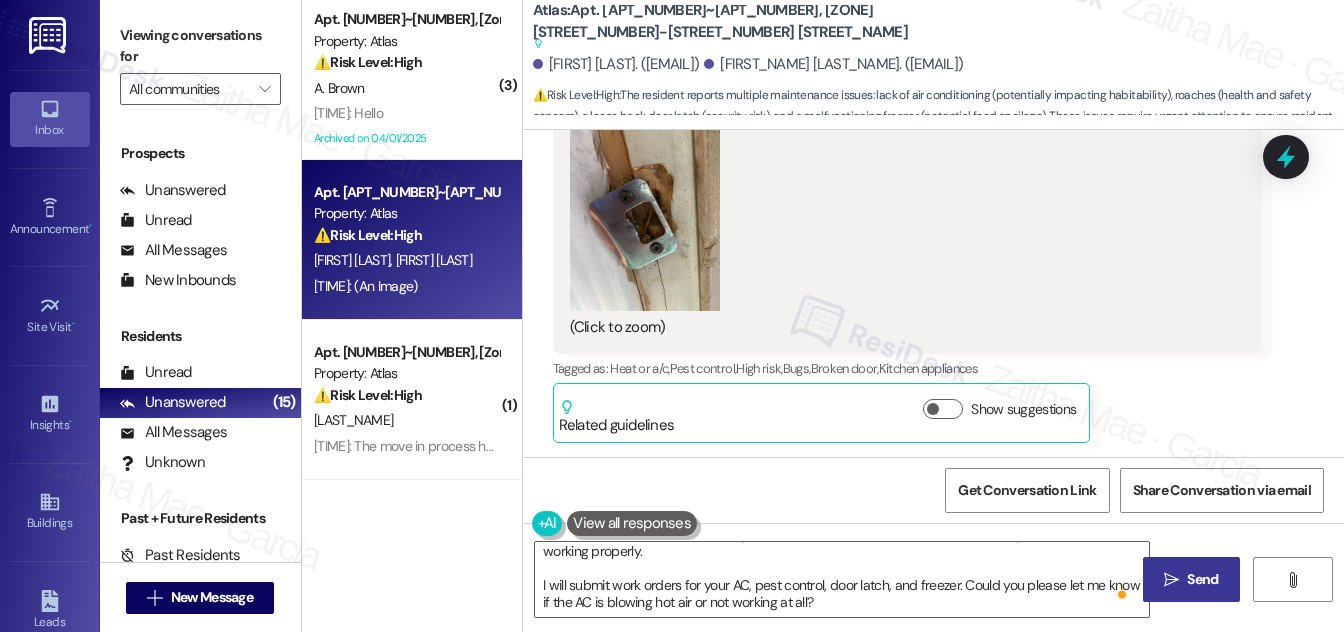 click on "Send" at bounding box center (1202, 579) 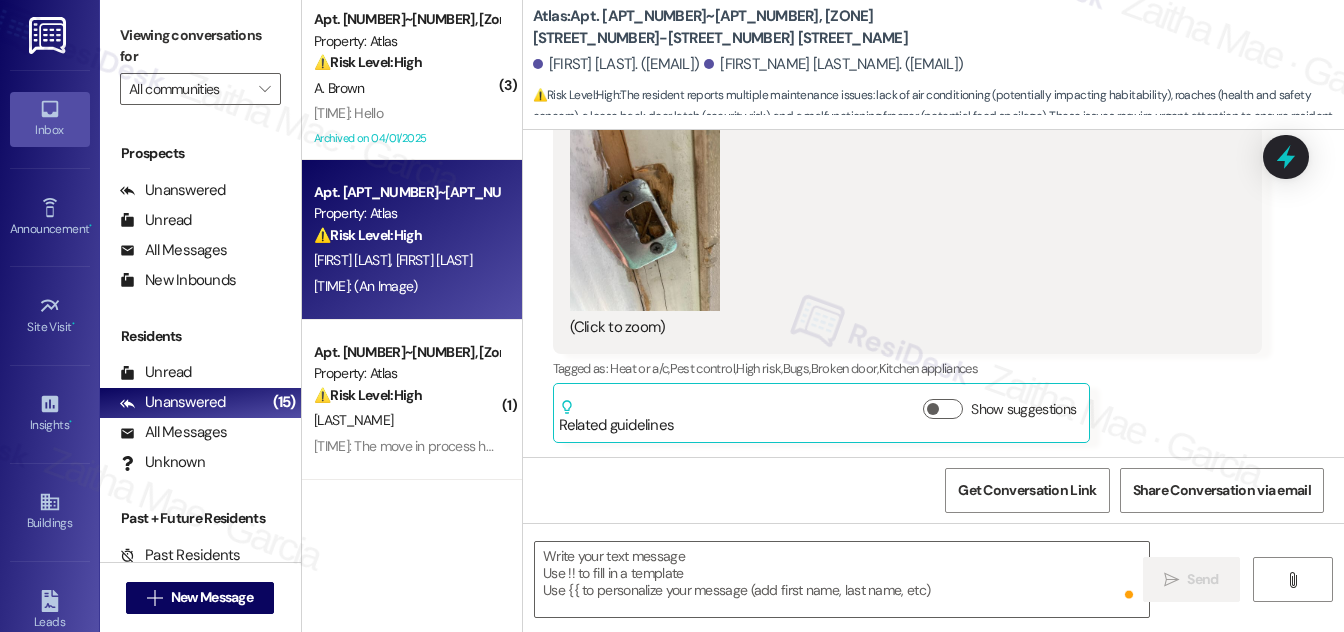 scroll, scrollTop: 0, scrollLeft: 0, axis: both 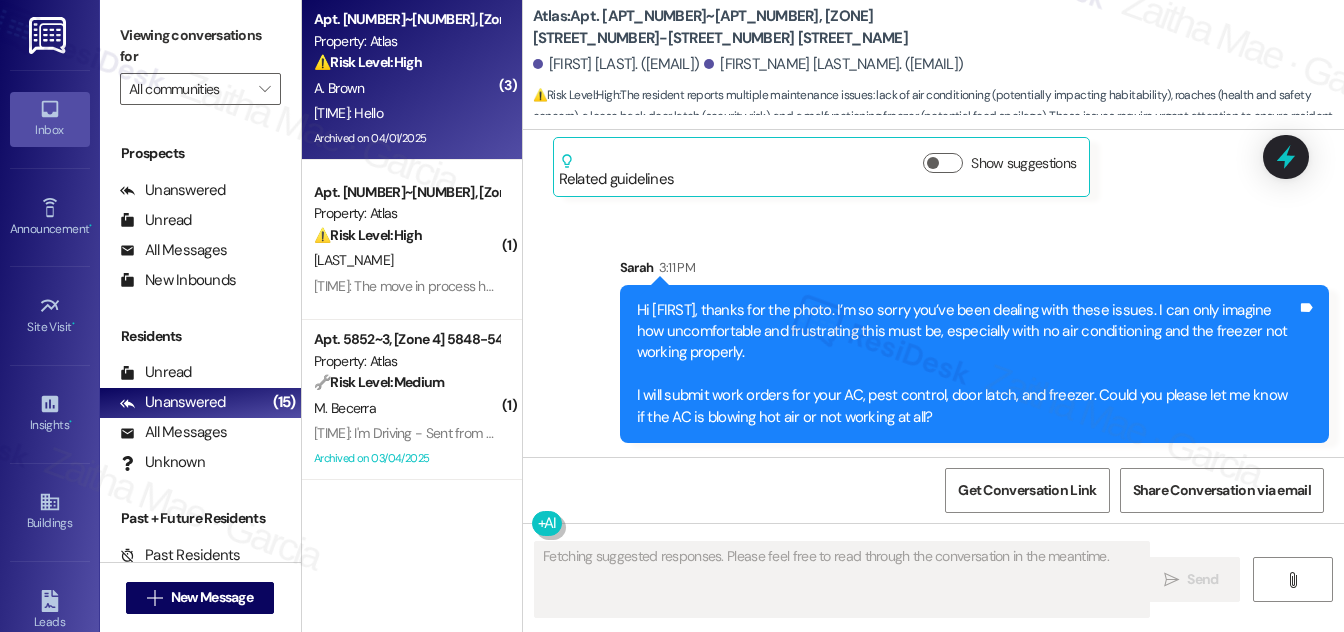 click on "[TIME]: Hello [TIME]: Hello" at bounding box center [406, 113] 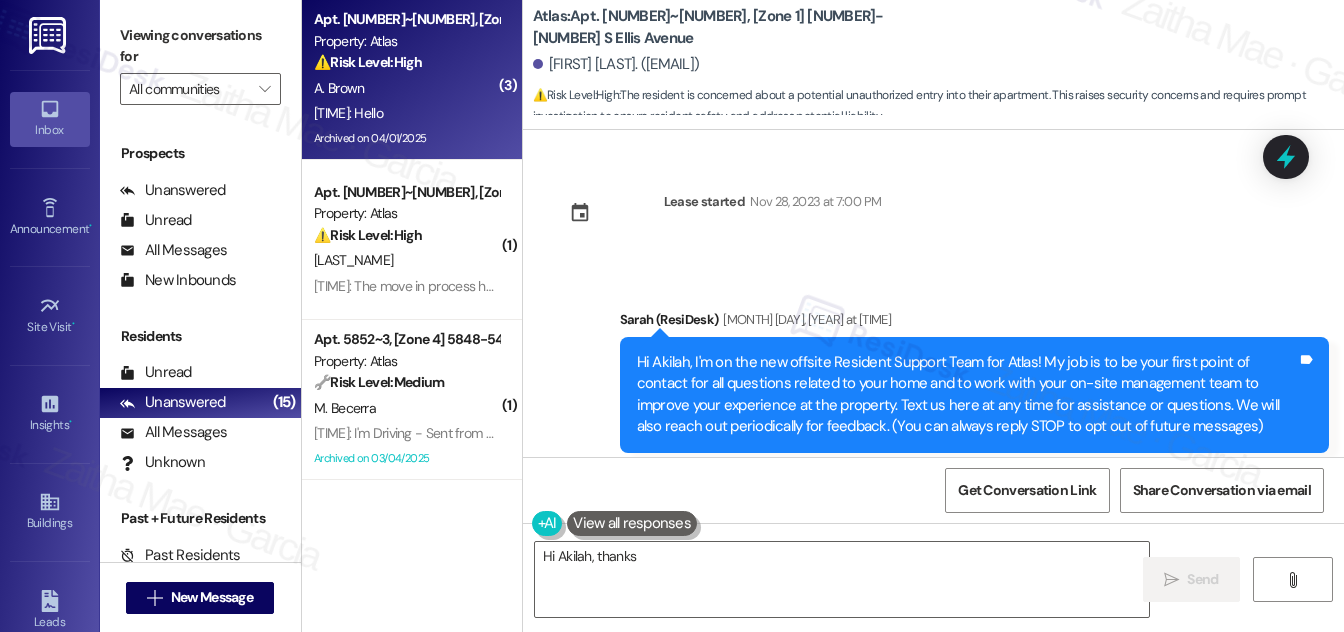 scroll, scrollTop: 139641, scrollLeft: 0, axis: vertical 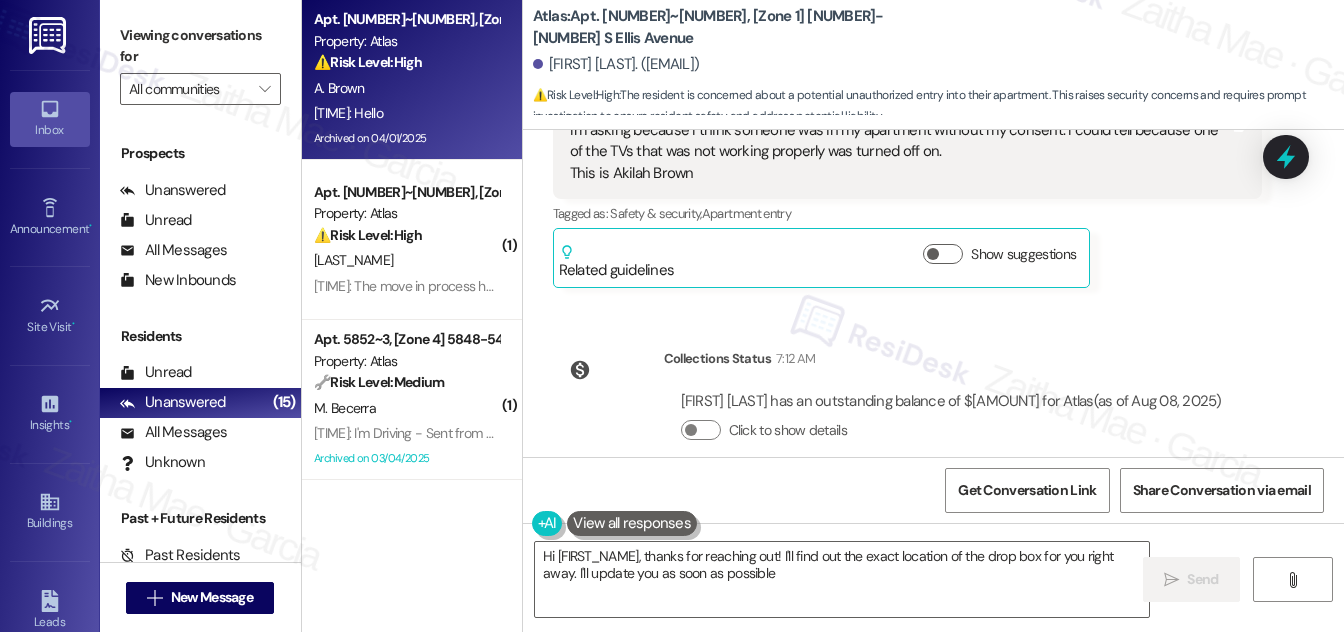 type on "Hi [FIRST], thanks for reaching out! I'll find out the exact location of the drop box for you right away. I'll update you as soon as possible!" 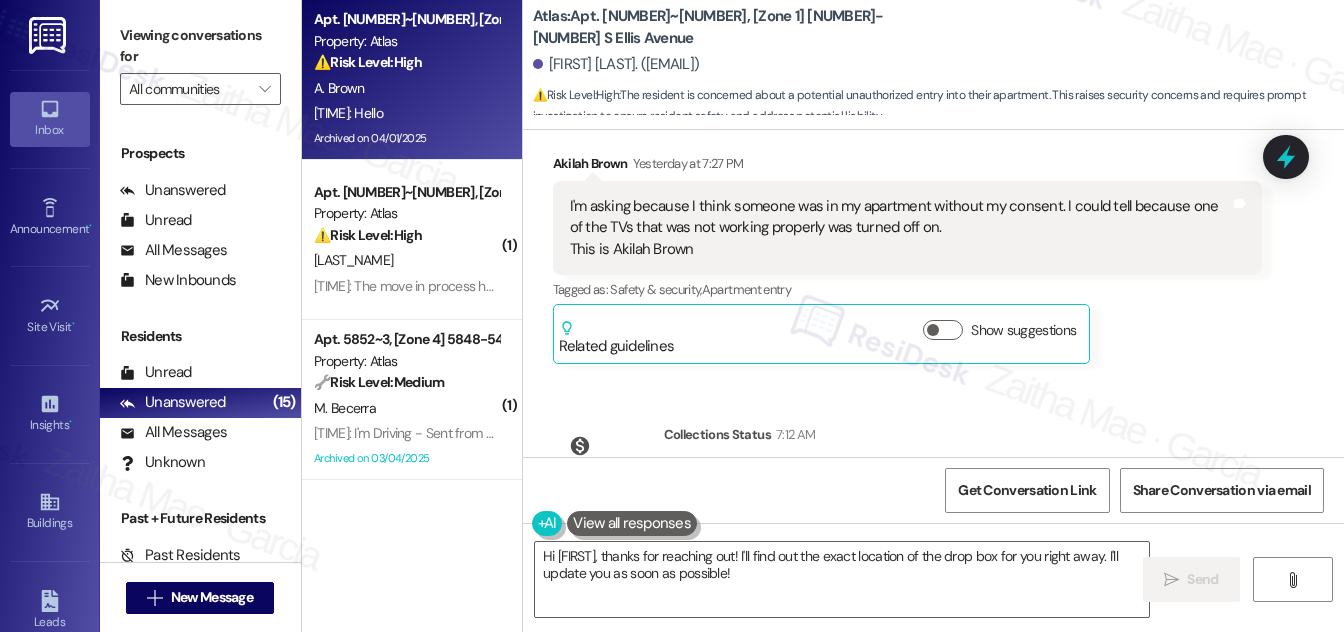 scroll, scrollTop: 139641, scrollLeft: 0, axis: vertical 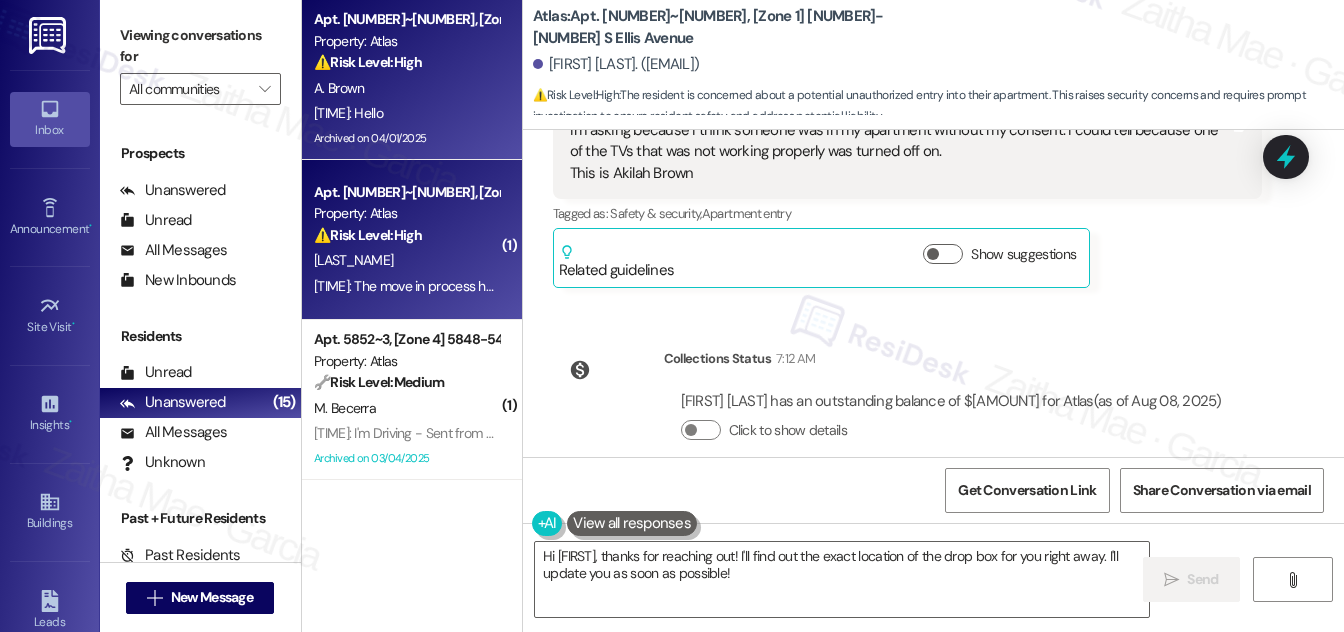 click on "[LAST_NAME]" at bounding box center [406, 260] 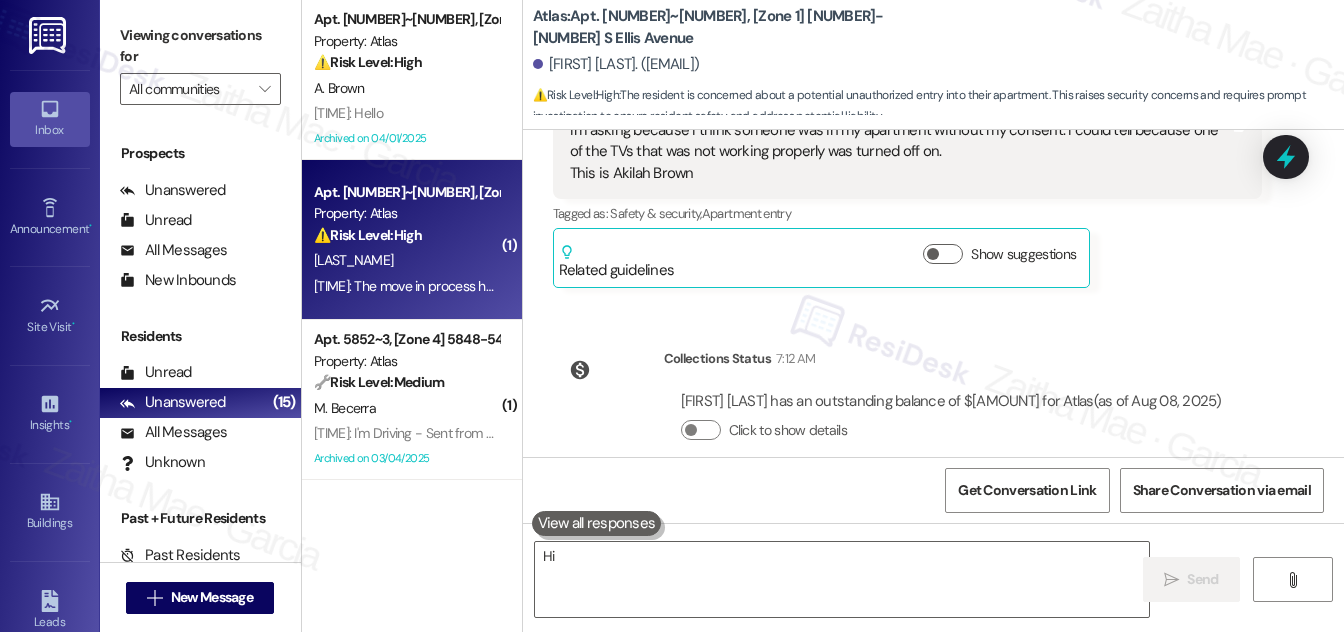 type on "Hi" 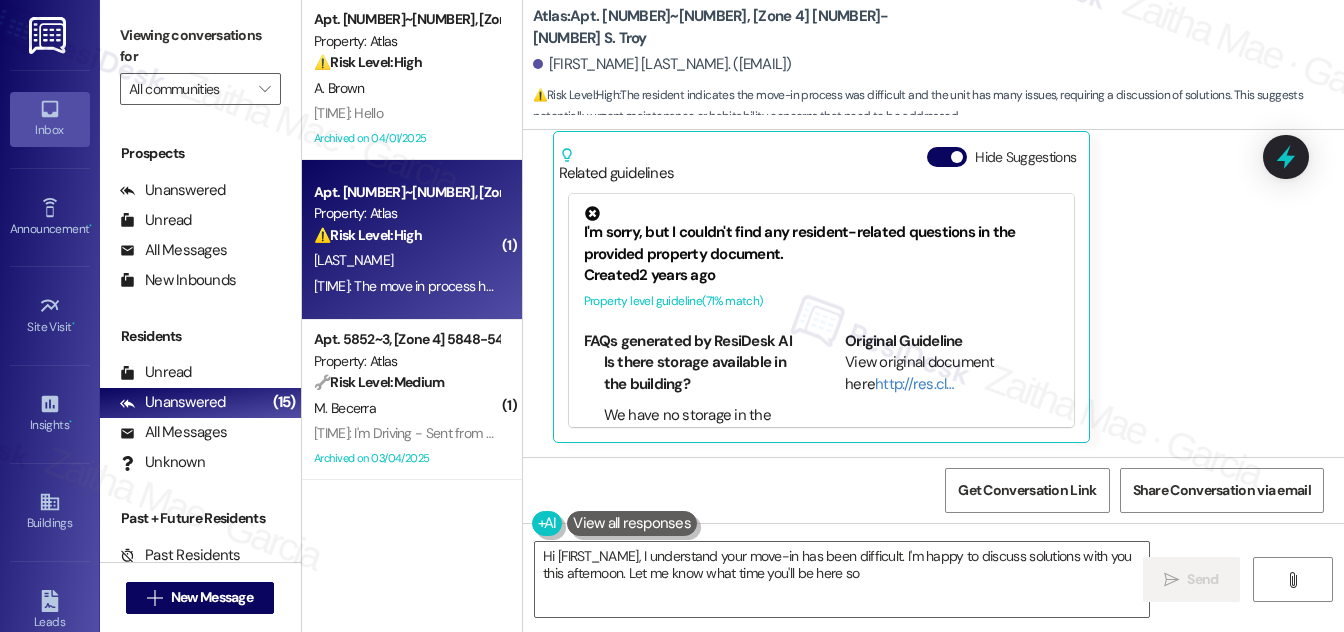 scroll, scrollTop: 520, scrollLeft: 0, axis: vertical 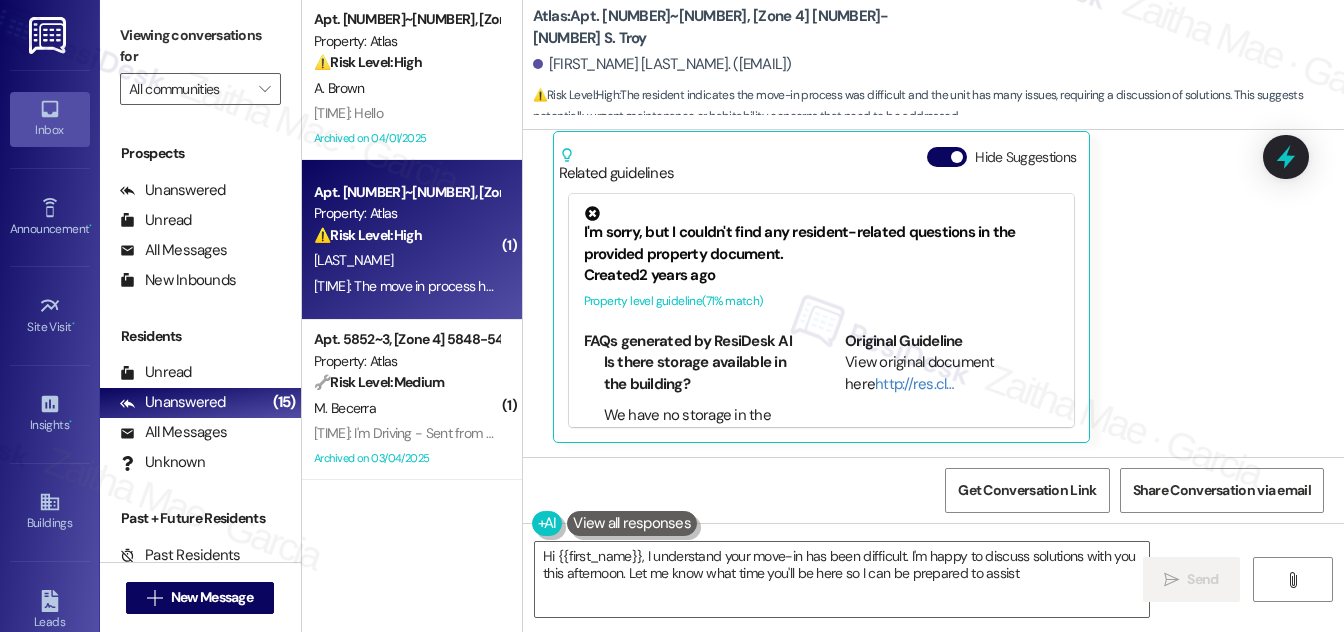type on "Hi {{first_name}}, I understand your move-in has been difficult. I'm happy to discuss solutions with you this afternoon. Let me know what time you'll be here so I can be prepared to assist!" 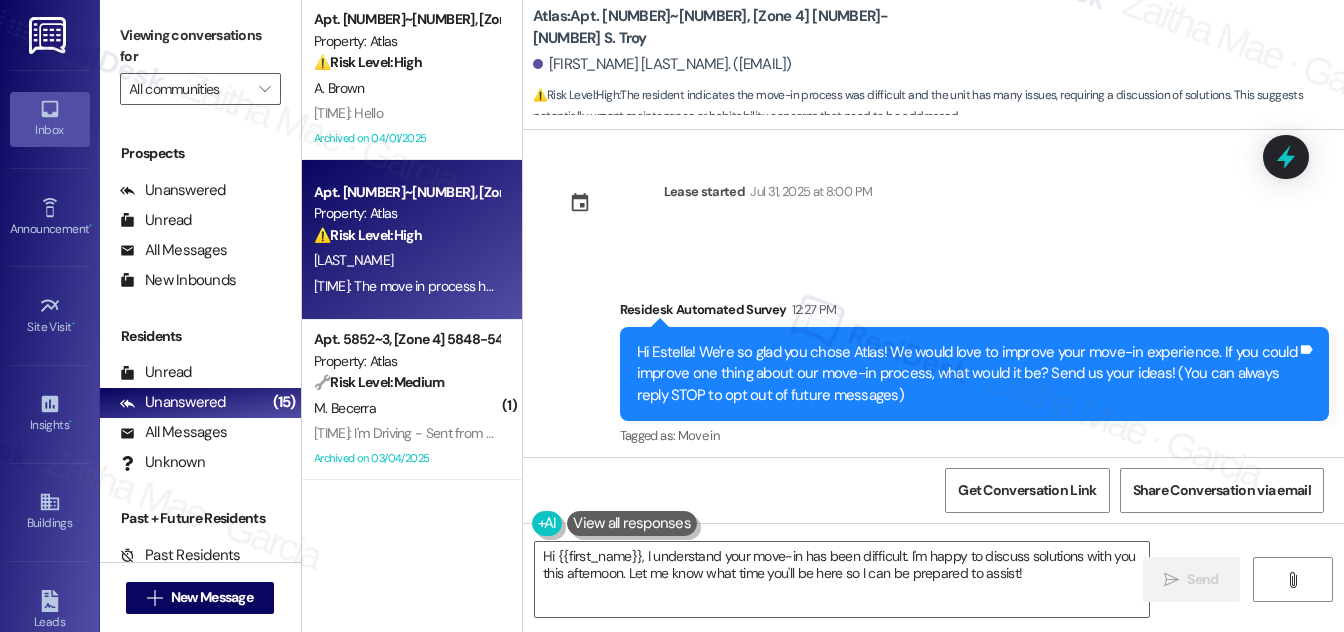 scroll, scrollTop: 0, scrollLeft: 0, axis: both 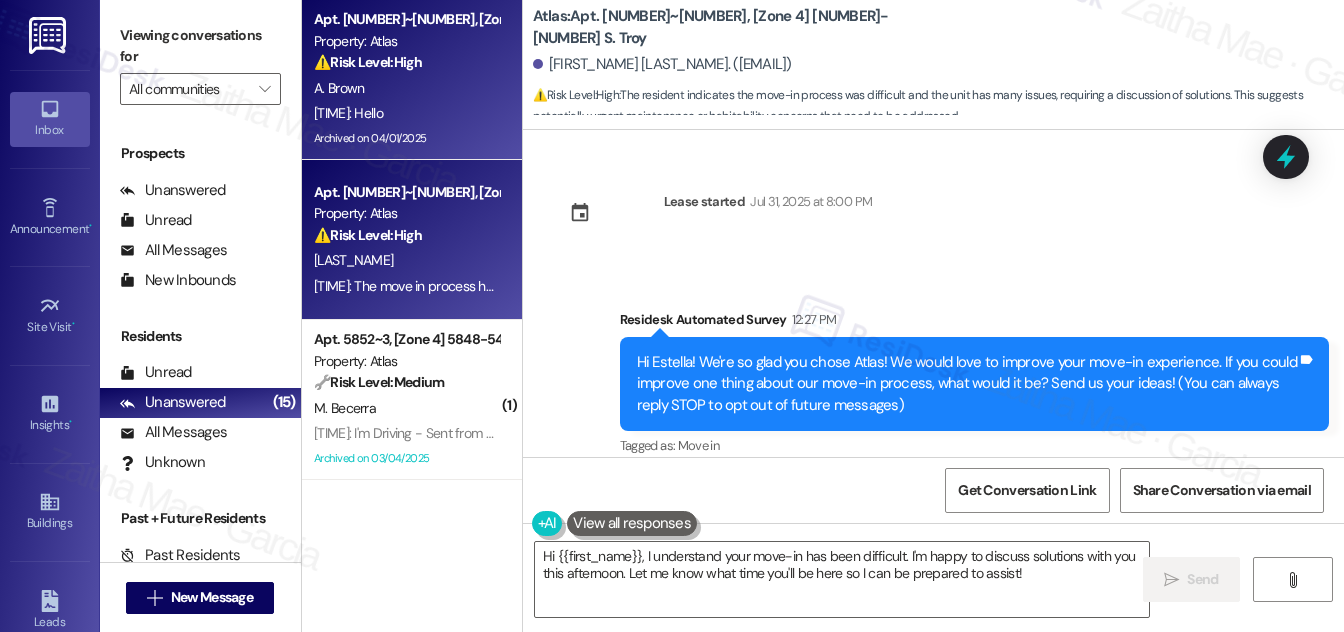 click on "[TIME]: Hello [TIME]: Hello" at bounding box center (406, 113) 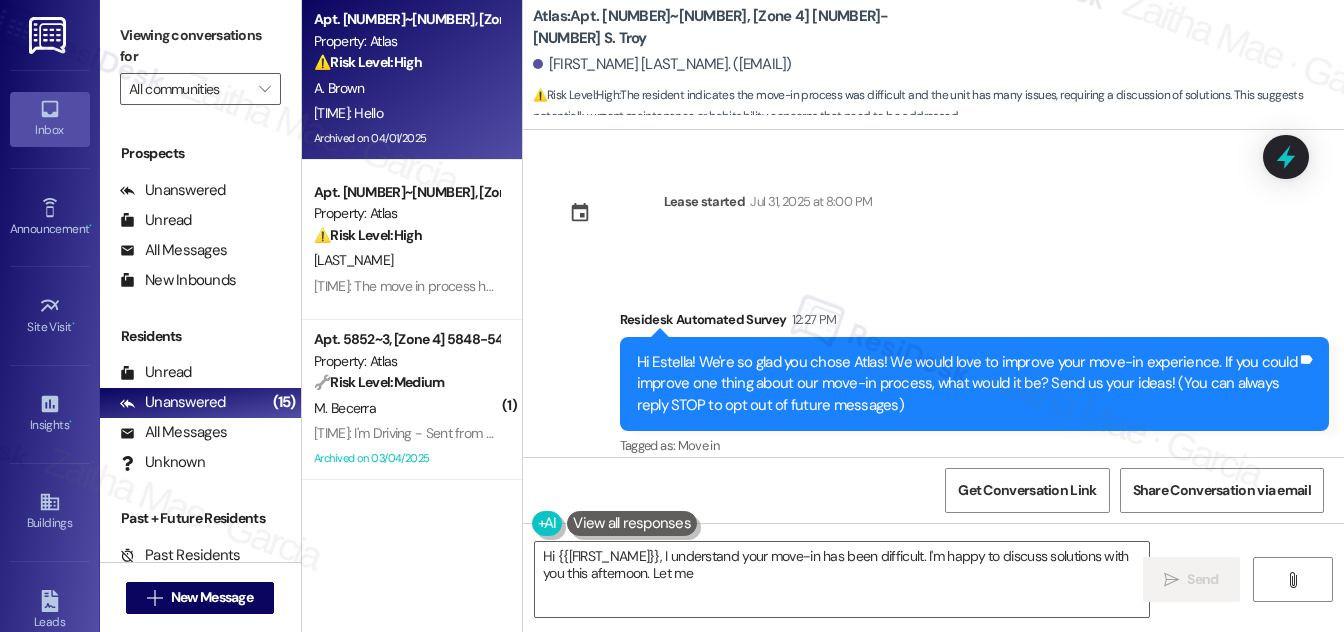 type on "Hi {{first_name}}, I understand your move-in has been difficult. I'm happy to discuss solutions with you this afternoon. Let me know" 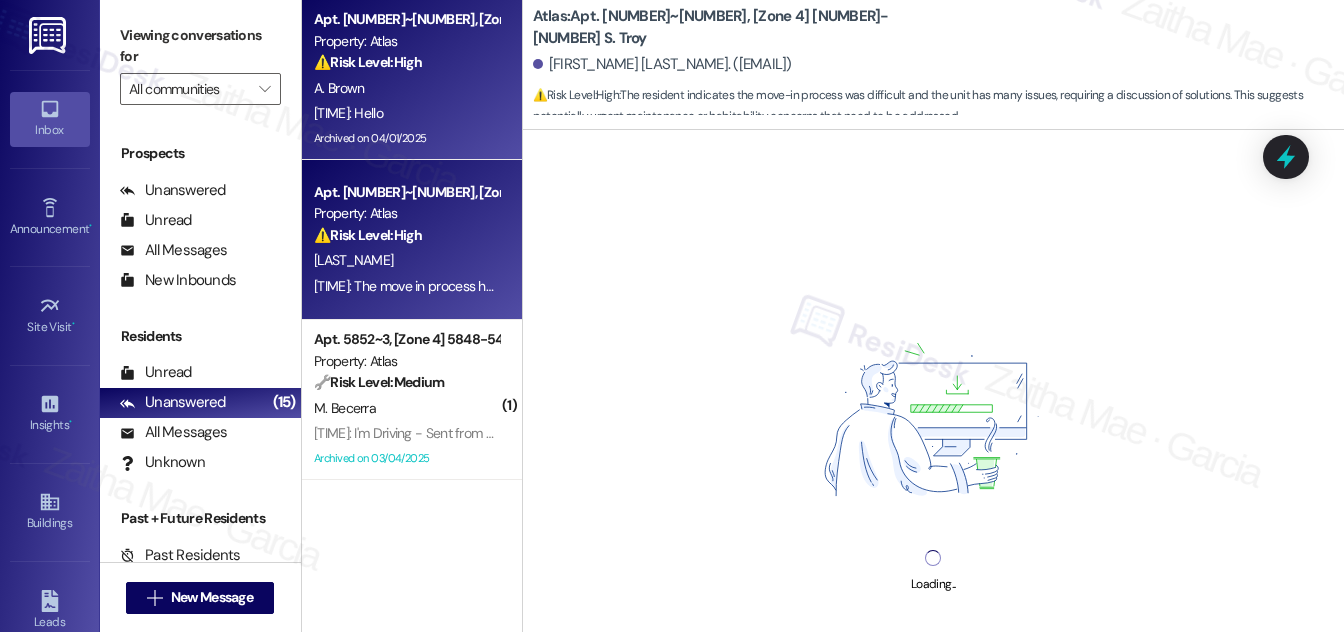 click on "Apt. [APT_NUMBER]~[APT_NUMBER], [ZONE] [STREET_NUMBER]-[STREET_NUMBER] [STREET_NAME] Property: Atlas ⚠️  Risk Level:  High The resident indicates the move-in process was difficult and the unit has many issues, requiring a discussion of solutions. This suggests potentially urgent maintenance or habitability concerns that need to be addressed." at bounding box center (406, 214) 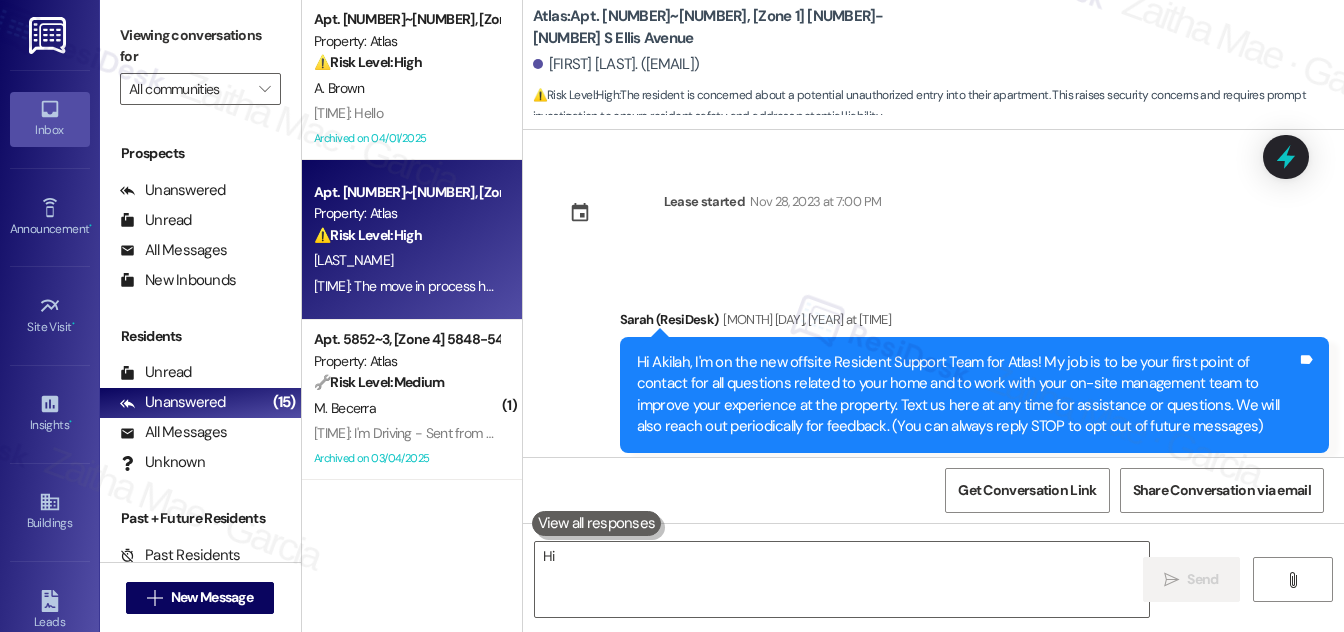 click on "⚠️ Risk Level: High The resident indicates the move-in process was difficult and the unit has many issues, requiring a discussion of solutions. This suggests potentially urgent maintenance or habitability concerns that need to be addressed." at bounding box center [406, 235] 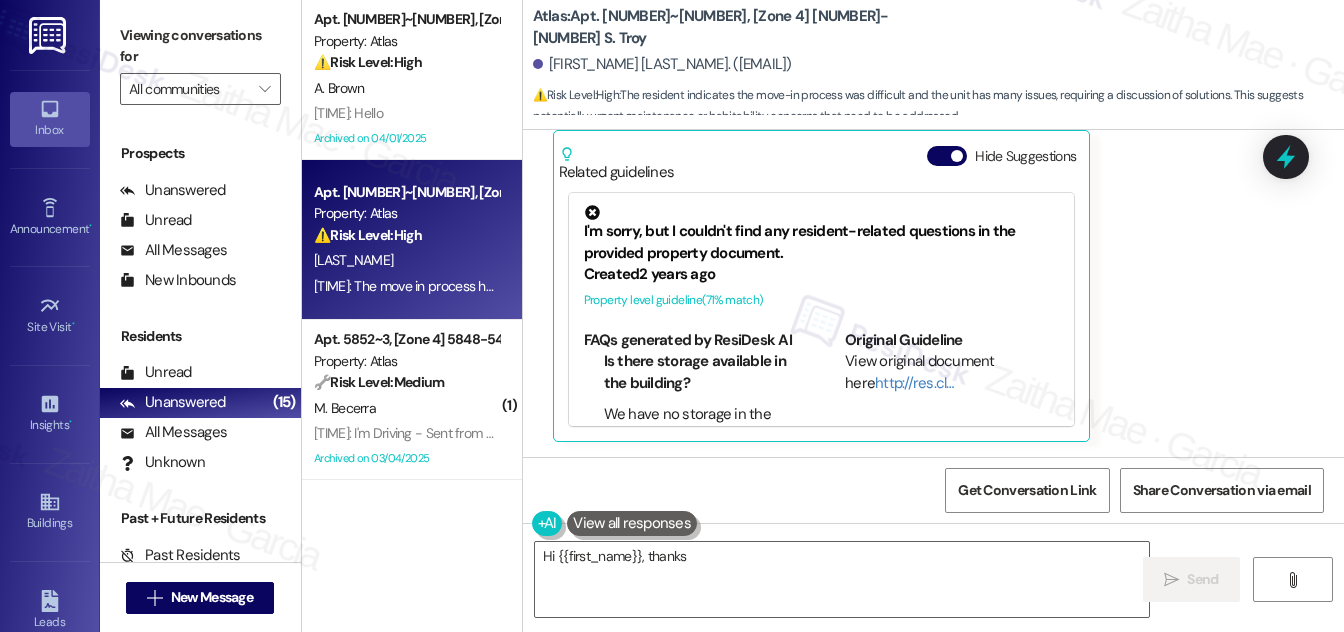 scroll, scrollTop: 521, scrollLeft: 0, axis: vertical 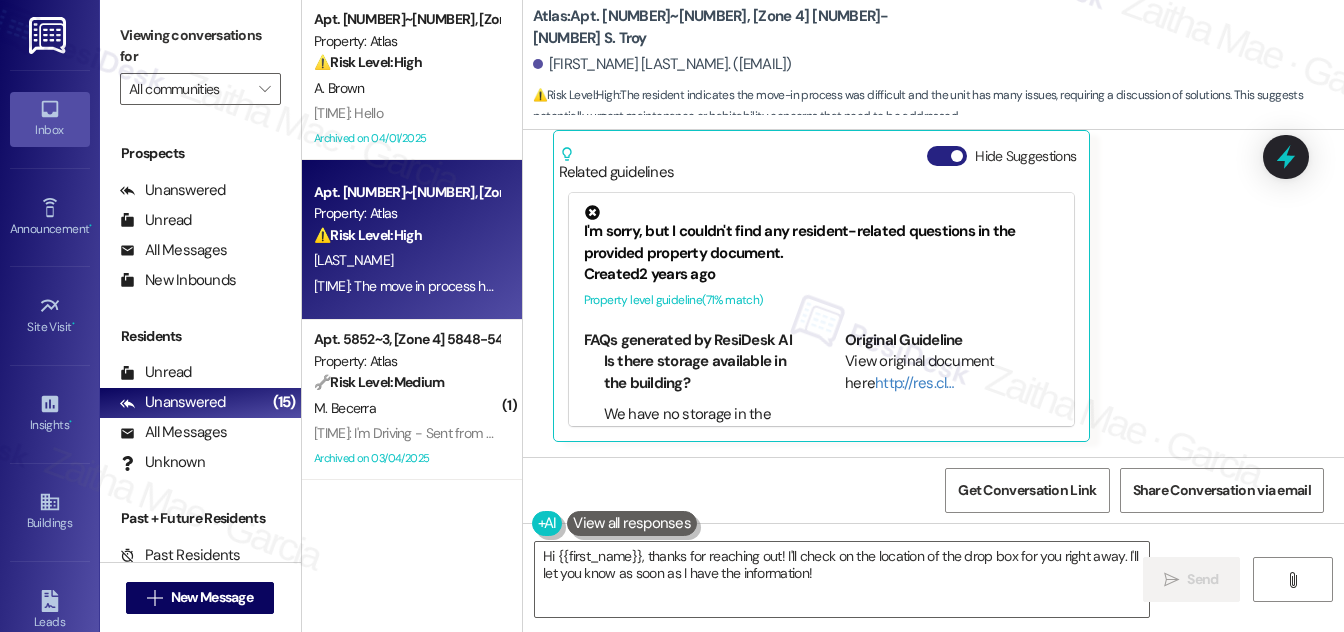 click on "Hide Suggestions" at bounding box center [947, 156] 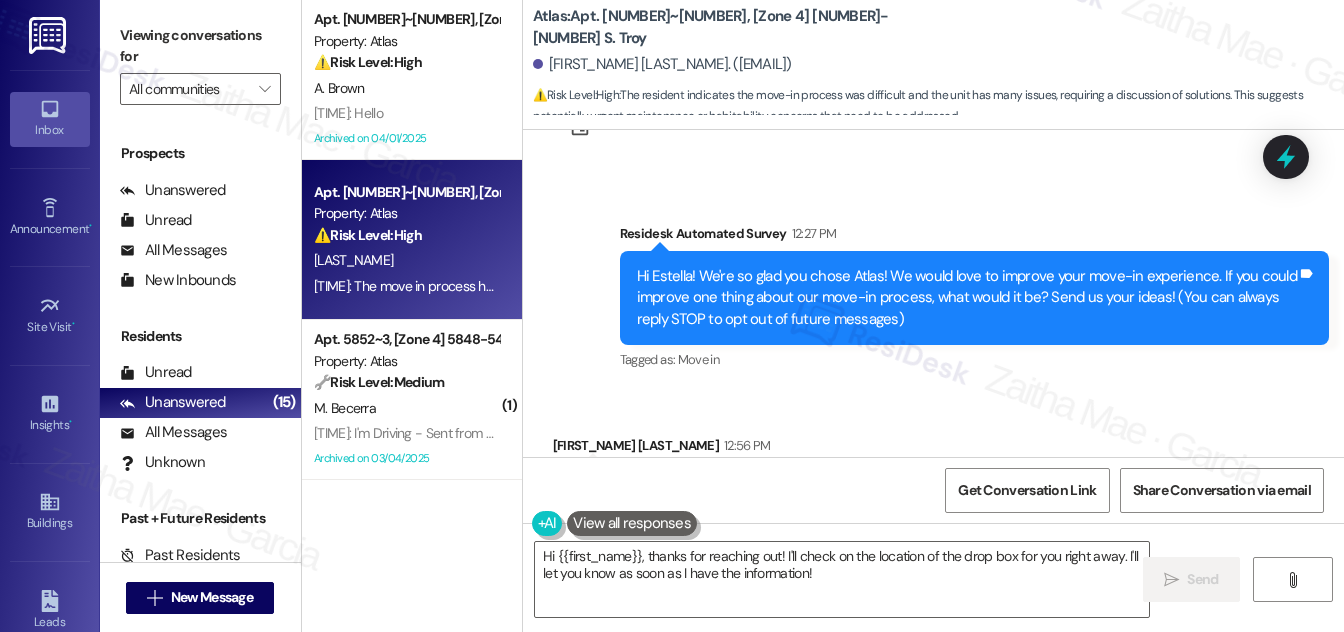 scroll, scrollTop: 268, scrollLeft: 0, axis: vertical 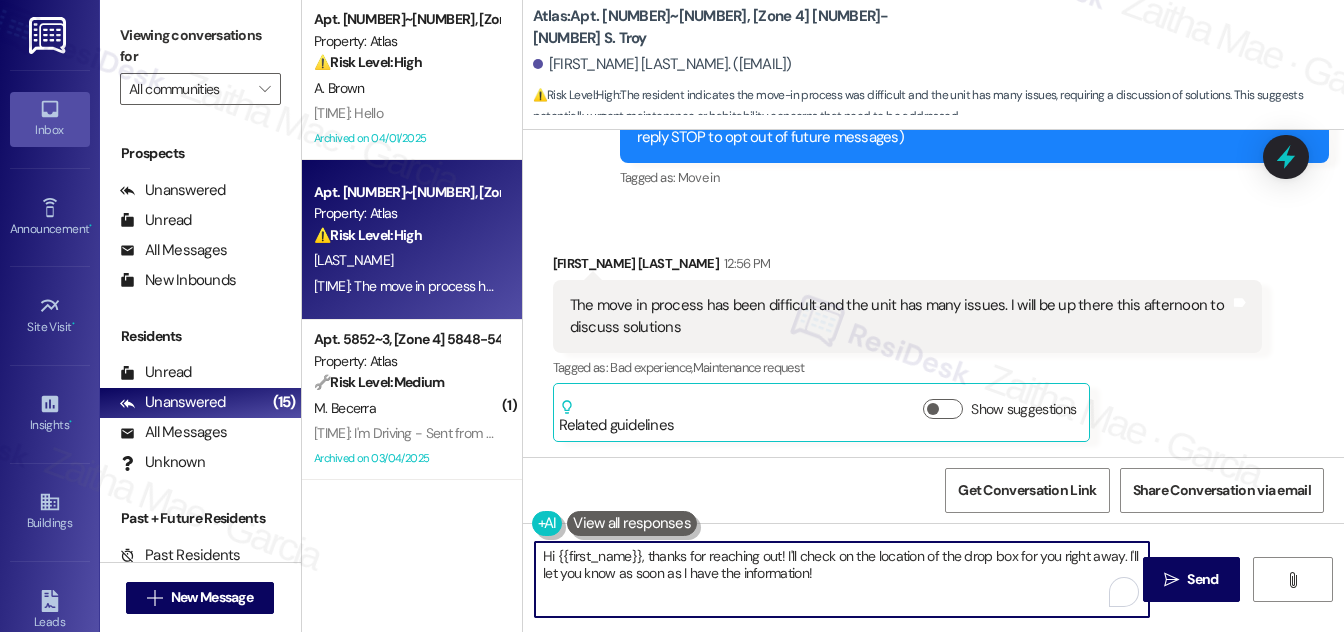 drag, startPoint x: 778, startPoint y: 556, endPoint x: 704, endPoint y: 551, distance: 74.168724 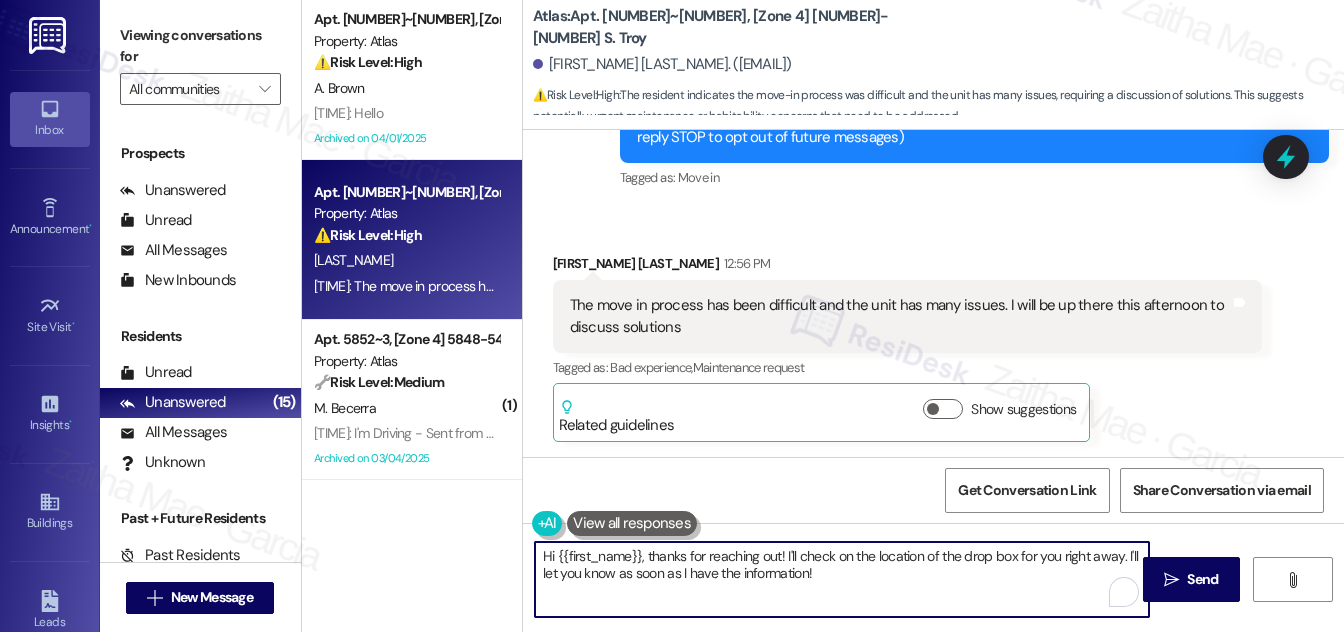 click on "Hi {{first_name}}, thanks for reaching out! I'll check on the location of the drop box for you right away. I'll let you know as soon as I have the information!" at bounding box center (842, 579) 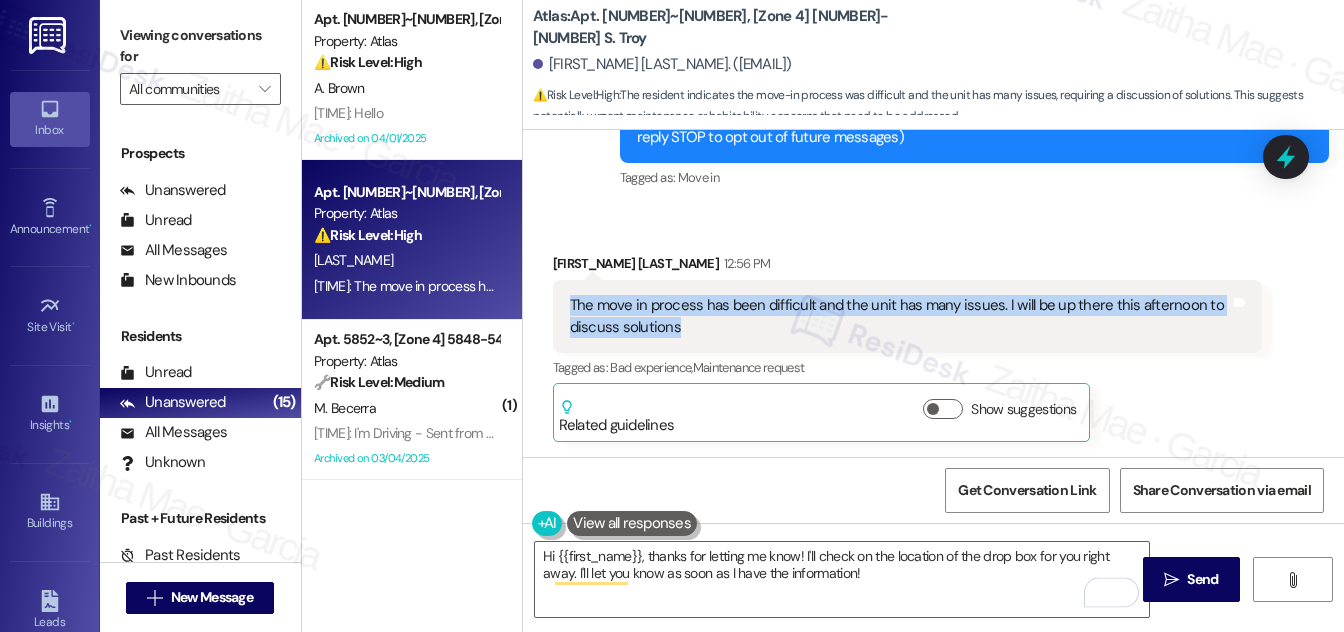 drag, startPoint x: 594, startPoint y: 314, endPoint x: 693, endPoint y: 329, distance: 100.12991 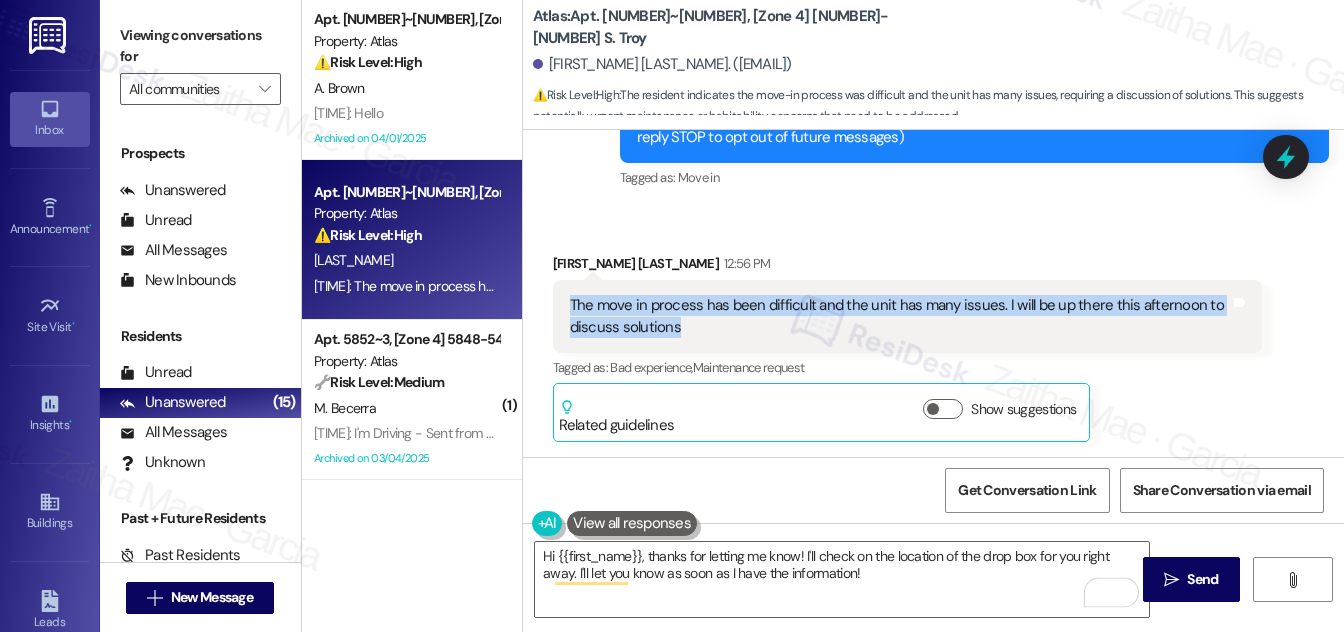 click on "The move in process has been difficult and the unit has many issues. I will be up there this afternoon to discuss solutions Tags and notes" at bounding box center (907, 316) 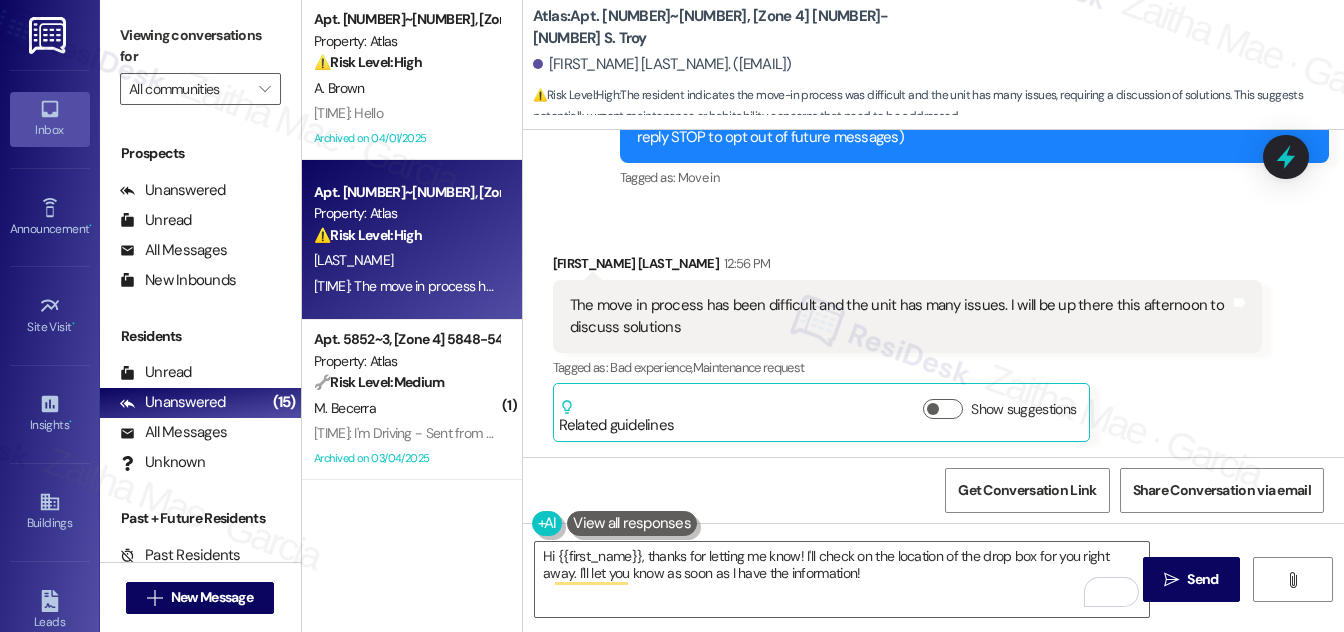 click on "Received via SMS Estella Olmedo [TIME] The move in process has been difficult and the unit has many issues. I will be up there this afternoon to discuss solutions Tags and notes Tagged as:   Bad experience ,  Click to highlight conversations about Bad experience Maintenance request Click to highlight conversations about Bad experience  Related guidelines Show suggestions" at bounding box center [933, 333] 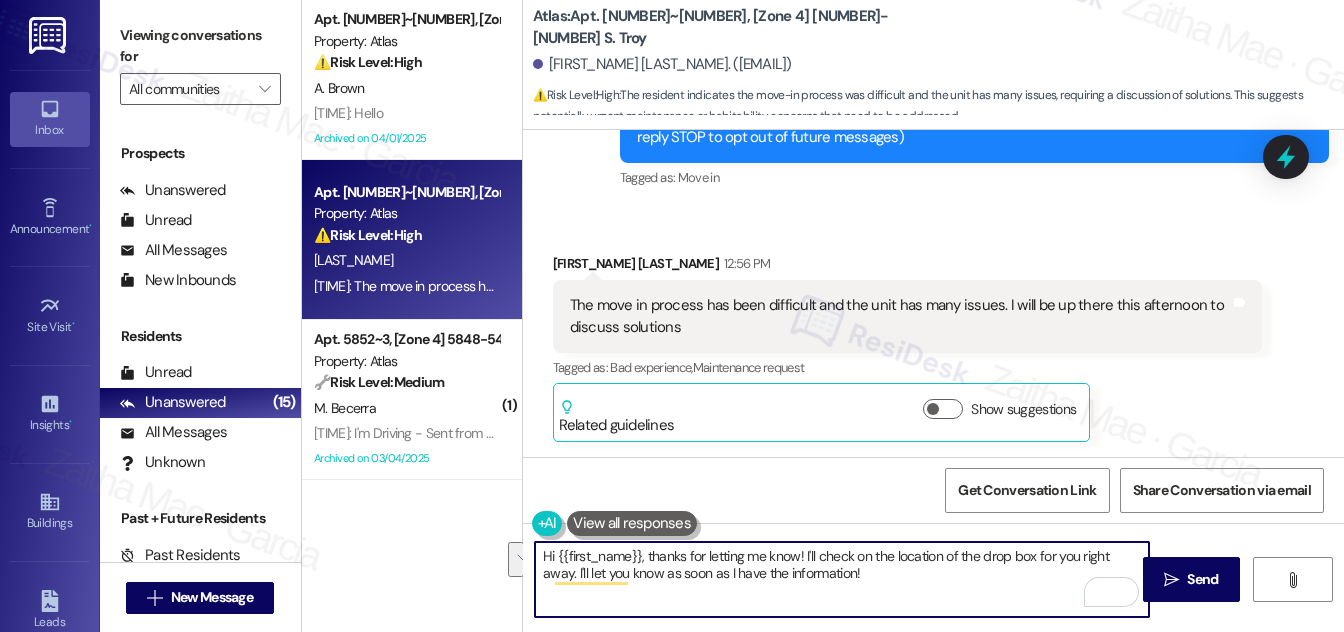 drag, startPoint x: 808, startPoint y: 551, endPoint x: 869, endPoint y: 570, distance: 63.89053 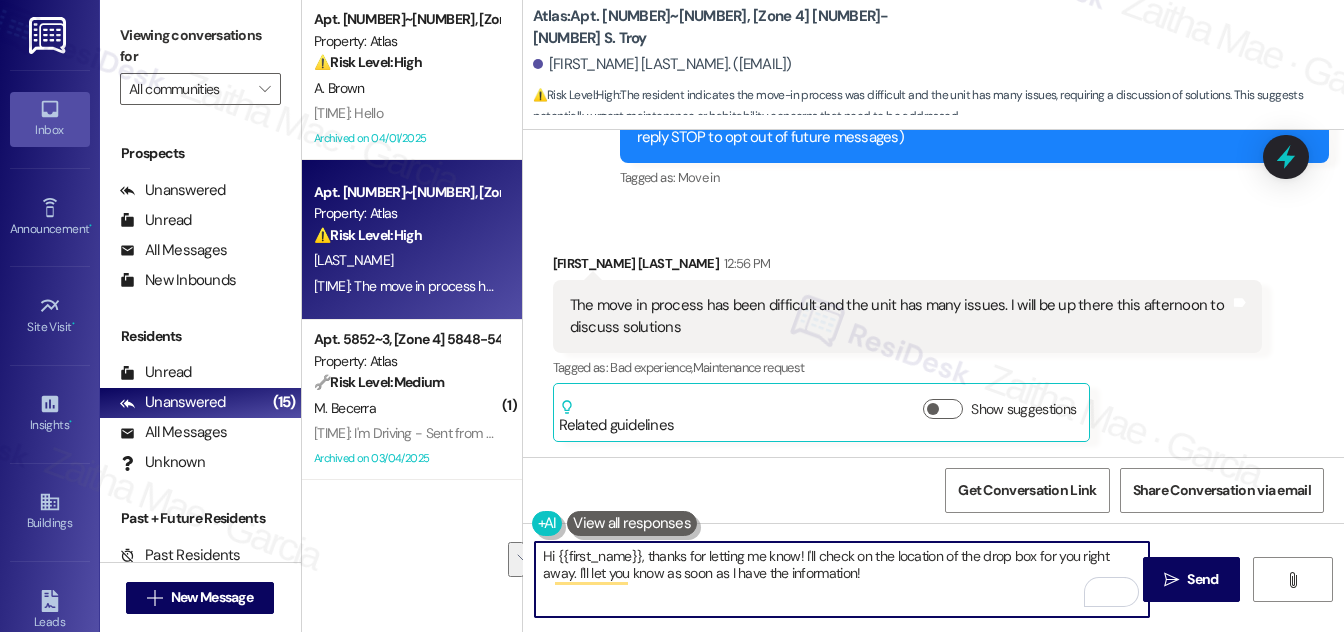 click on "Hi {{first_name}}, thanks for letting me know! I'll check on the location of the drop box for you right away. I'll let you know as soon as I have the information!" at bounding box center [842, 579] 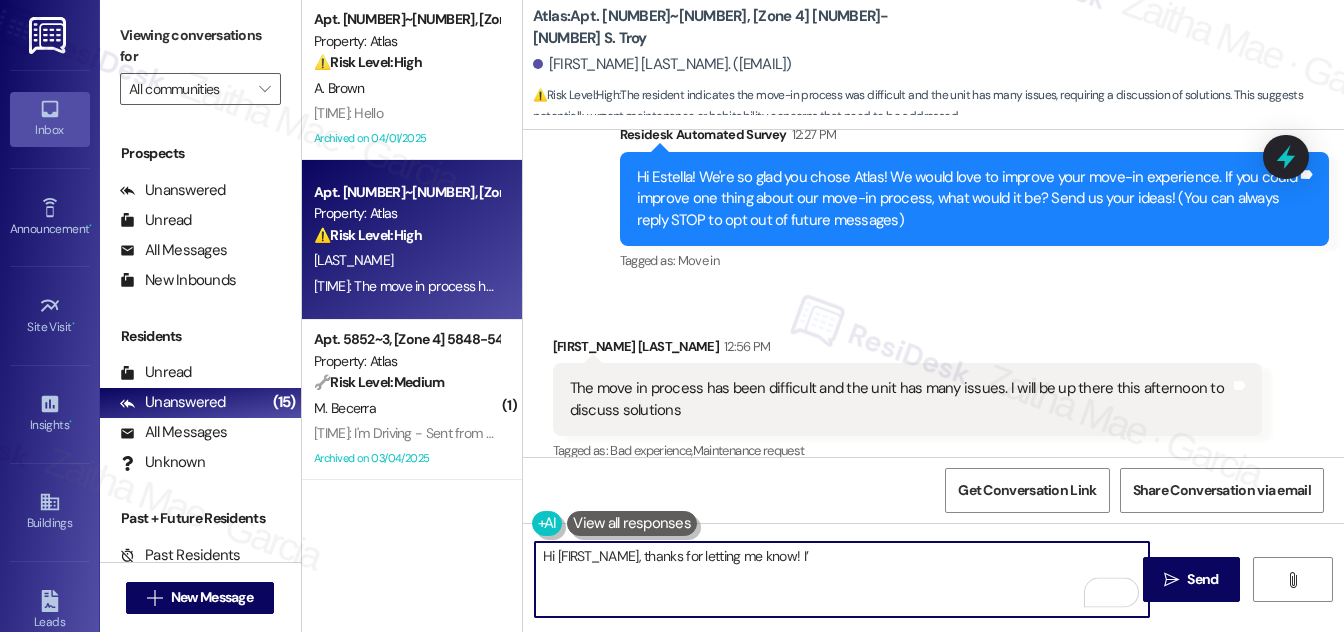 scroll, scrollTop: 268, scrollLeft: 0, axis: vertical 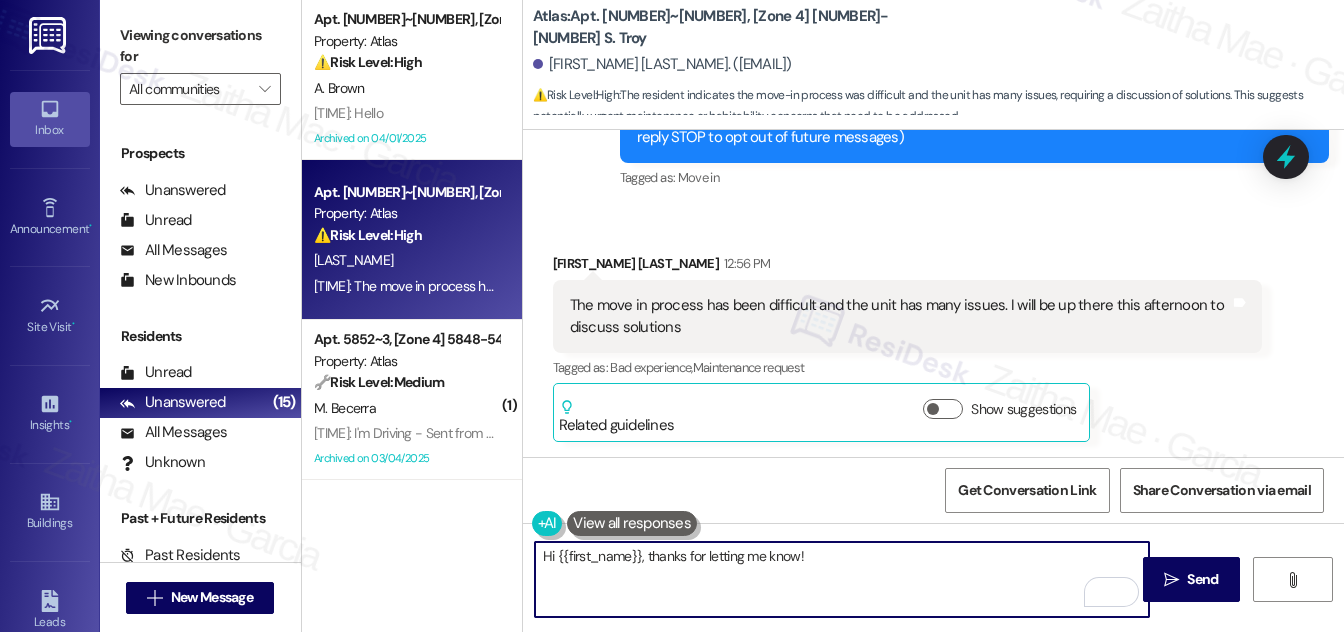 paste on "I’m sorry to hear the move-in process has been difficult and that there are several issues with the unit. We appreciate you taking the time to address this, and we’ll be ready to assist with any follow-up or support you may need afterward." 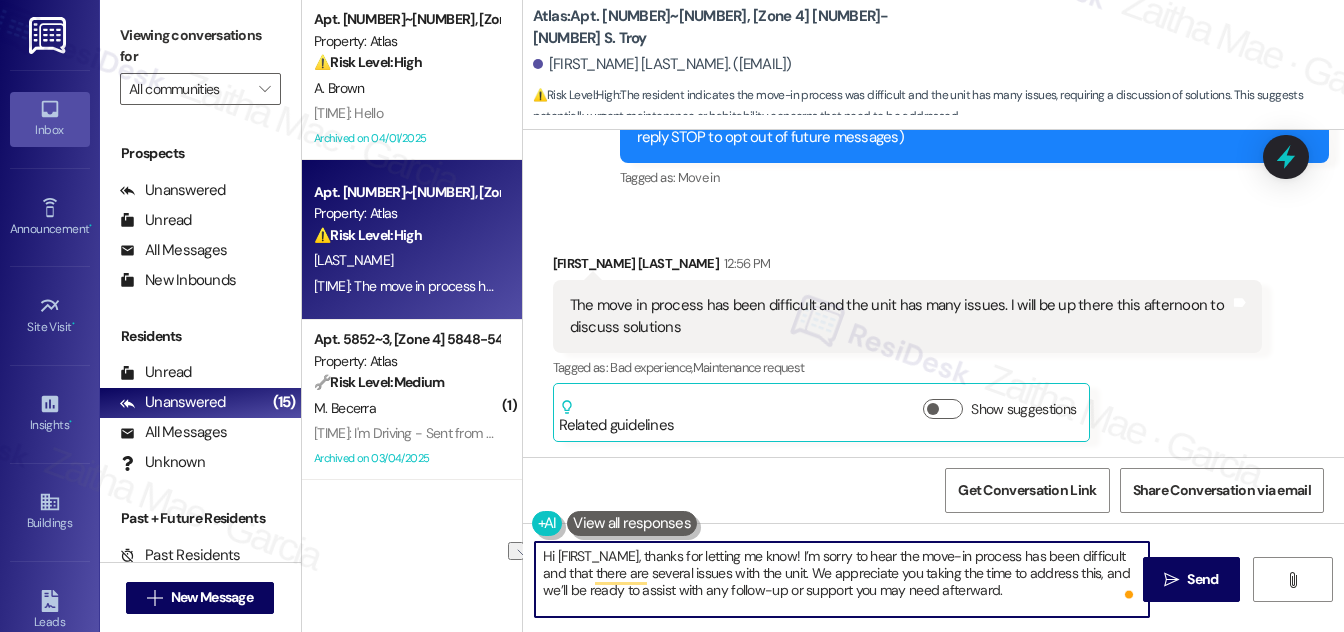 drag, startPoint x: 1010, startPoint y: 572, endPoint x: 1074, endPoint y: 568, distance: 64.12488 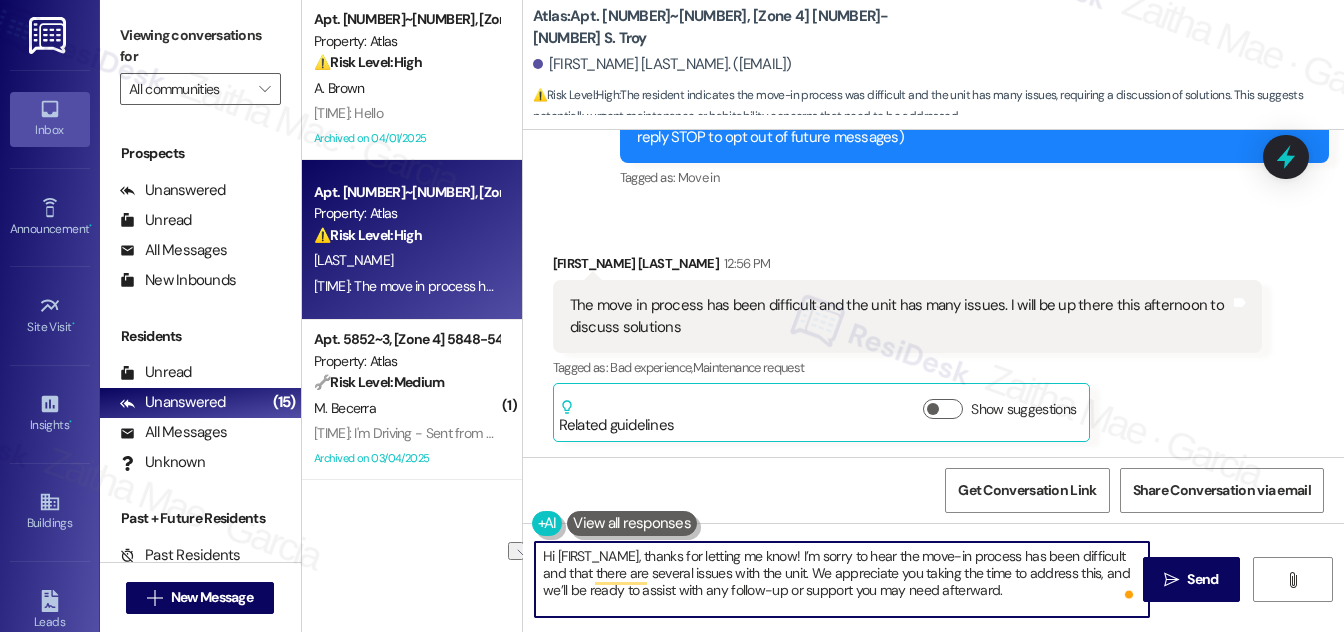 click on "Hi [FIRST_NAME], thanks for letting me know! I’m sorry to hear the move-in process has been difficult and that there are several issues with the unit. We appreciate you taking the time to address this, and we’ll be ready to assist with any follow-up or support you may need afterward." at bounding box center [842, 579] 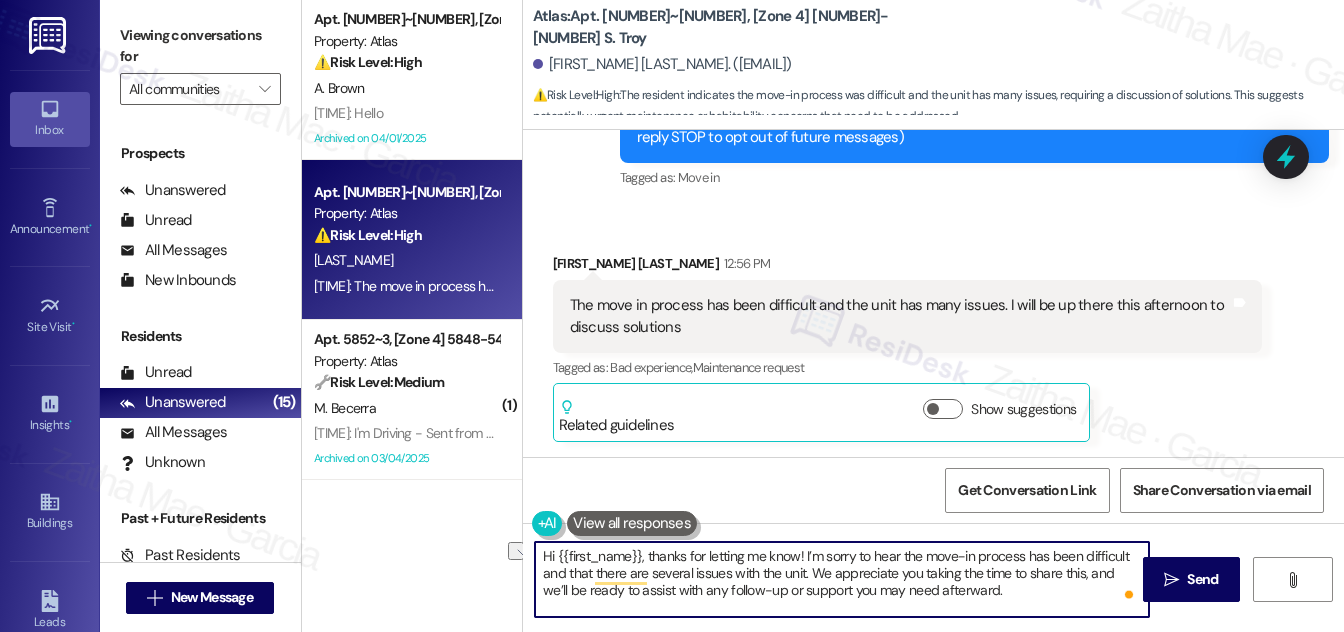 drag, startPoint x: 1121, startPoint y: 571, endPoint x: 1083, endPoint y: 570, distance: 38.013157 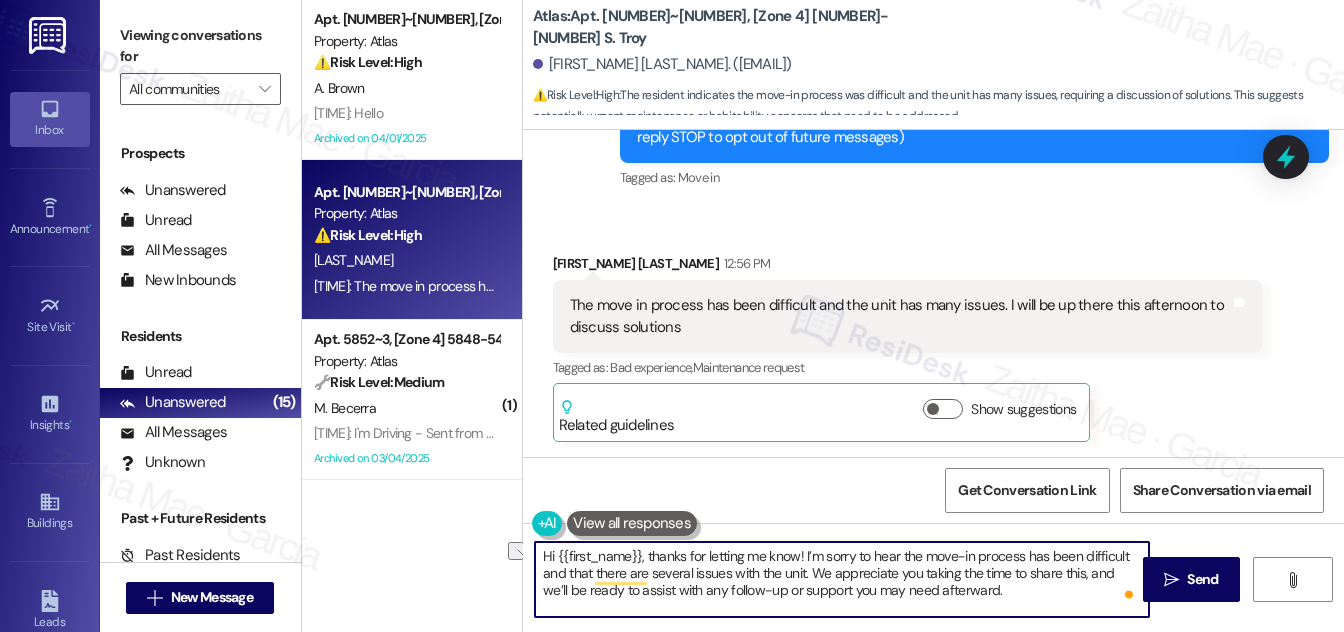 click on "Hi {{first_name}}, thanks for letting me know! I’m sorry to hear the move-in process has been difficult and that there are several issues with the unit. We appreciate you taking the time to share this, and we’ll be ready to assist with any follow-up or support you may need afterward." at bounding box center [842, 579] 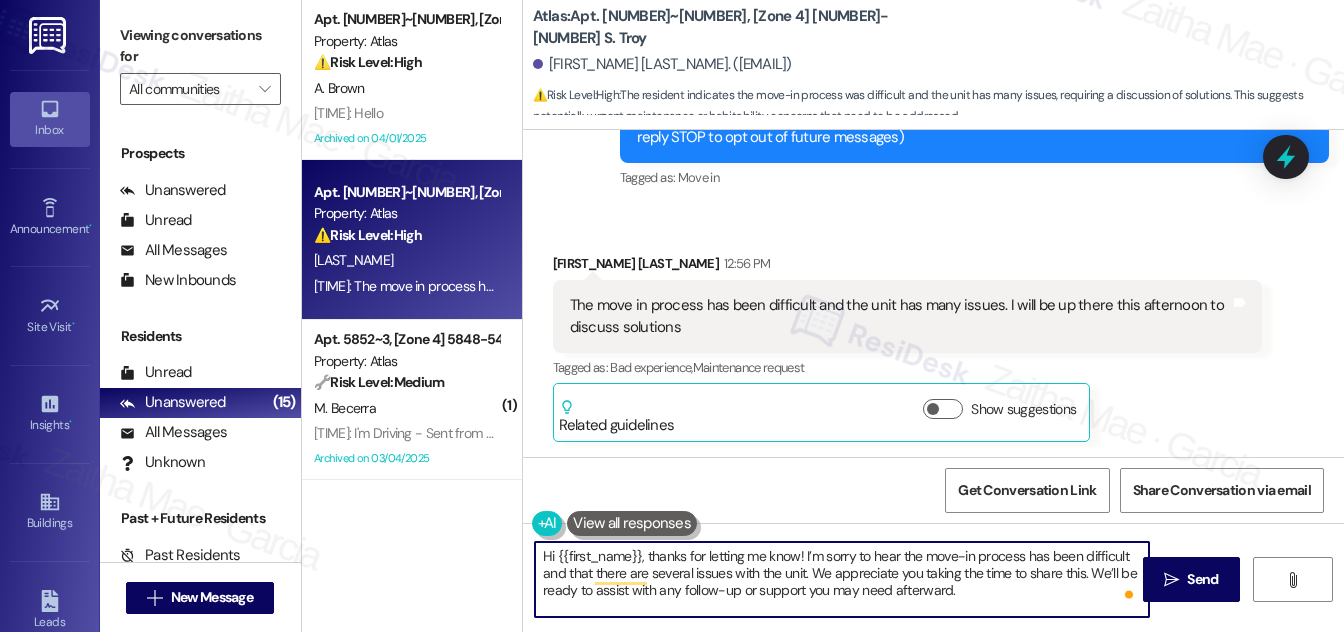 click on "Hi {{first_name}}, thanks for letting me know! I’m sorry to hear the move-in process has been difficult and that there are several issues with the unit. We appreciate you taking the time to share this. We’ll be ready to assist with any follow-up or support you may need afterward." at bounding box center [842, 579] 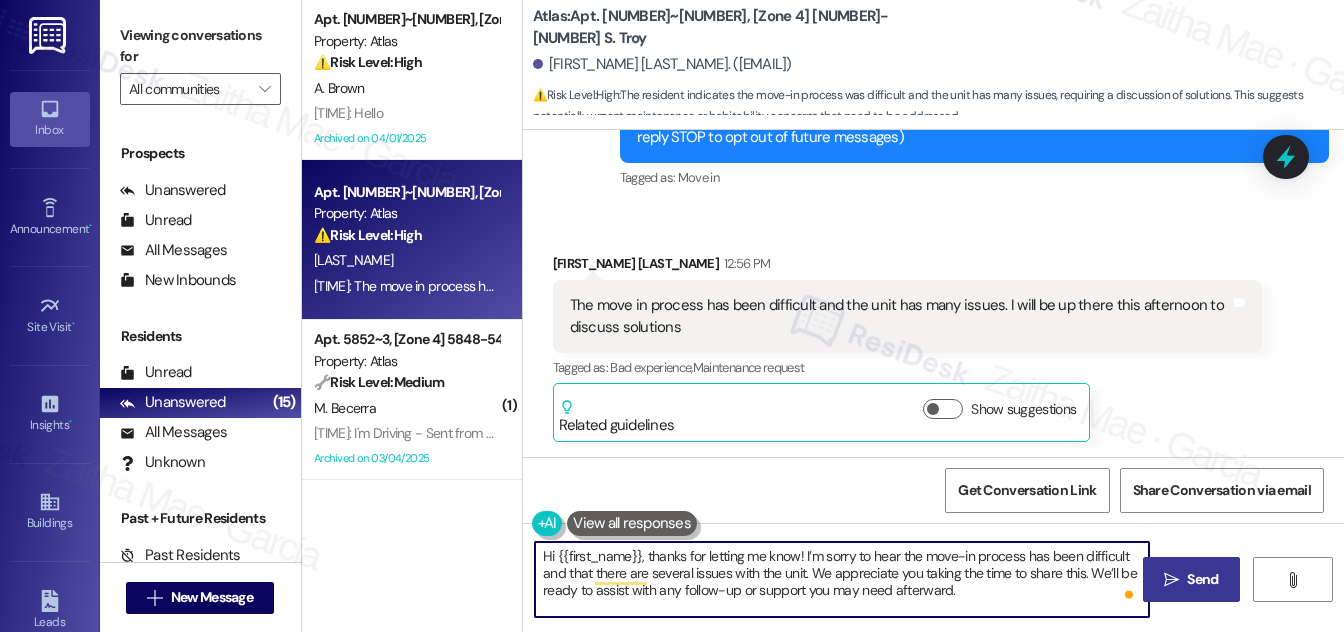 type on "Hi {{first_name}}, thanks for letting me know! I’m sorry to hear the move-in process has been difficult and that there are several issues with the unit. We appreciate you taking the time to share this. We’ll be ready to assist with any follow-up or support you may need afterward." 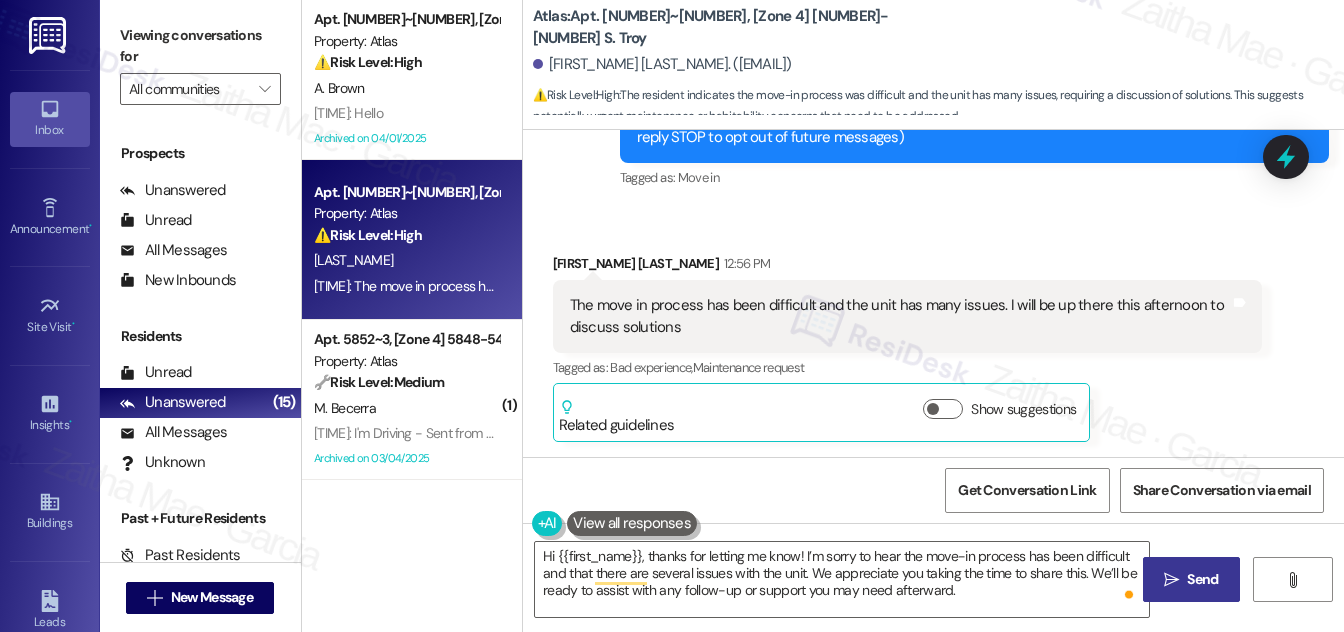 click on "Send" at bounding box center (1202, 579) 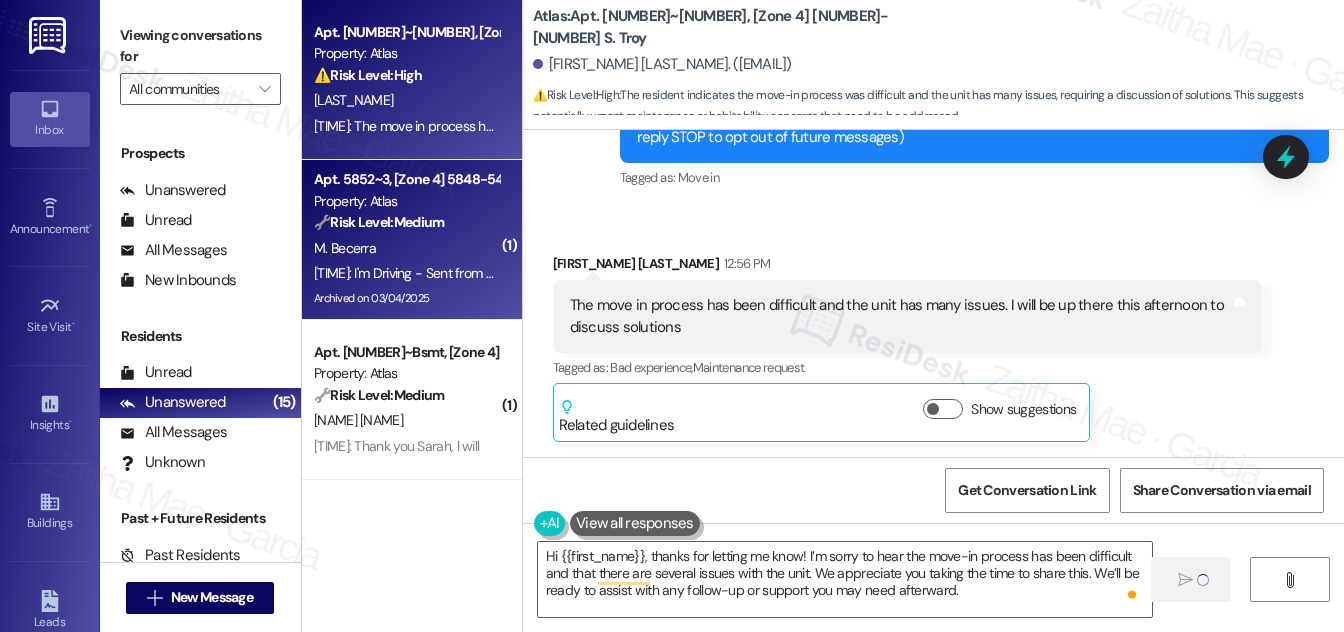 scroll, scrollTop: 181, scrollLeft: 0, axis: vertical 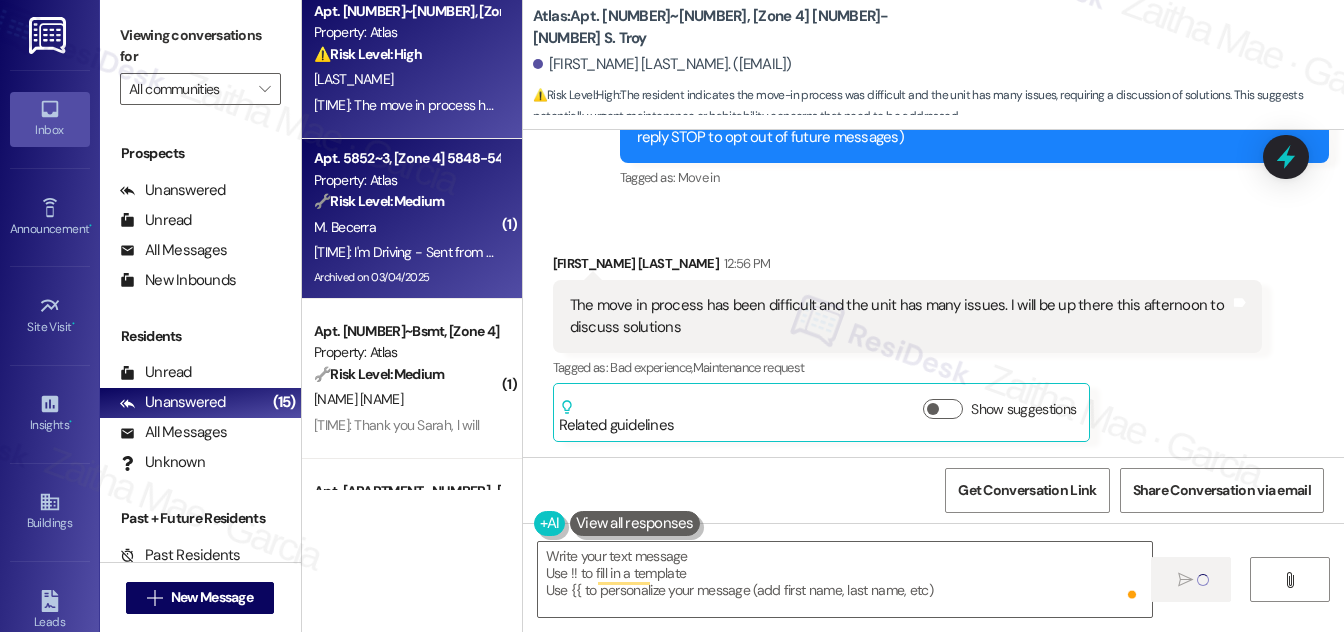 type on "Fetching suggested responses. Please feel free to read through the conversation in the meantime." 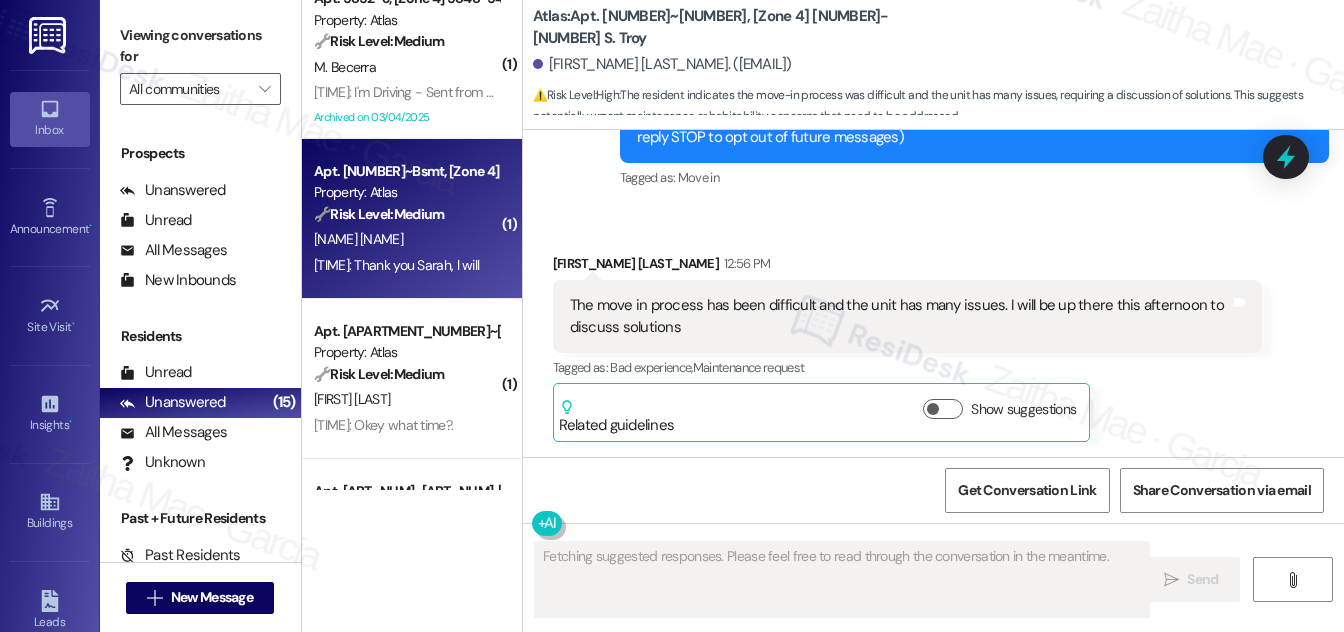 click on "[NAME] [NAME]" at bounding box center (406, 239) 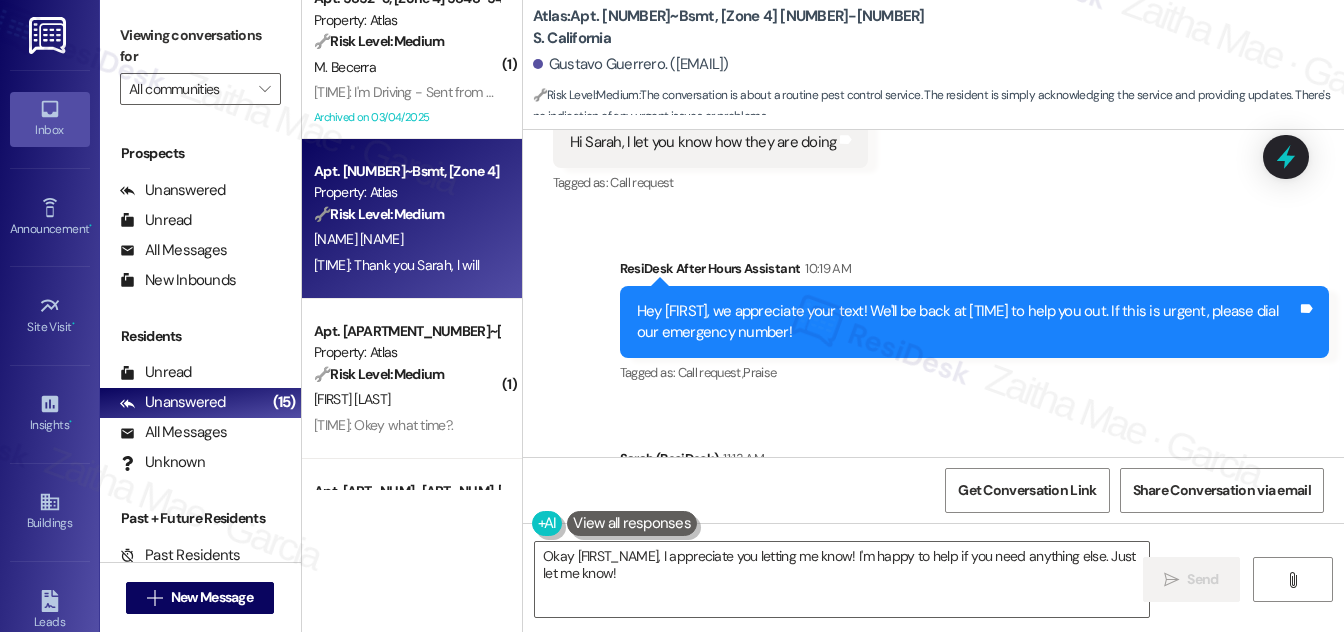 scroll, scrollTop: 40184, scrollLeft: 0, axis: vertical 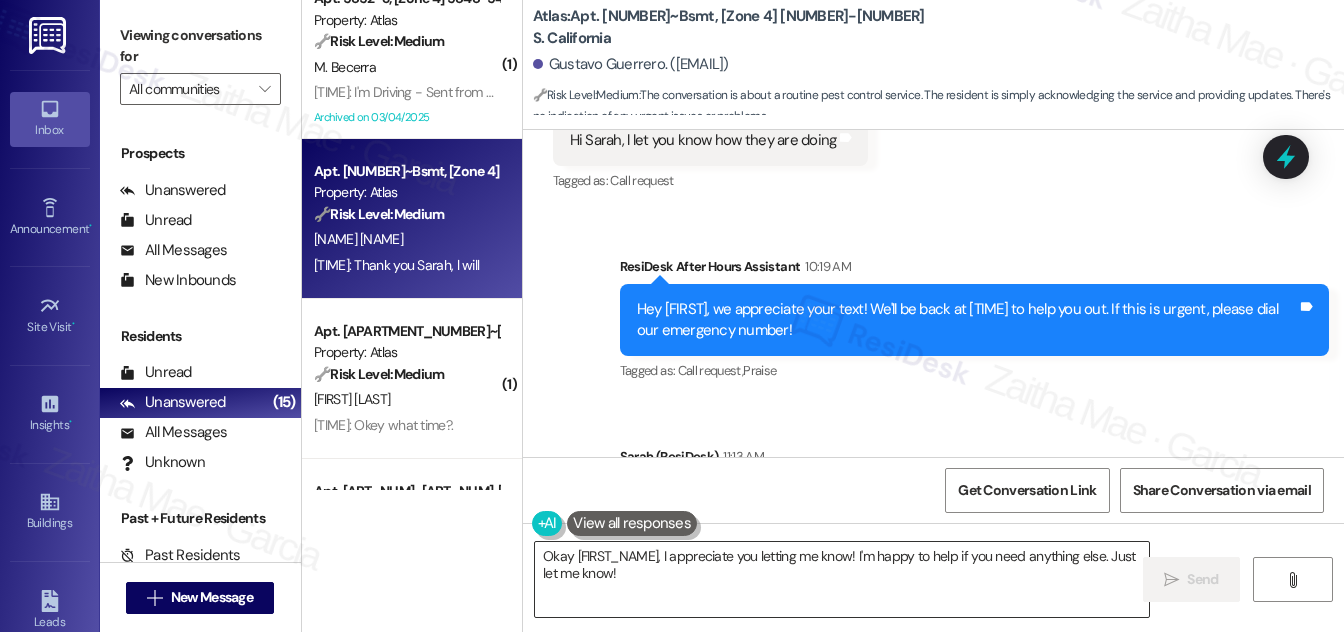 click on "Okay [FIRST_NAME], I appreciate you letting me know! I'm happy to help if you need anything else. Just let me know!" at bounding box center [842, 579] 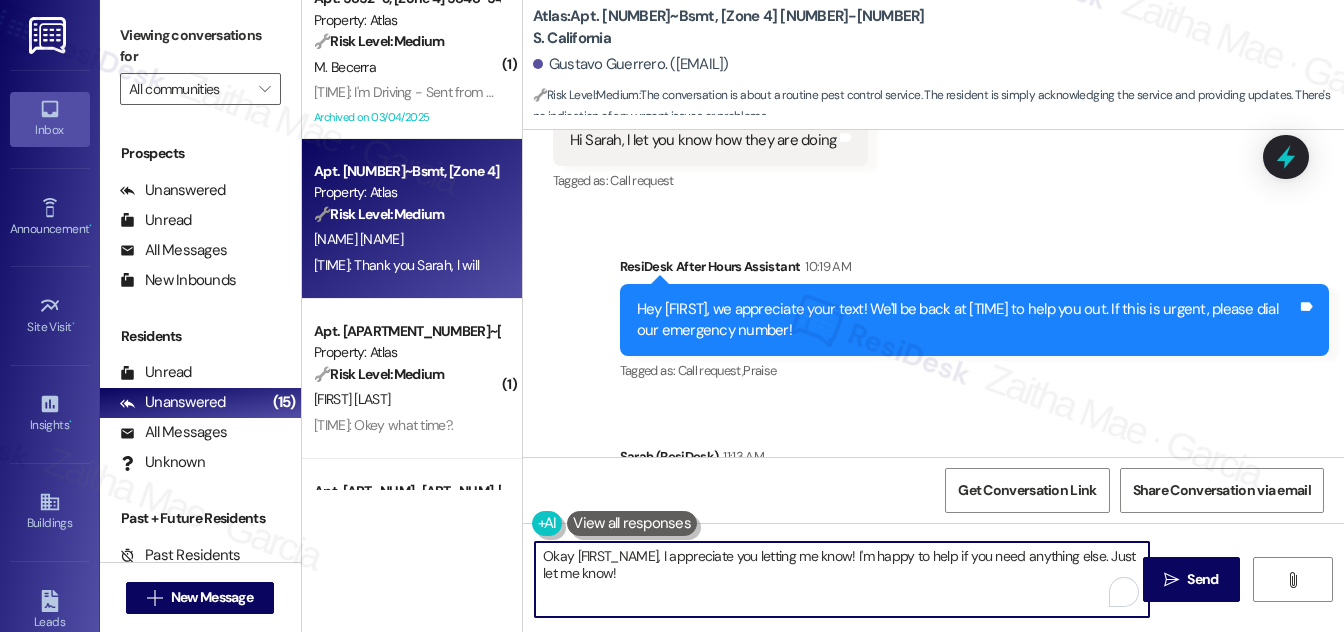 click on "Okay [FIRST_NAME], I appreciate you letting me know! I'm happy to help if you need anything else. Just let me know!" at bounding box center [842, 579] 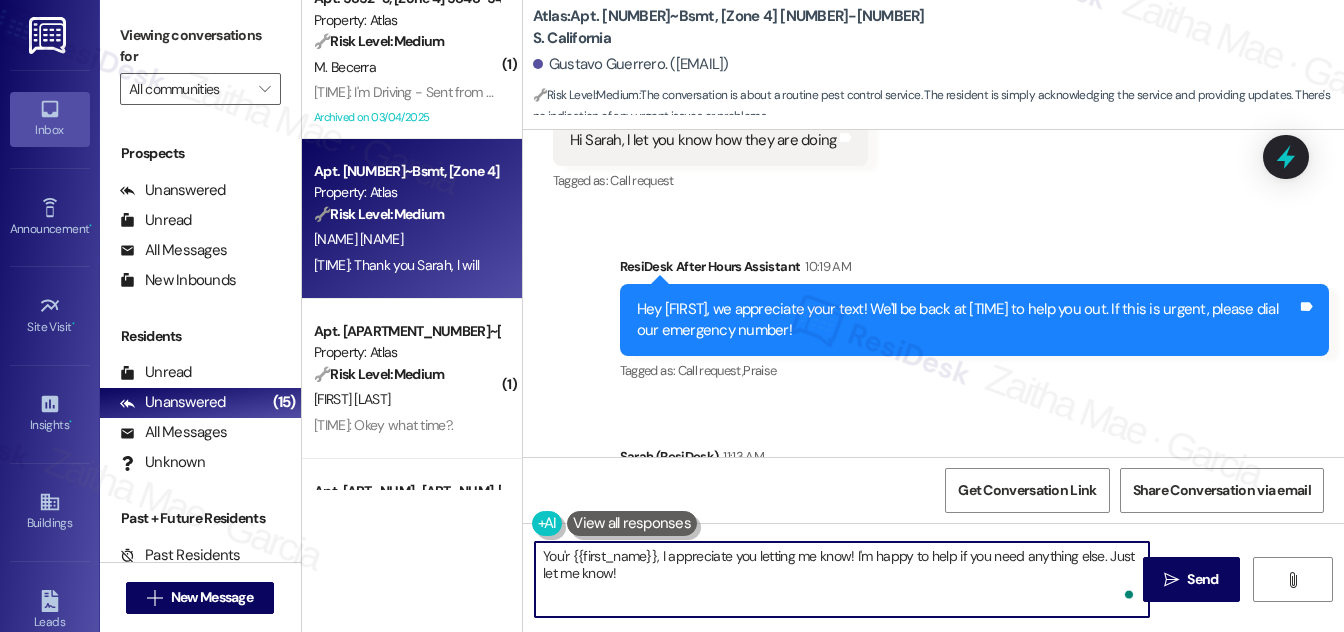 type on "You're {{first_name}}, I appreciate you letting me know! I'm happy to help if you need anything else. Just let me know!" 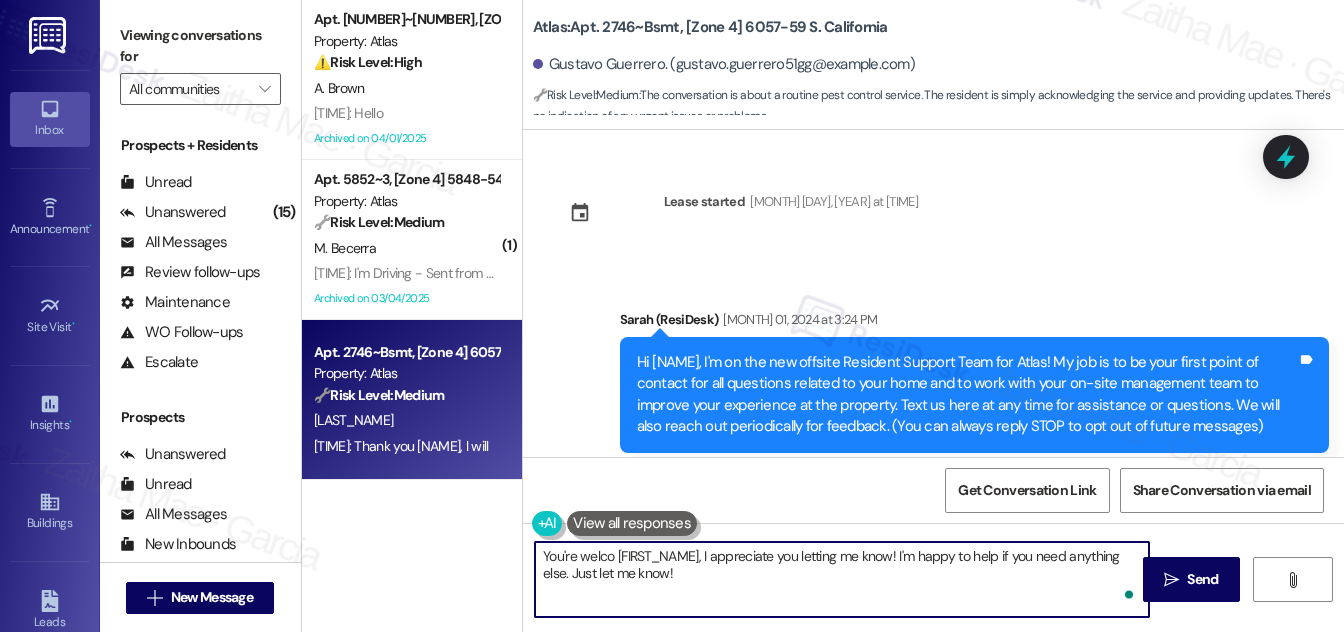 scroll, scrollTop: 0, scrollLeft: 0, axis: both 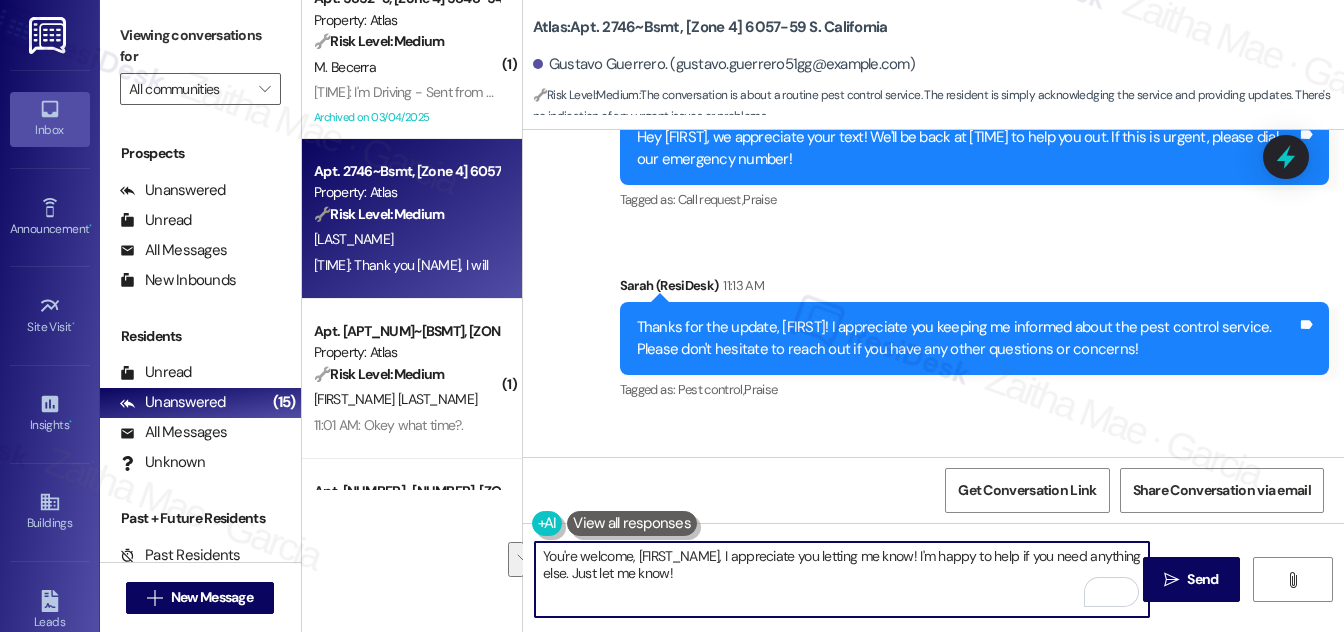 drag, startPoint x: 720, startPoint y: 554, endPoint x: 746, endPoint y: 594, distance: 47.707443 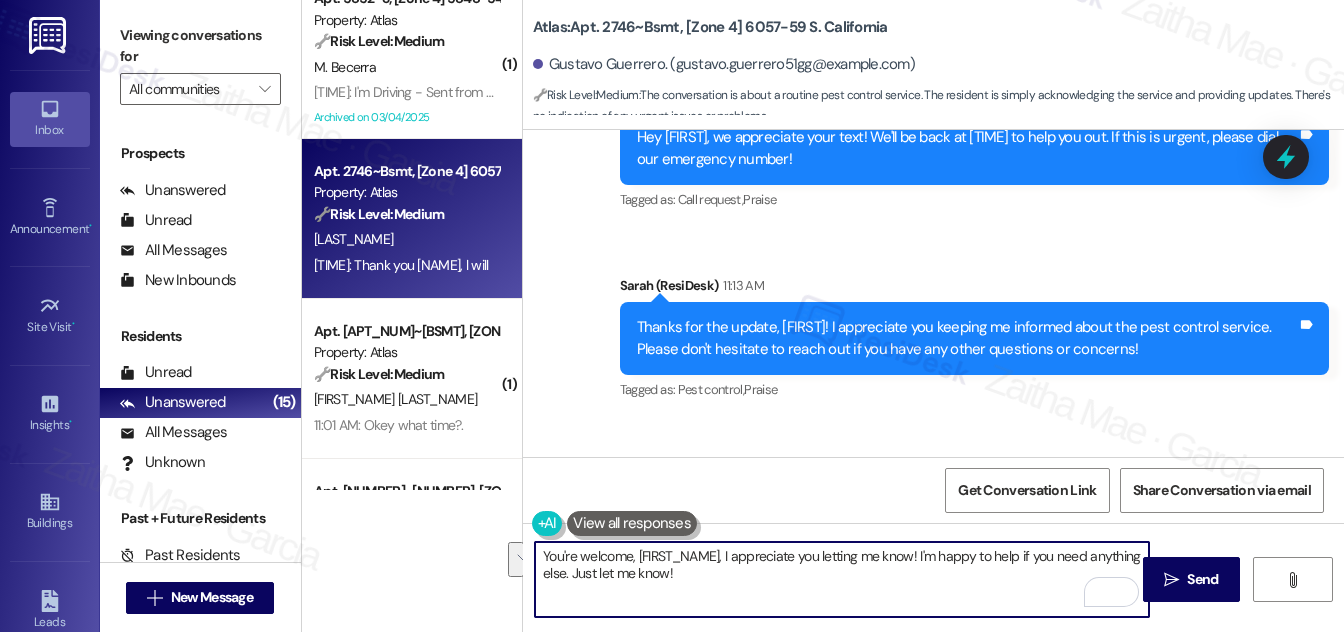 click on "You're welcome, {{first_name}}, I appreciate you letting me know! I'm happy to help if you need anything else. Just let me know!" at bounding box center (842, 579) 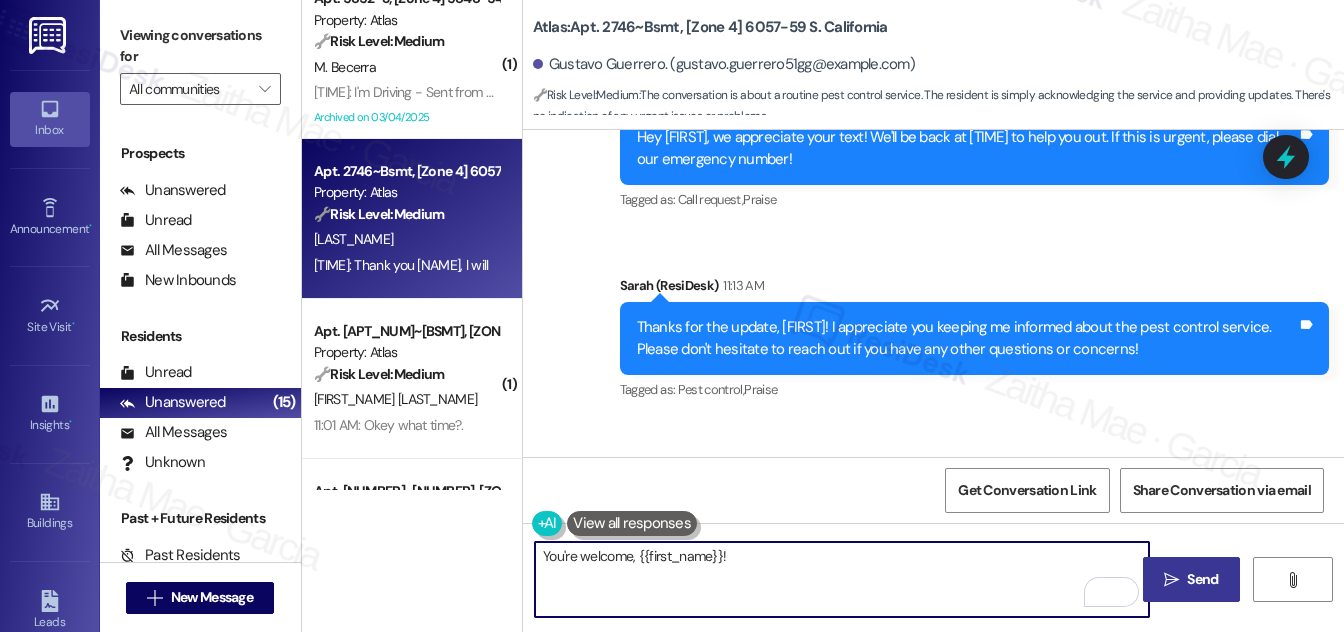 type on "You're welcome, {{first_name}}!" 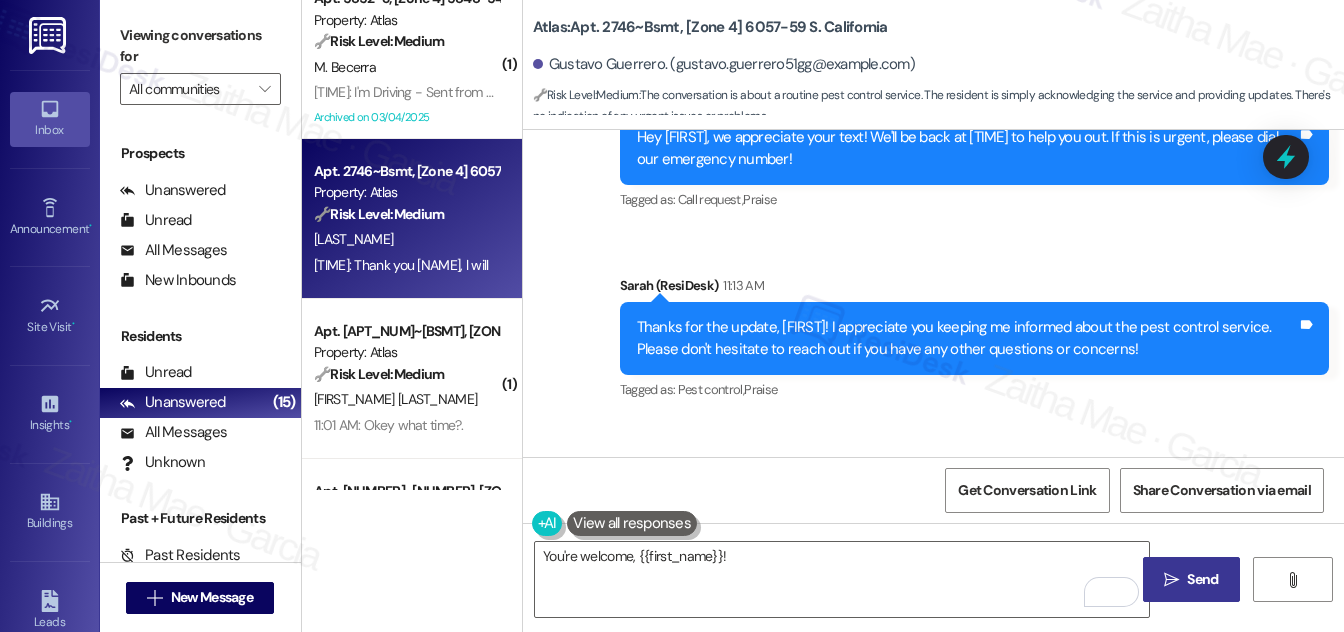 drag, startPoint x: 1204, startPoint y: 574, endPoint x: 1178, endPoint y: 562, distance: 28.635643 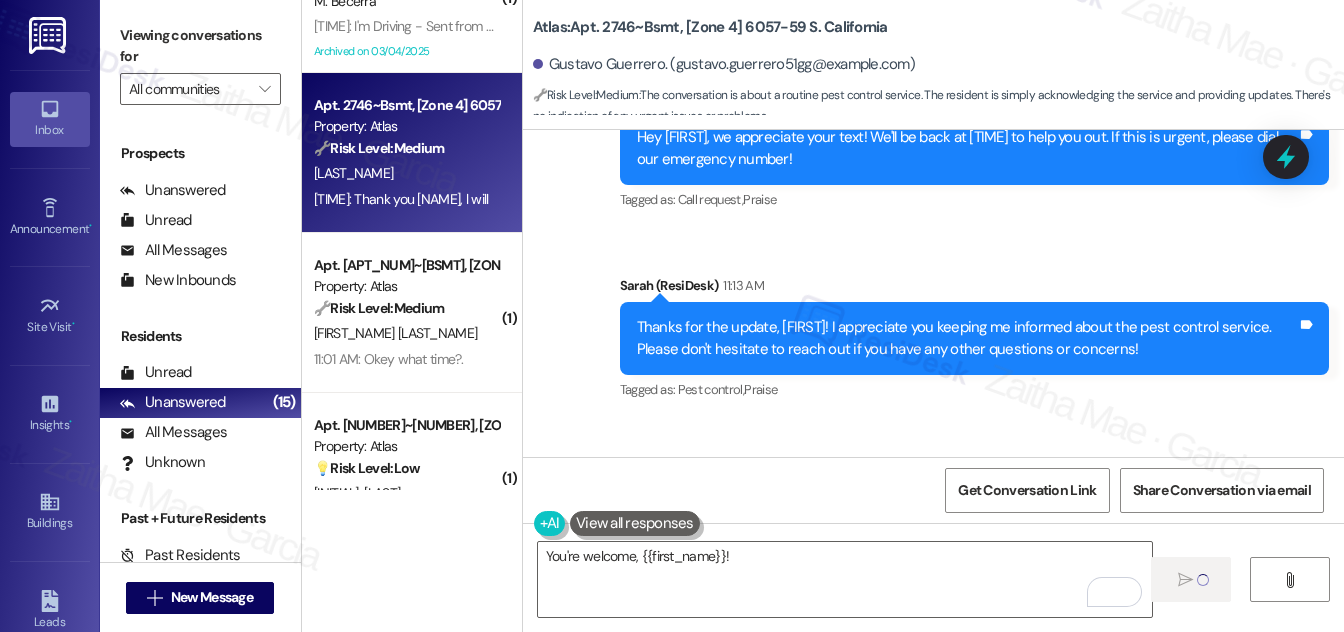 scroll, scrollTop: 272, scrollLeft: 0, axis: vertical 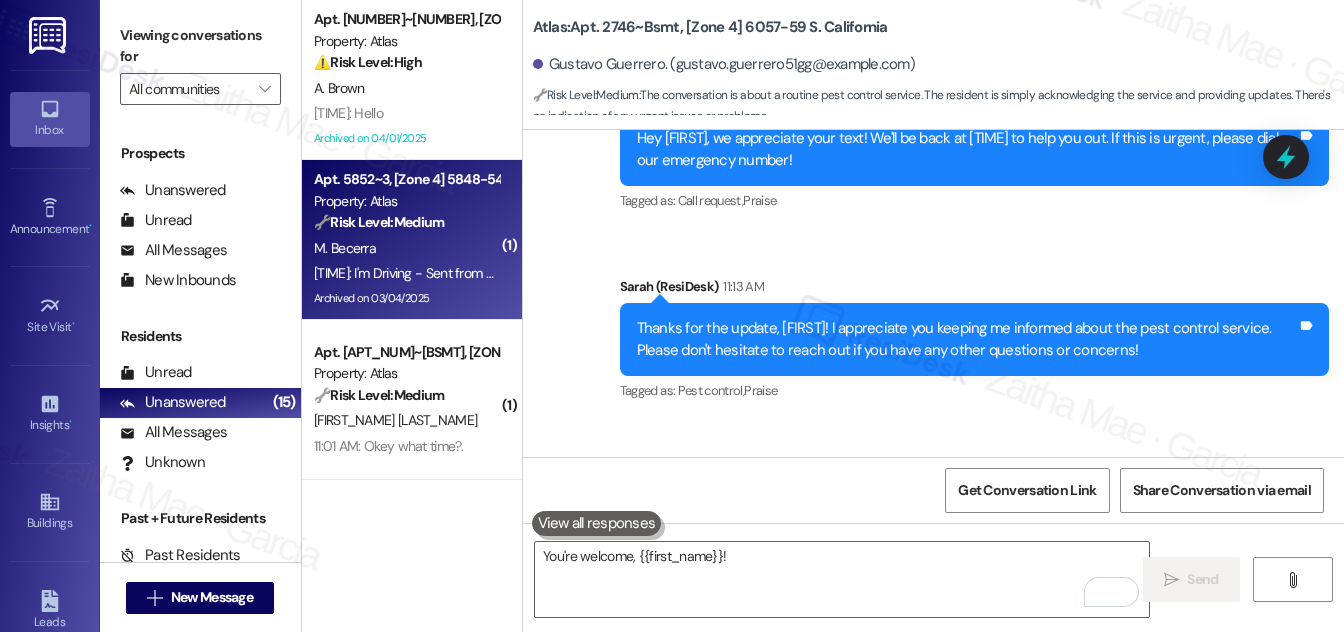 click on "🔧  Risk Level:  Medium The resident is negotiating a renewal rate. While important for retention, it doesn't present an immediate risk or urgent issue. The resident has provided an acceptable rent increase amount and is awaiting updates." at bounding box center (406, 222) 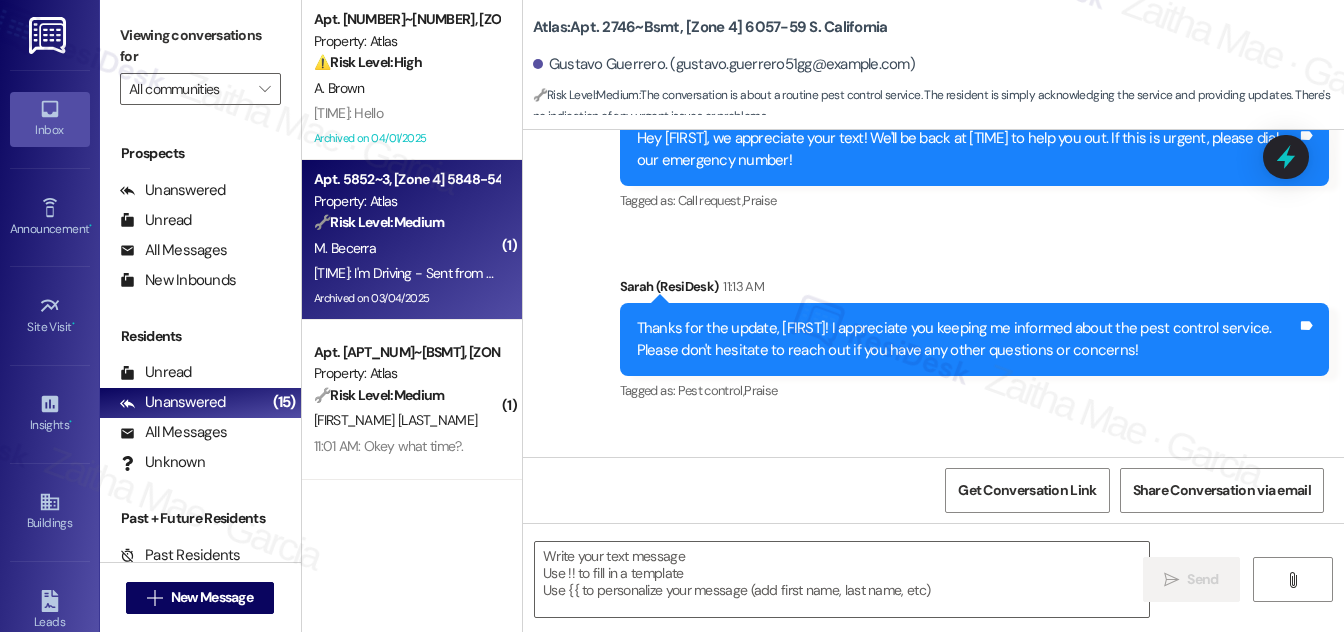 type on "Fetching suggested responses. Please feel free to read through the conversation in the meantime." 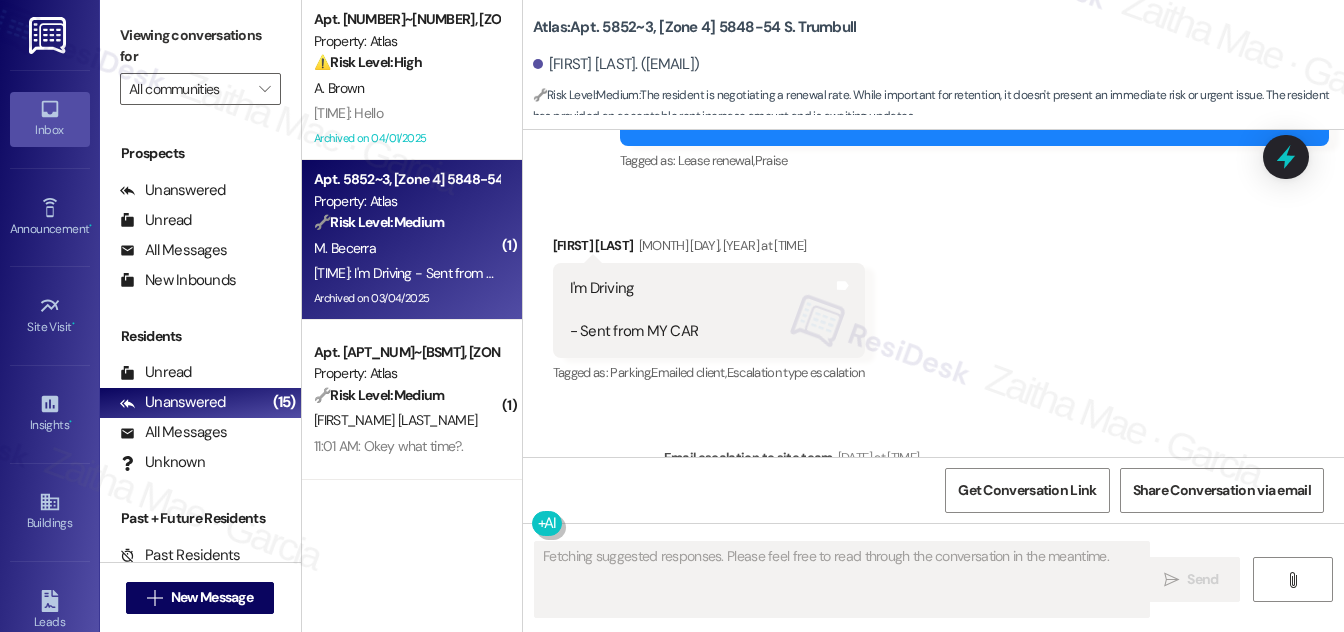 scroll, scrollTop: 17824, scrollLeft: 0, axis: vertical 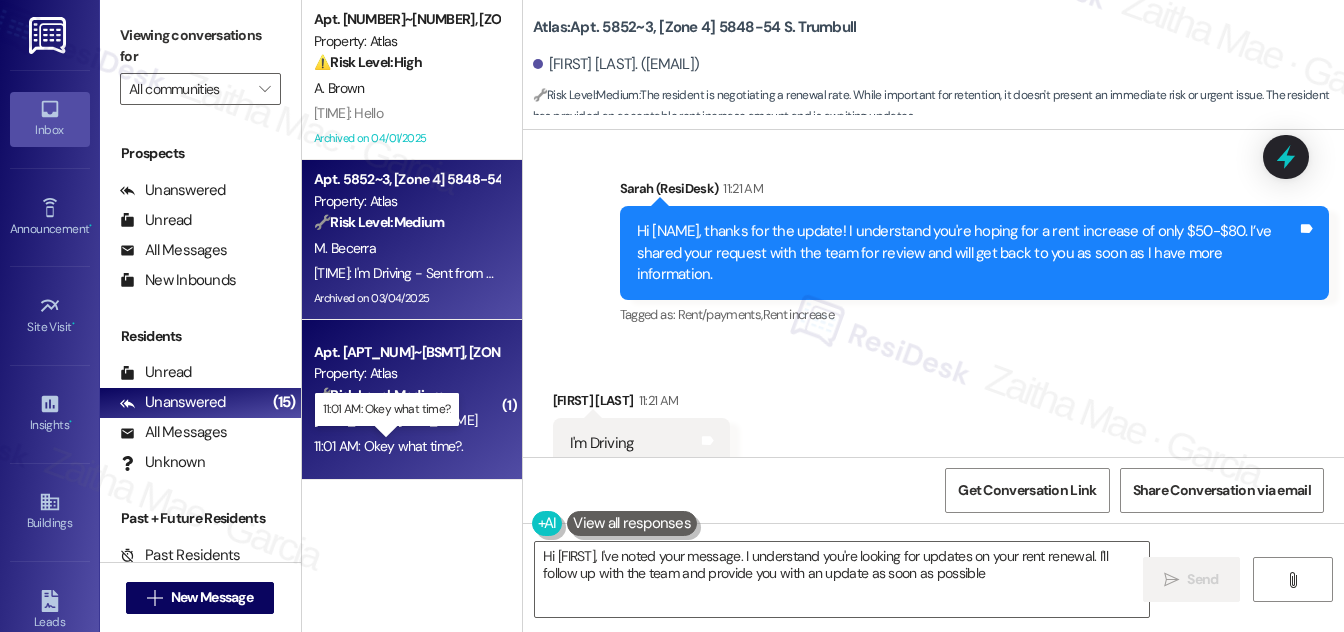 type on "Hi {{first_name}}, I've noted your message. I understand you're looking for updates on your rent renewal. I'll follow up with the team and provide you with an update as soon as possible." 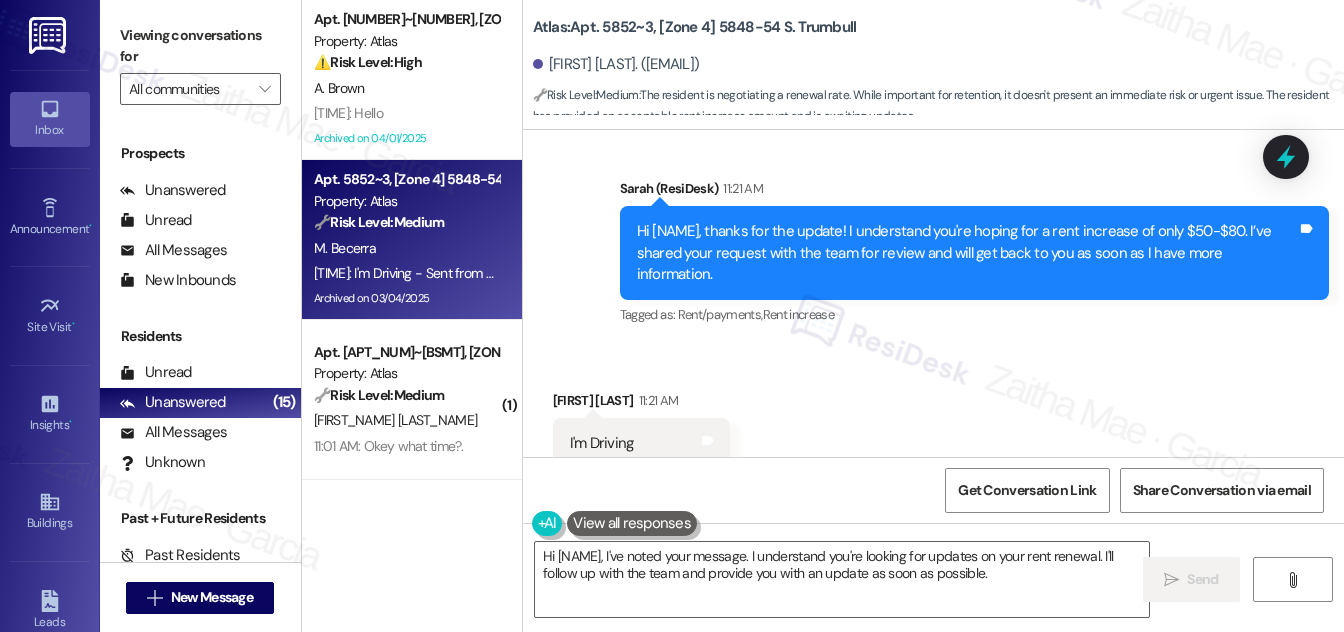 scroll, scrollTop: 17825, scrollLeft: 0, axis: vertical 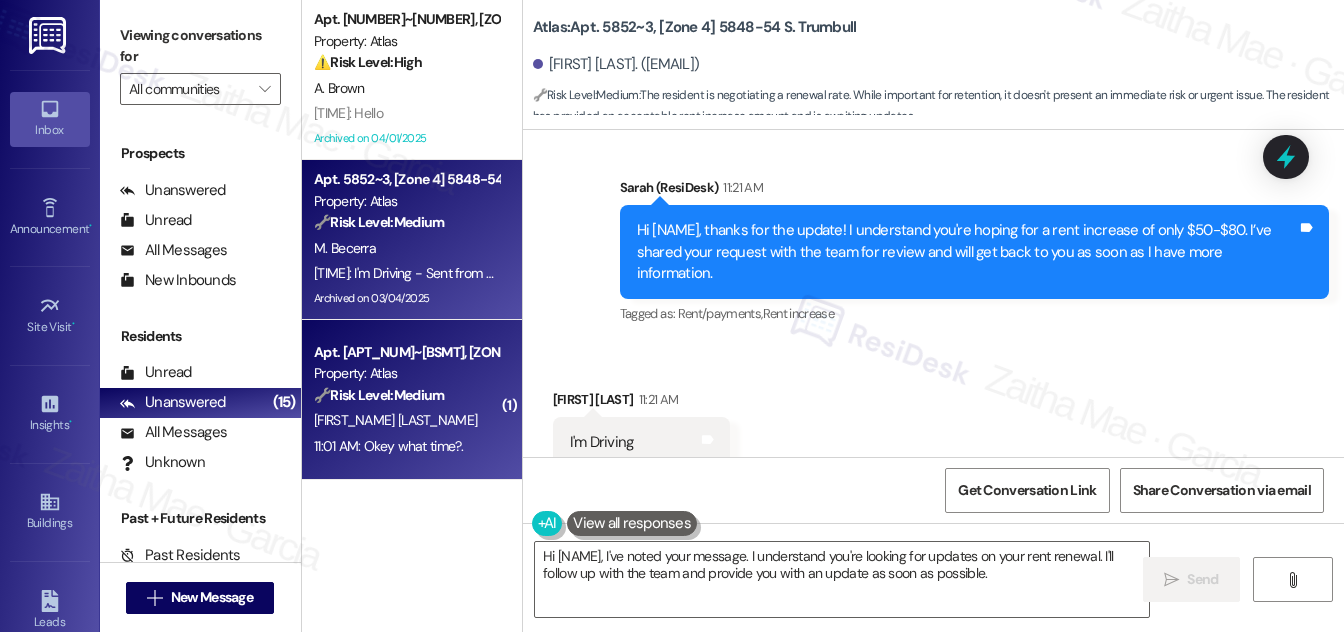 click on "[FIRST] [LAST]" at bounding box center [406, 420] 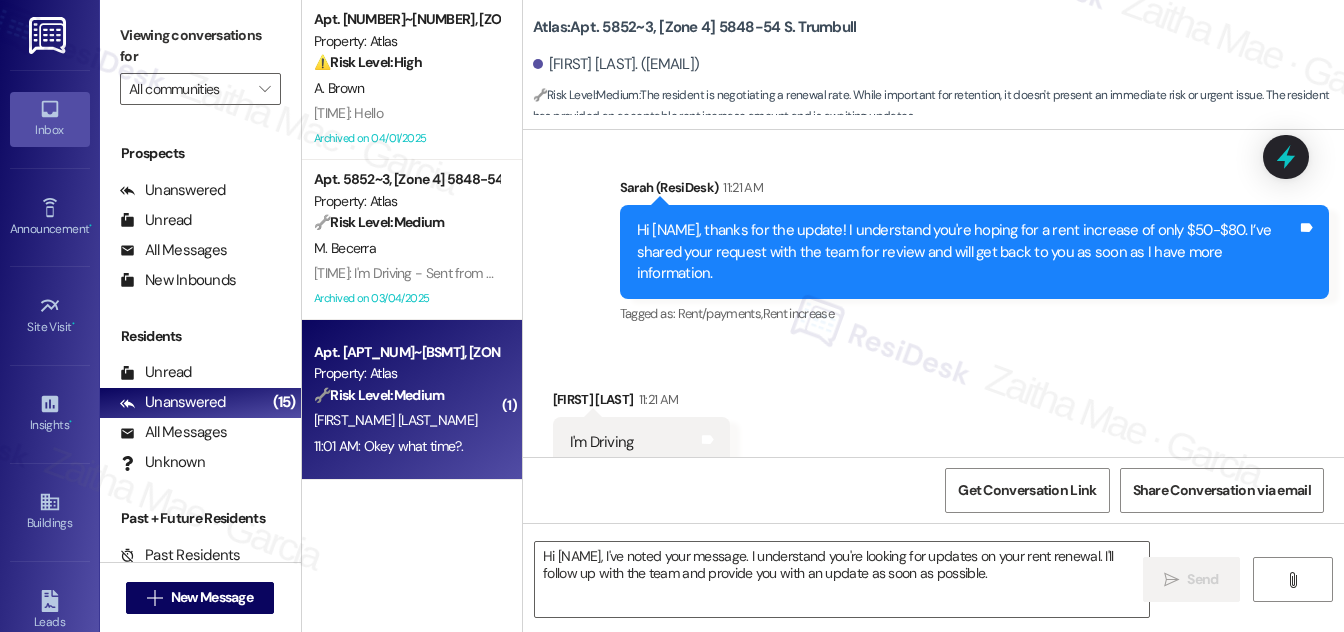 type on "Fetching suggested responses. Please feel free to read through the conversation in the meantime." 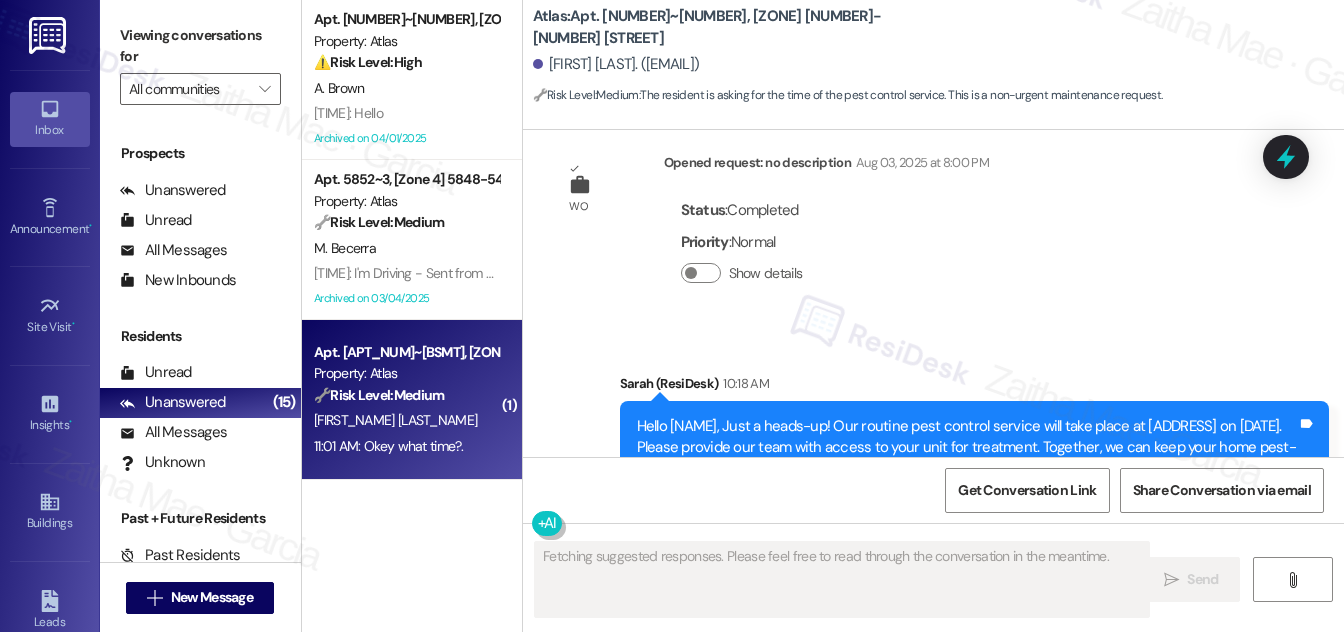 scroll, scrollTop: 9773, scrollLeft: 0, axis: vertical 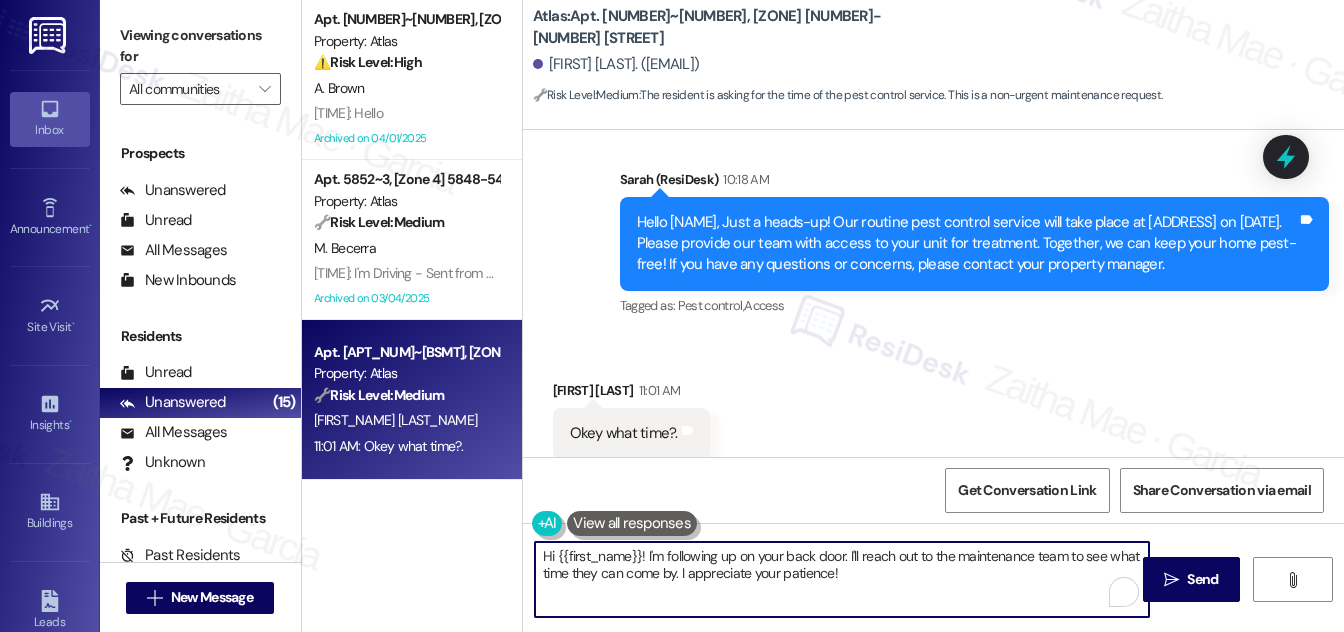 drag, startPoint x: 645, startPoint y: 554, endPoint x: 864, endPoint y: 576, distance: 220.10225 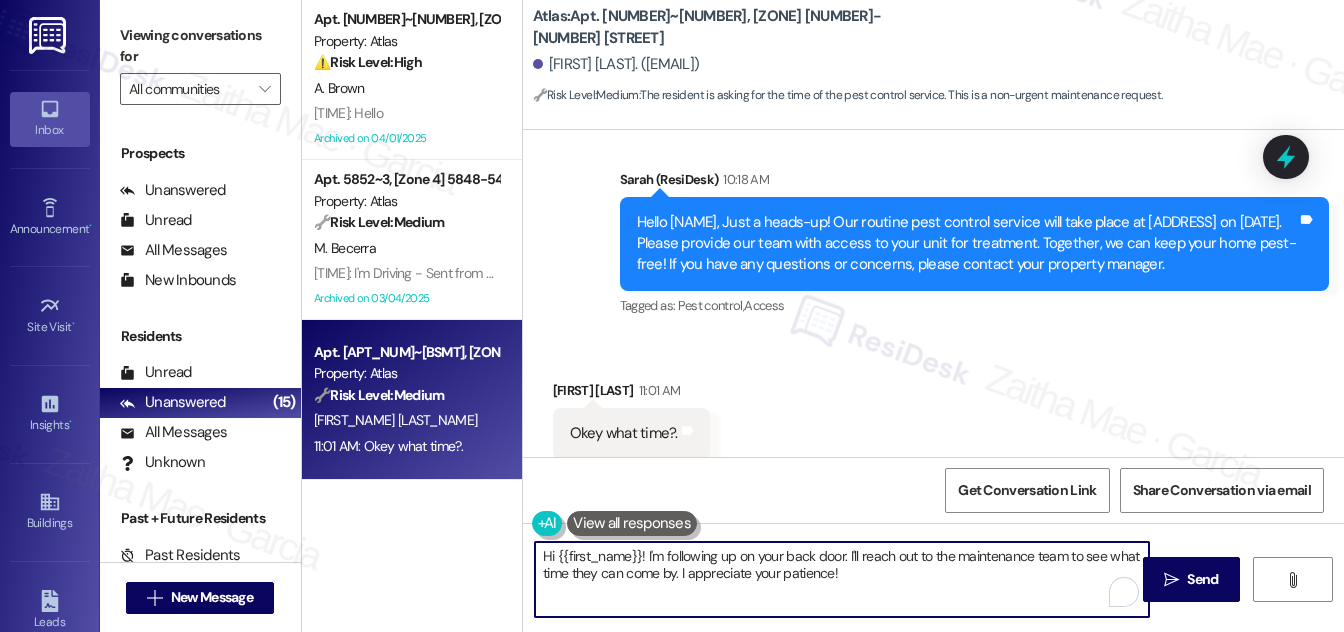 click on "Hi {{first_name}}! I'm following up on your back door. I'll reach out to the maintenance team to see what time they can come by. I appreciate your patience!" at bounding box center (842, 579) 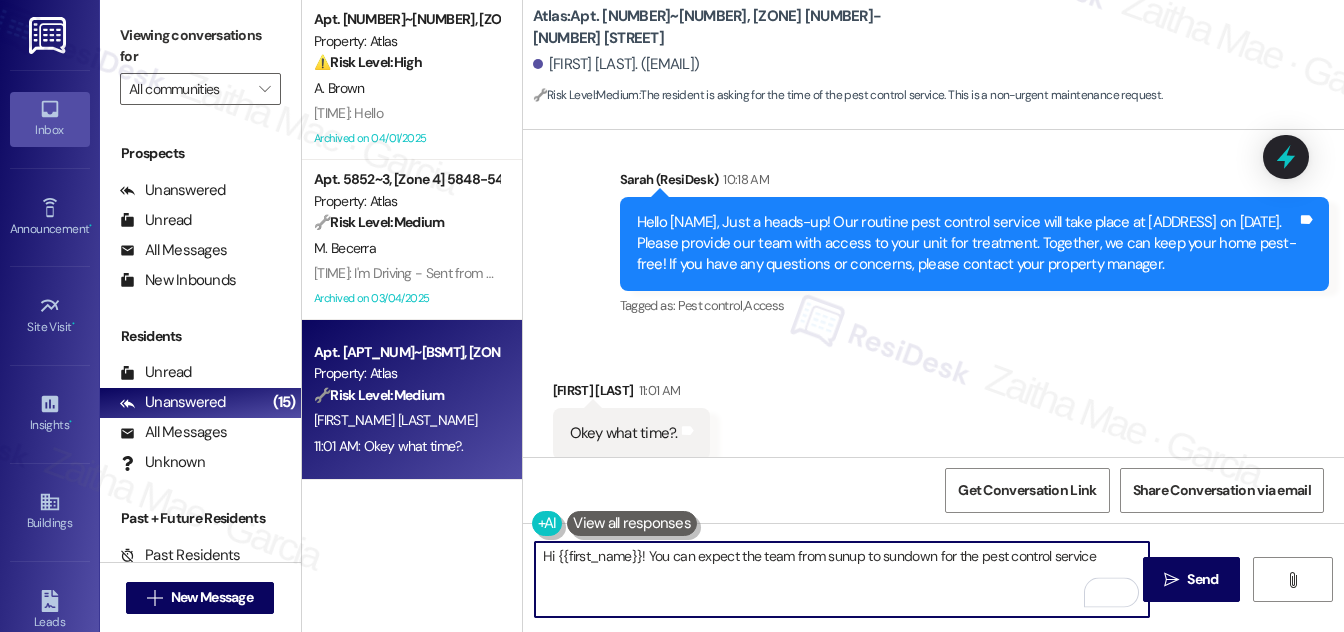 scroll, scrollTop: 9773, scrollLeft: 0, axis: vertical 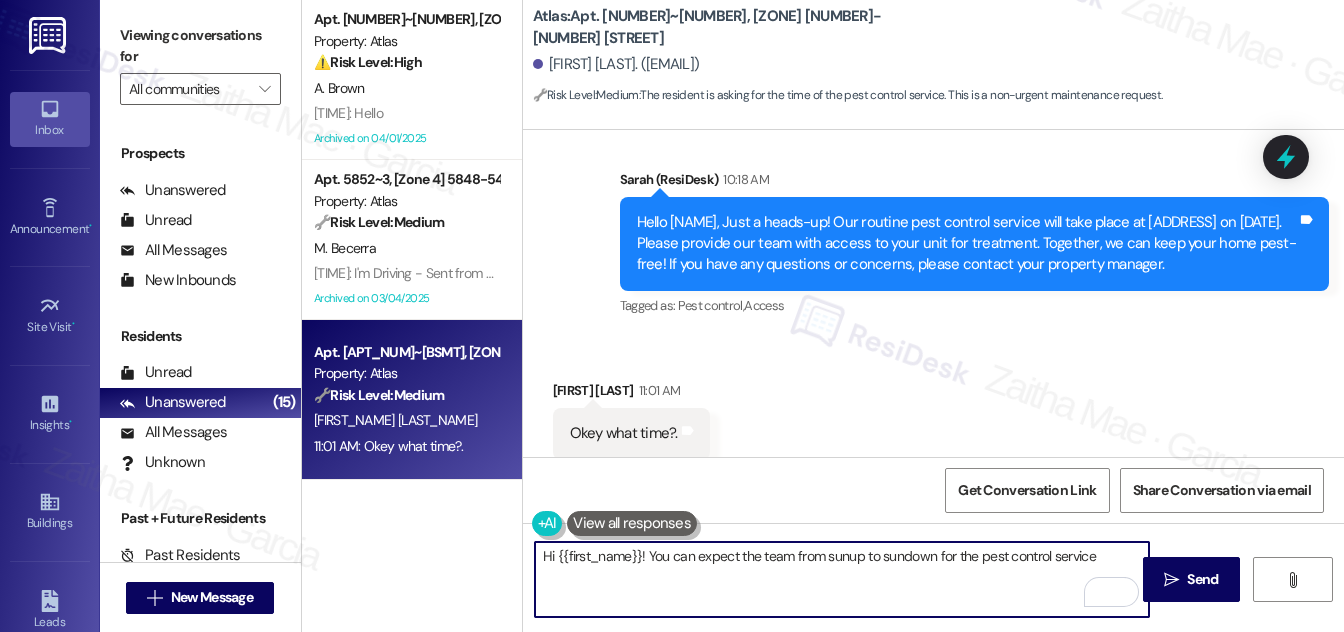 type on "Hi {{first_name}}! You can expect the team from sunup to sundown for the pest control service" 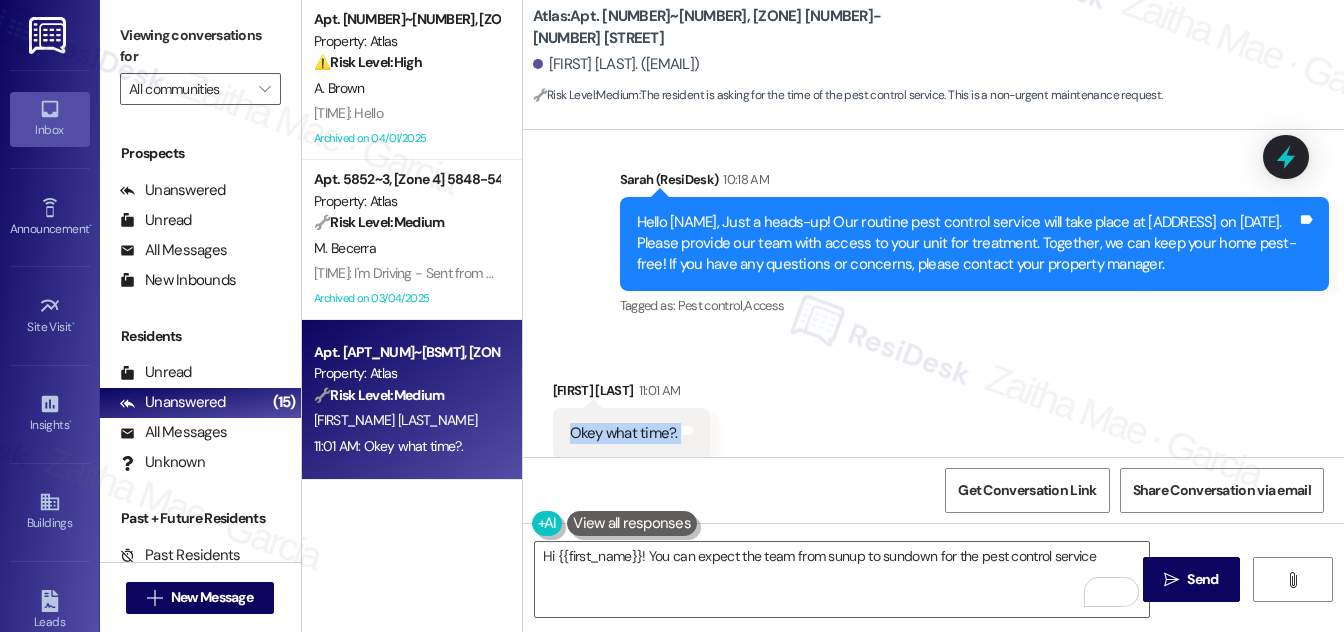 drag, startPoint x: 560, startPoint y: 379, endPoint x: 704, endPoint y: 381, distance: 144.01389 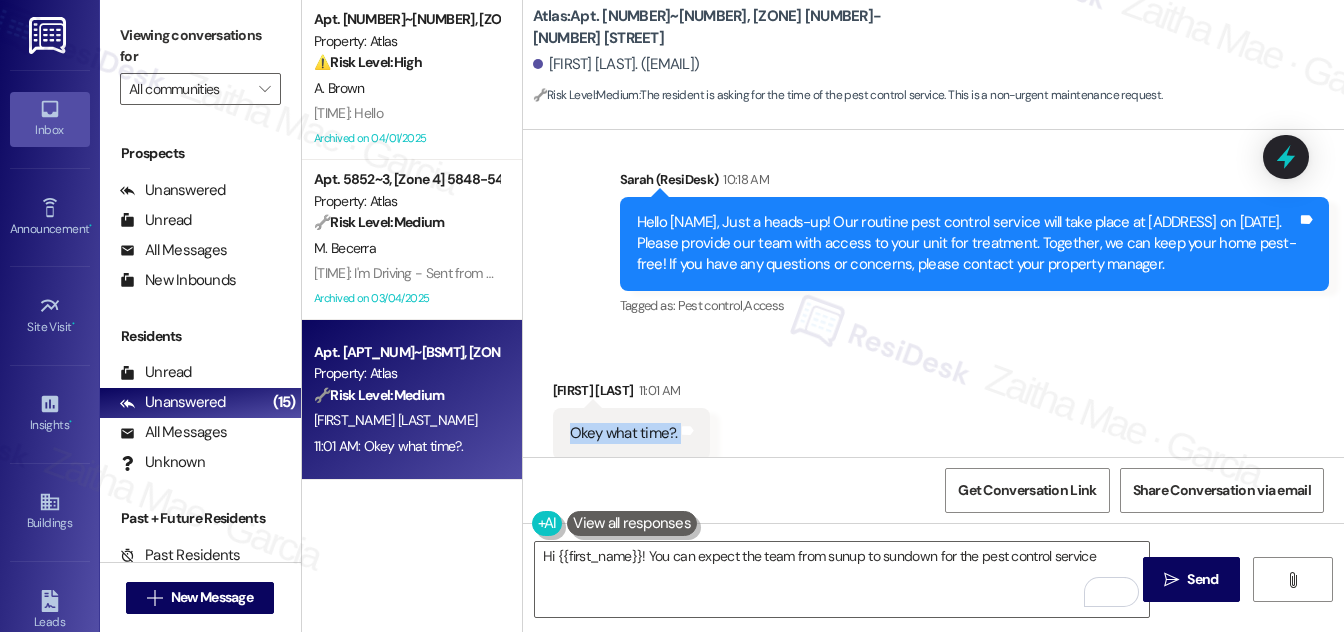 click on "Okey what time?.  Tags and notes" at bounding box center (631, 433) 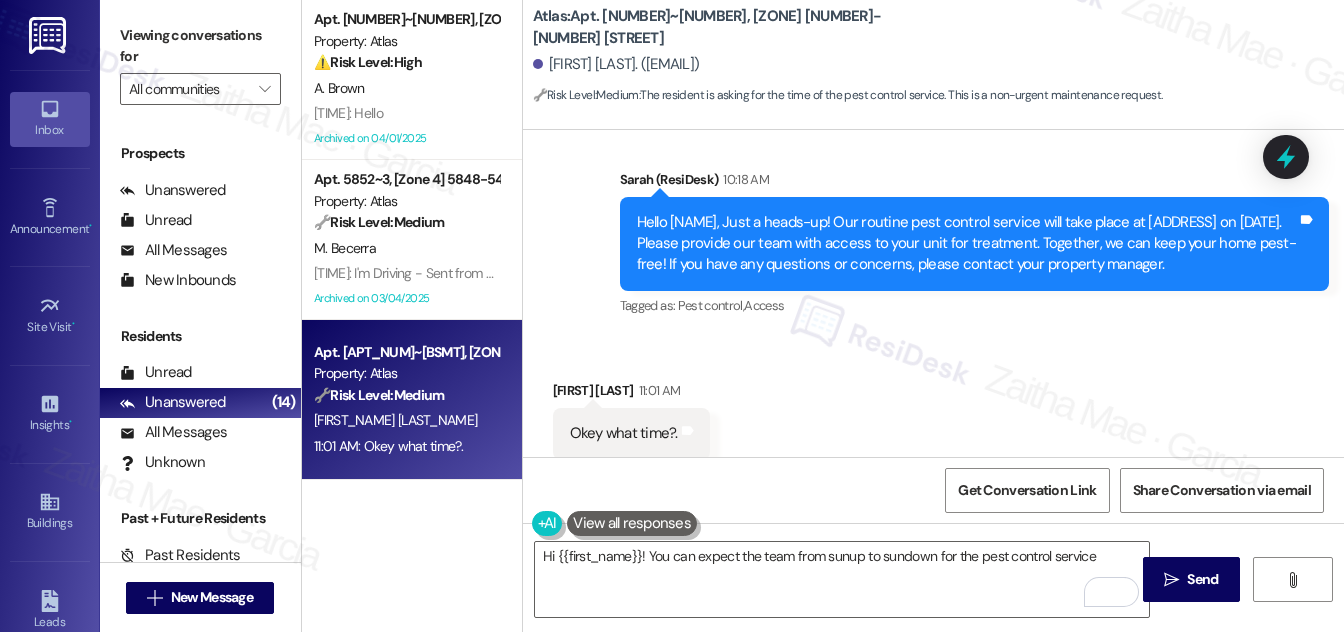 click on "Received via SMS Emilia Aguilar Soto 11:01 AM Okey what time?.  Tags and notes Tagged as:   Call request Click to highlight conversations about Call request" at bounding box center [933, 419] 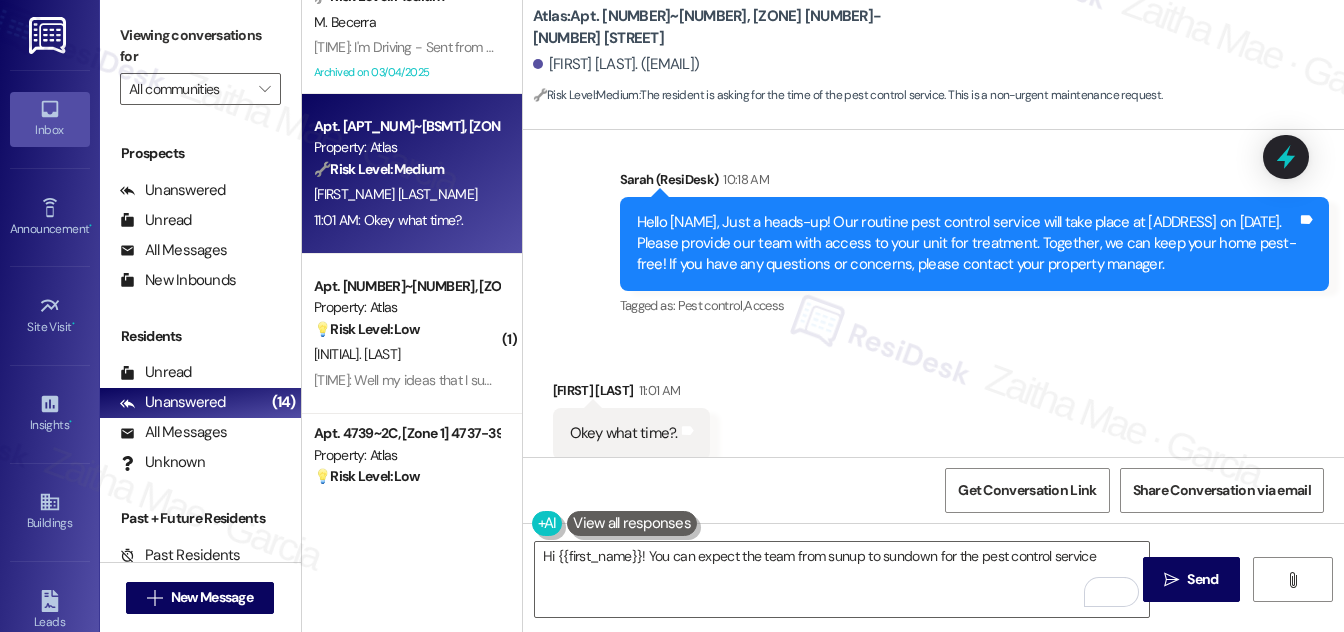 scroll, scrollTop: 272, scrollLeft: 0, axis: vertical 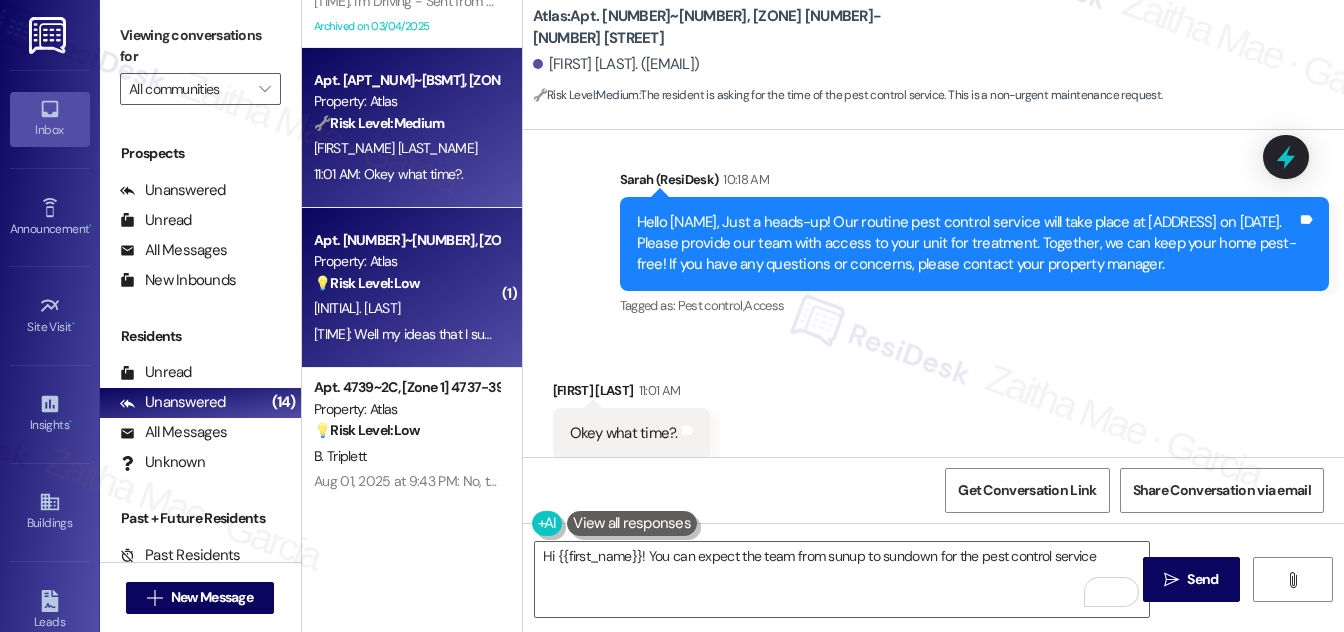 click on "[LAST_NAME_INITIAL] [LAST_NAME]" at bounding box center [406, 308] 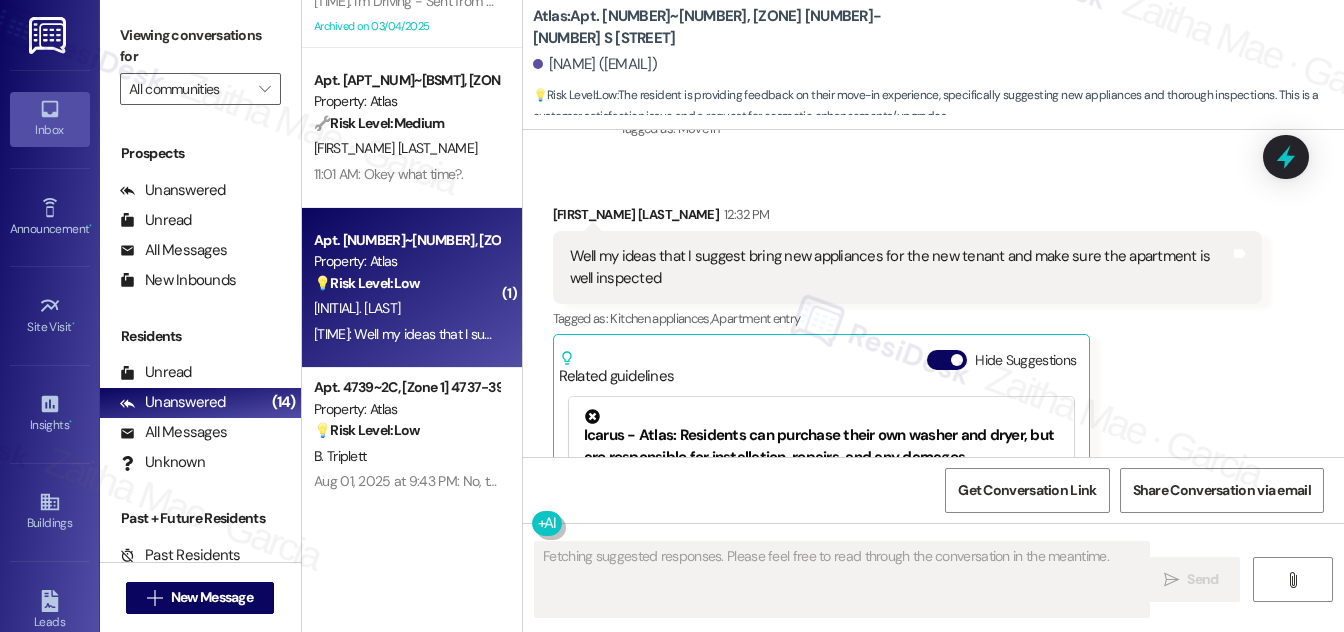 scroll, scrollTop: 771, scrollLeft: 0, axis: vertical 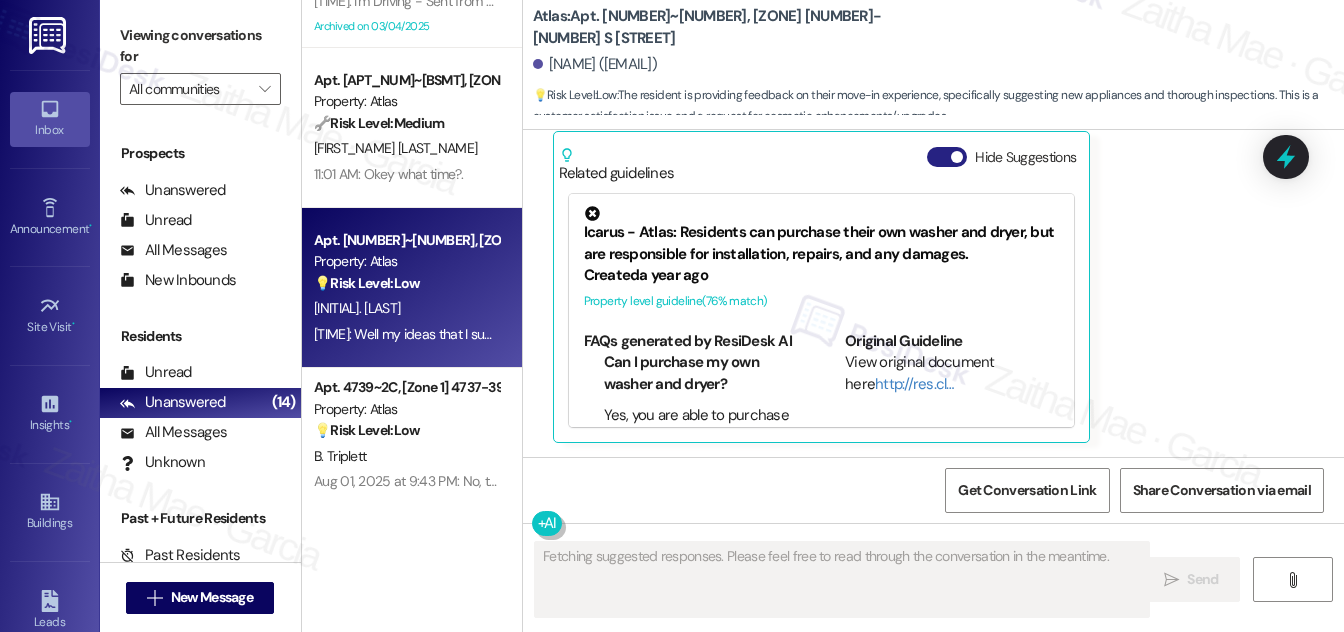 click on "Hide Suggestions" at bounding box center (947, 157) 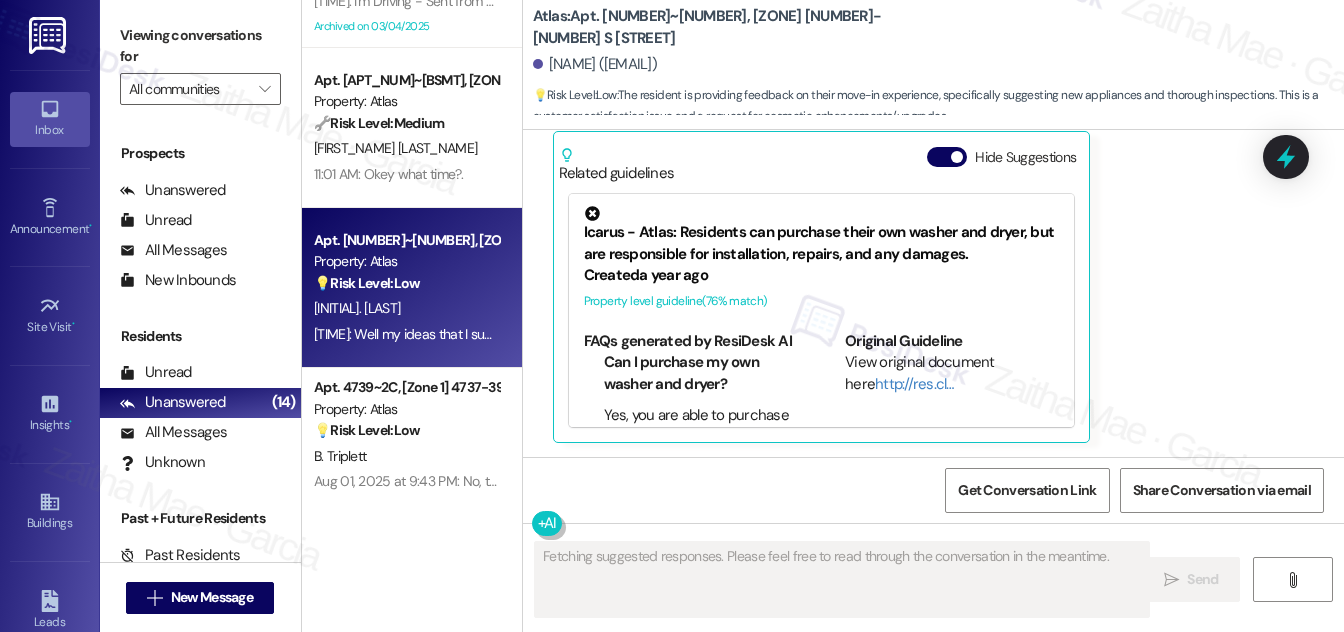 scroll, scrollTop: 519, scrollLeft: 0, axis: vertical 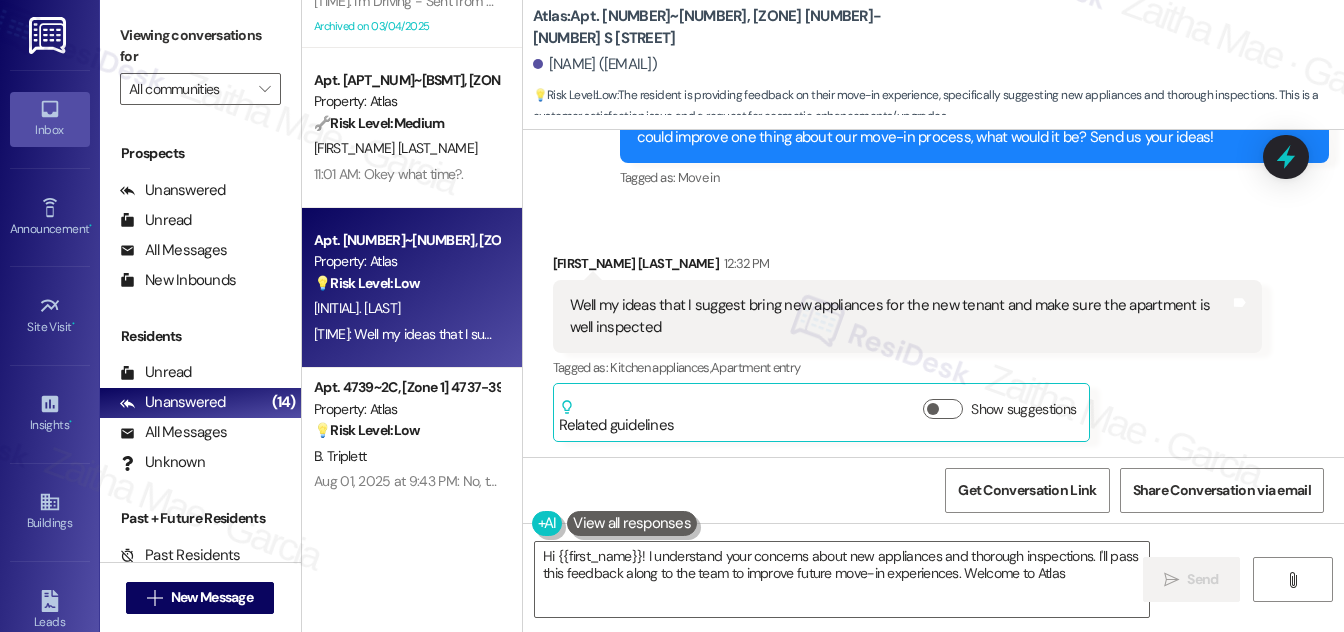 type on "Hi {{first_name}}! I understand your concerns about new appliances and thorough inspections. I'll pass this feedback along to the team to improve future move-in experiences. Welcome to Atlas!" 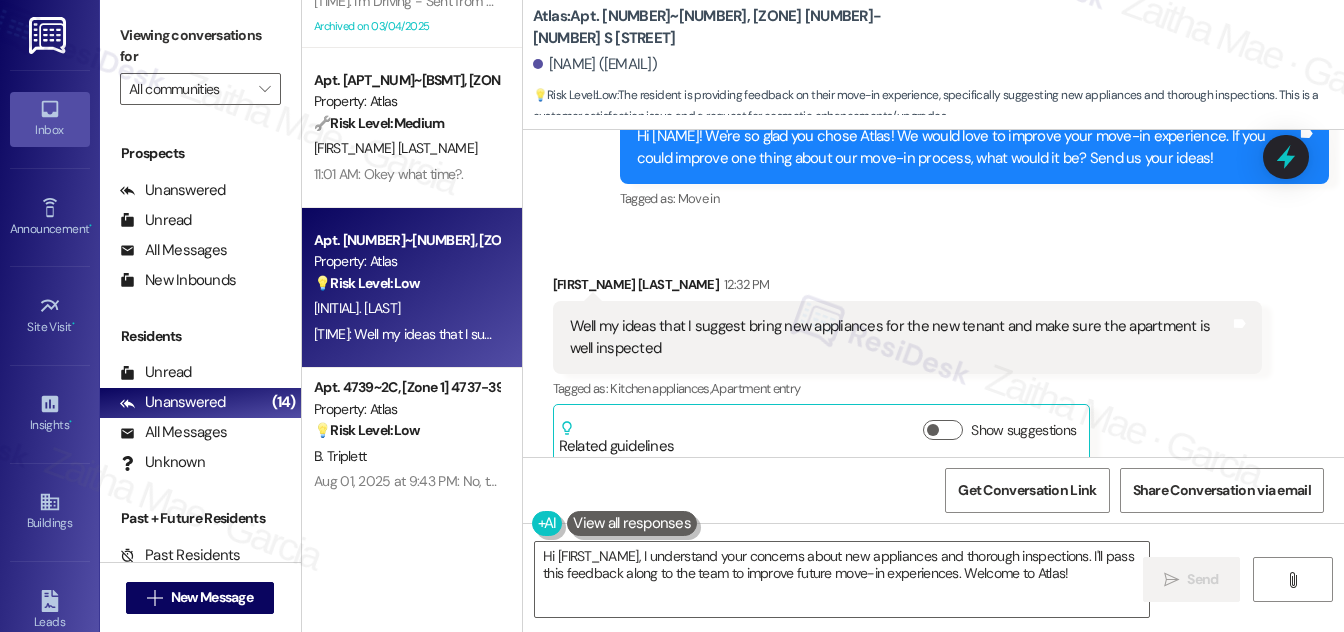 scroll, scrollTop: 519, scrollLeft: 0, axis: vertical 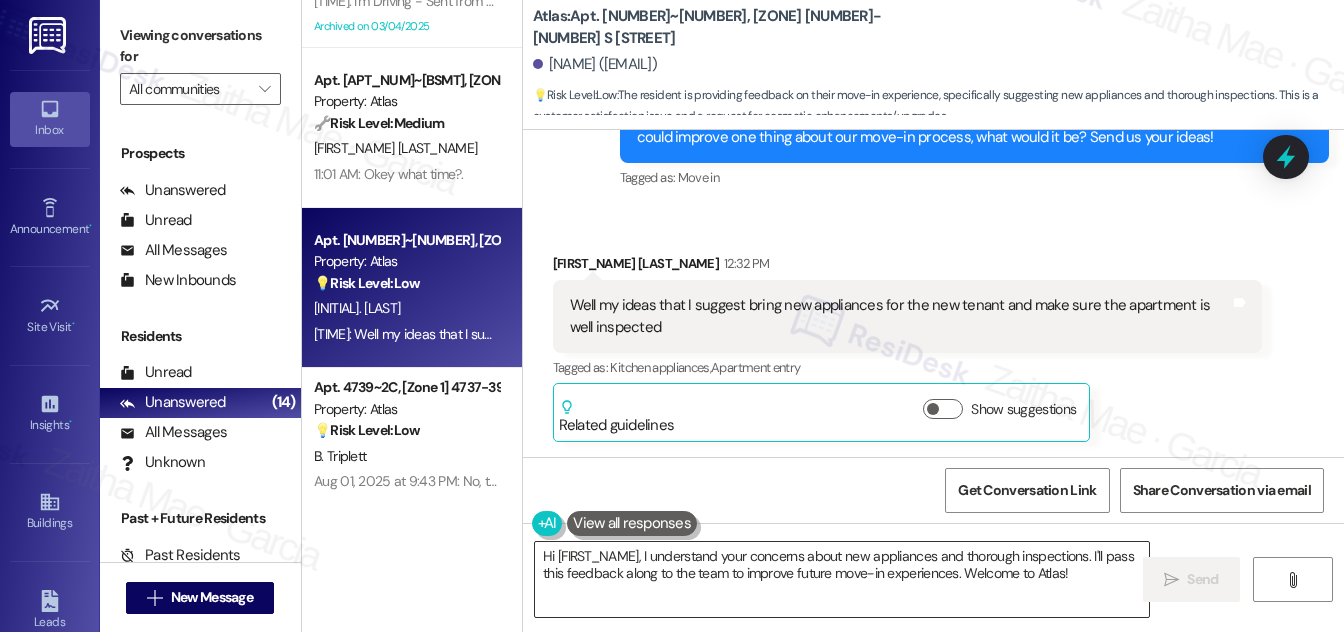 click on "Hi {{first_name}}! I understand your concerns about new appliances and thorough inspections. I'll pass this feedback along to the team to improve future move-in experiences. Welcome to Atlas!" at bounding box center [842, 579] 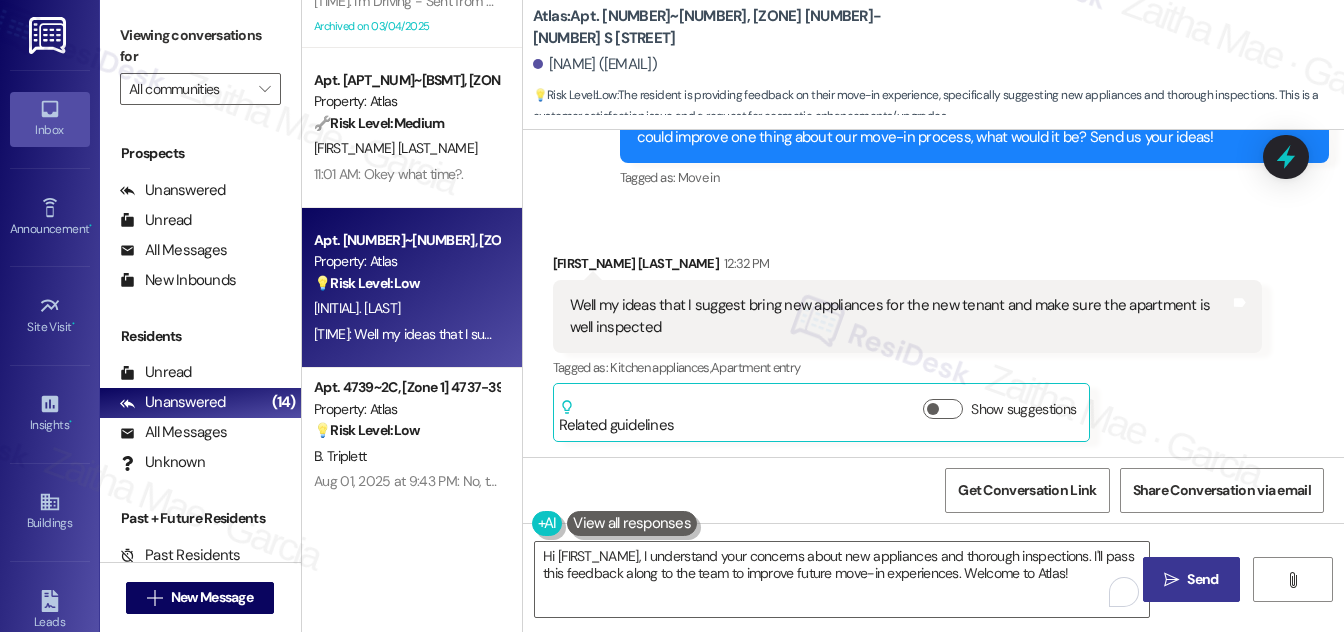 drag, startPoint x: 1177, startPoint y: 586, endPoint x: 1176, endPoint y: 564, distance: 22.022715 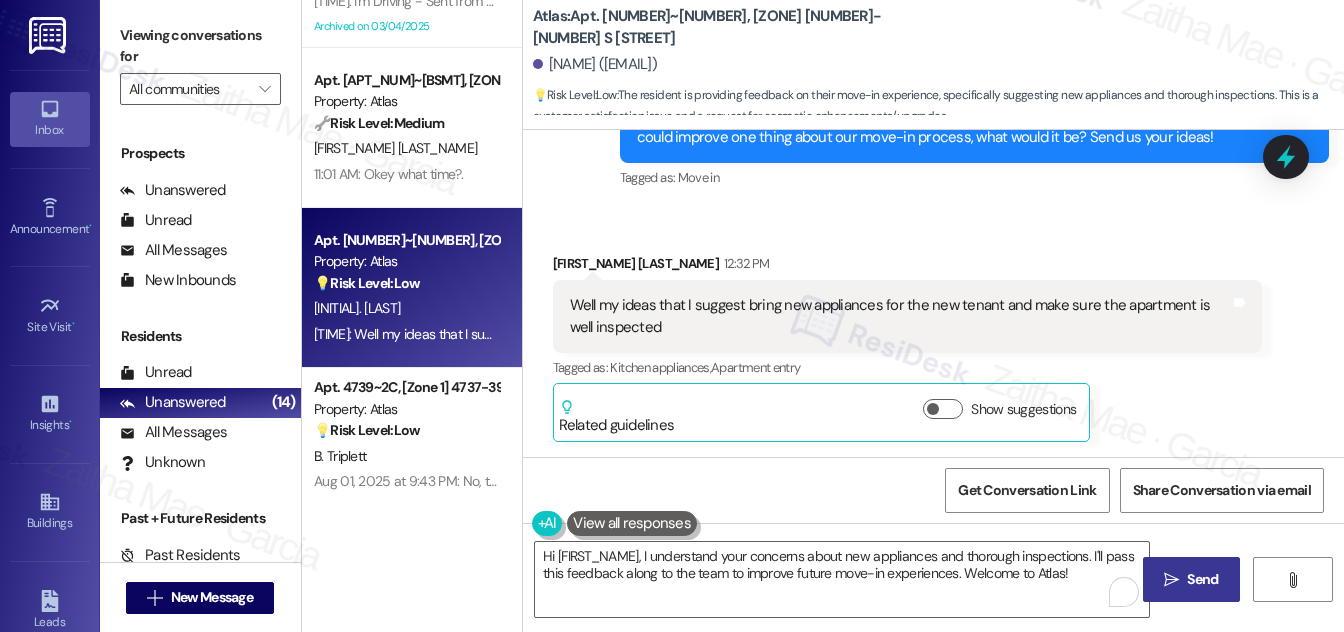 click on "" at bounding box center [1171, 580] 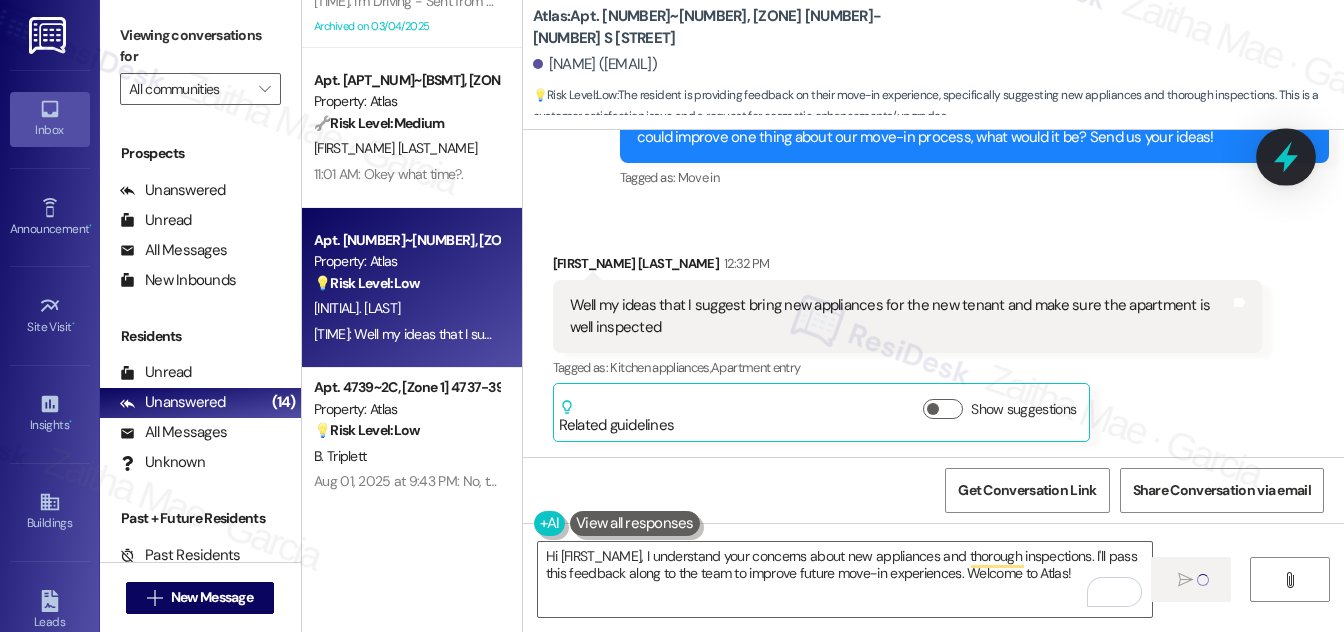type 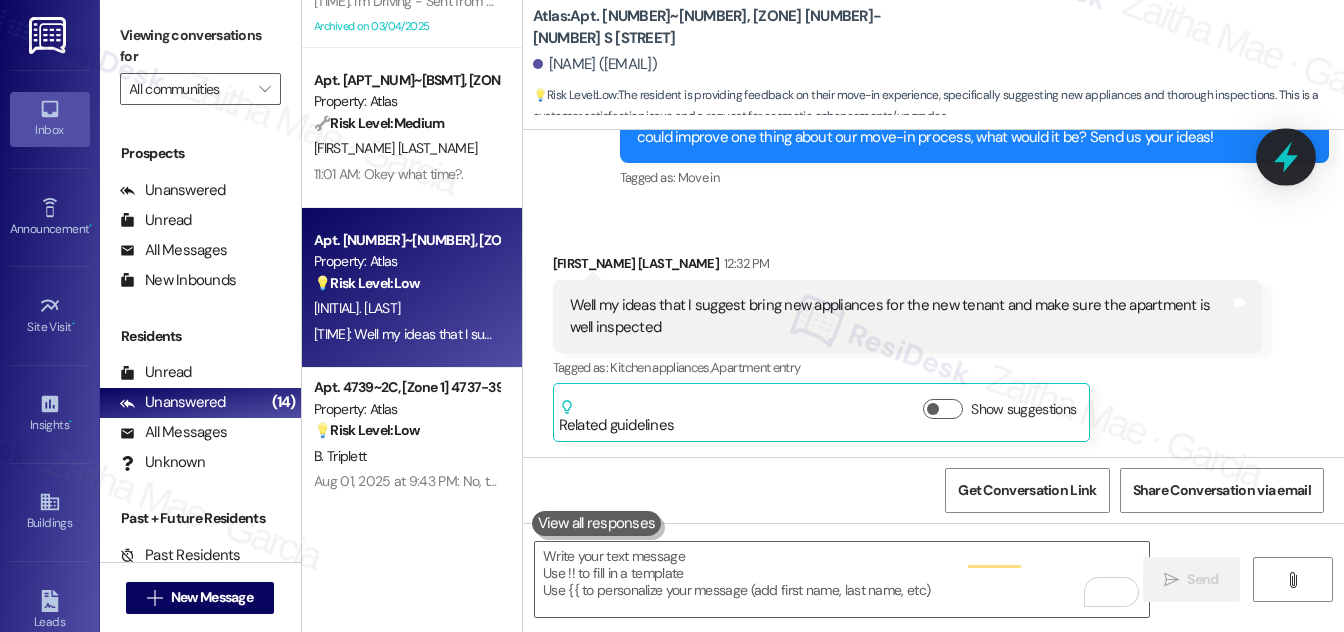 scroll, scrollTop: 518, scrollLeft: 0, axis: vertical 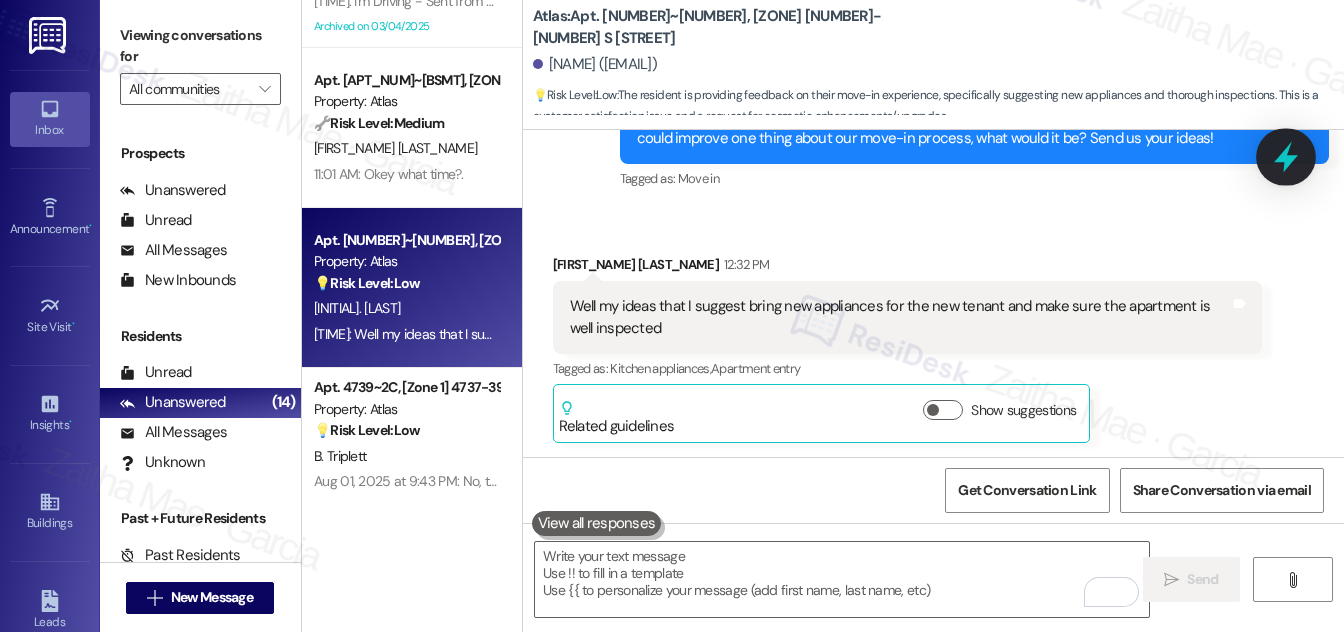 click 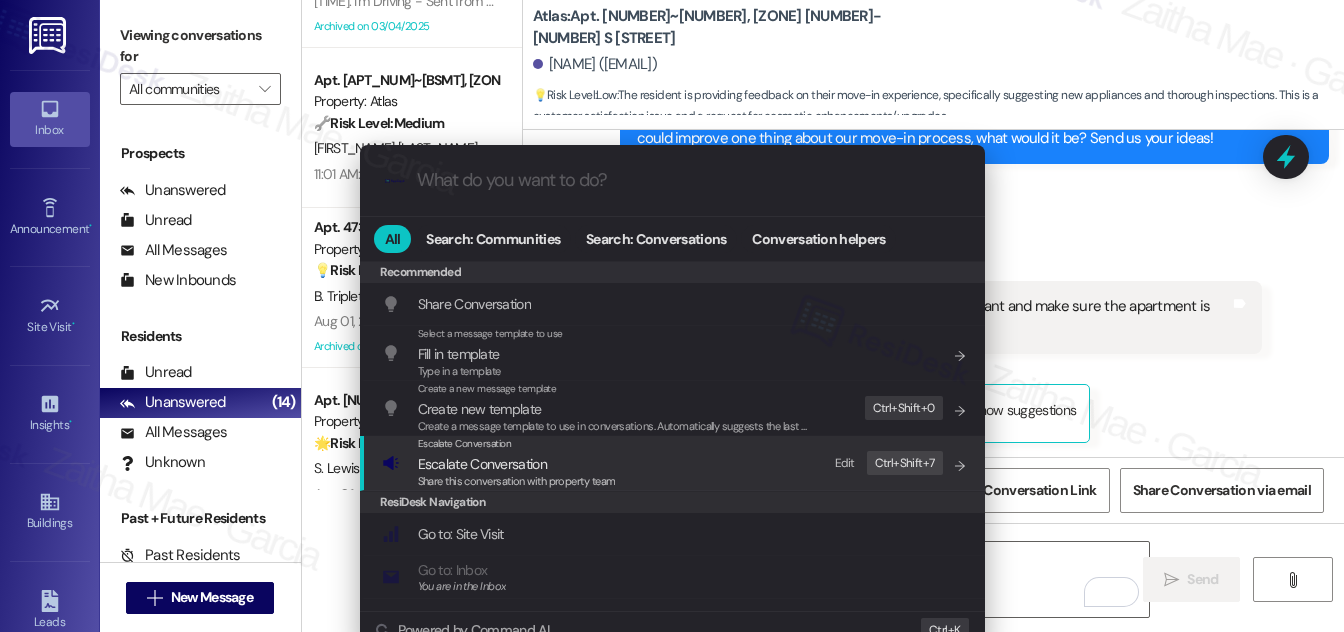 click on "Escalate Conversation" at bounding box center (482, 464) 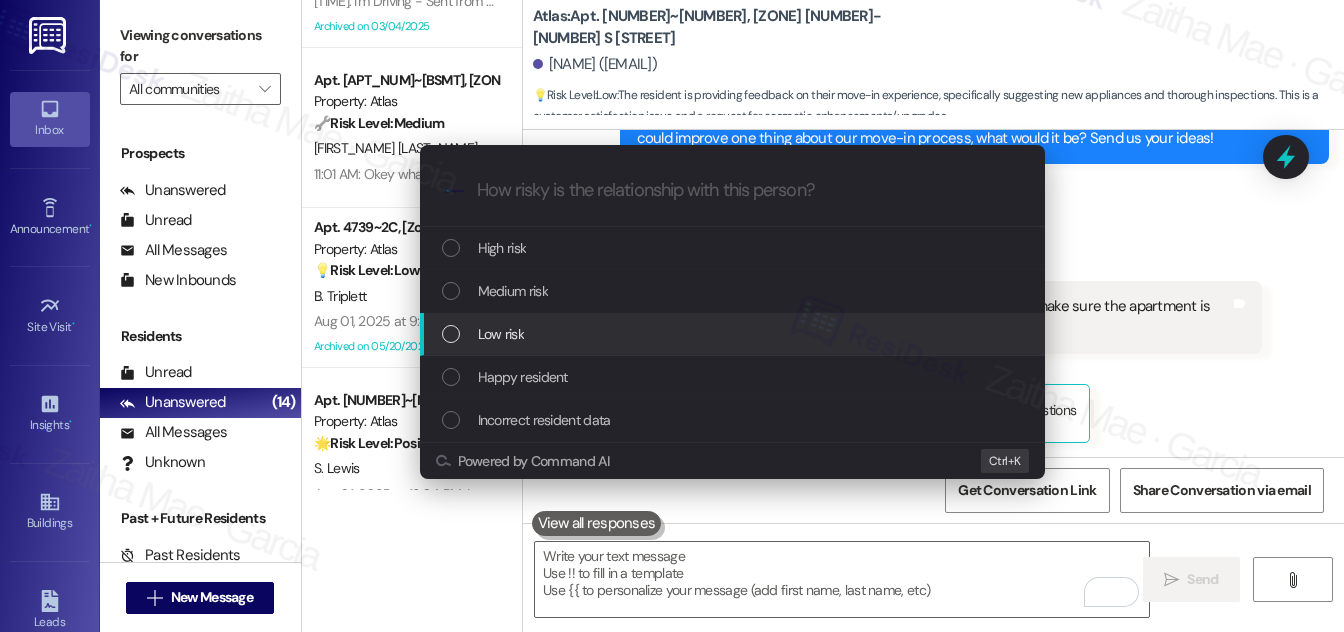 click on "Low risk" at bounding box center (734, 334) 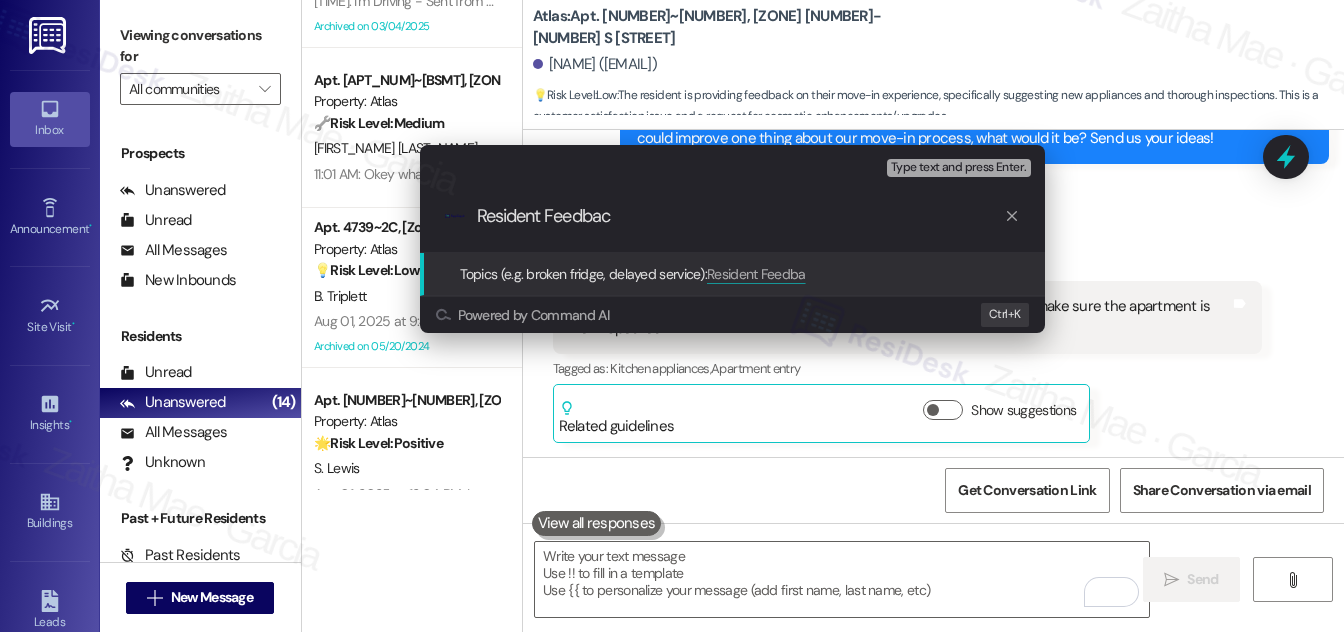 type on "Resident Feedback" 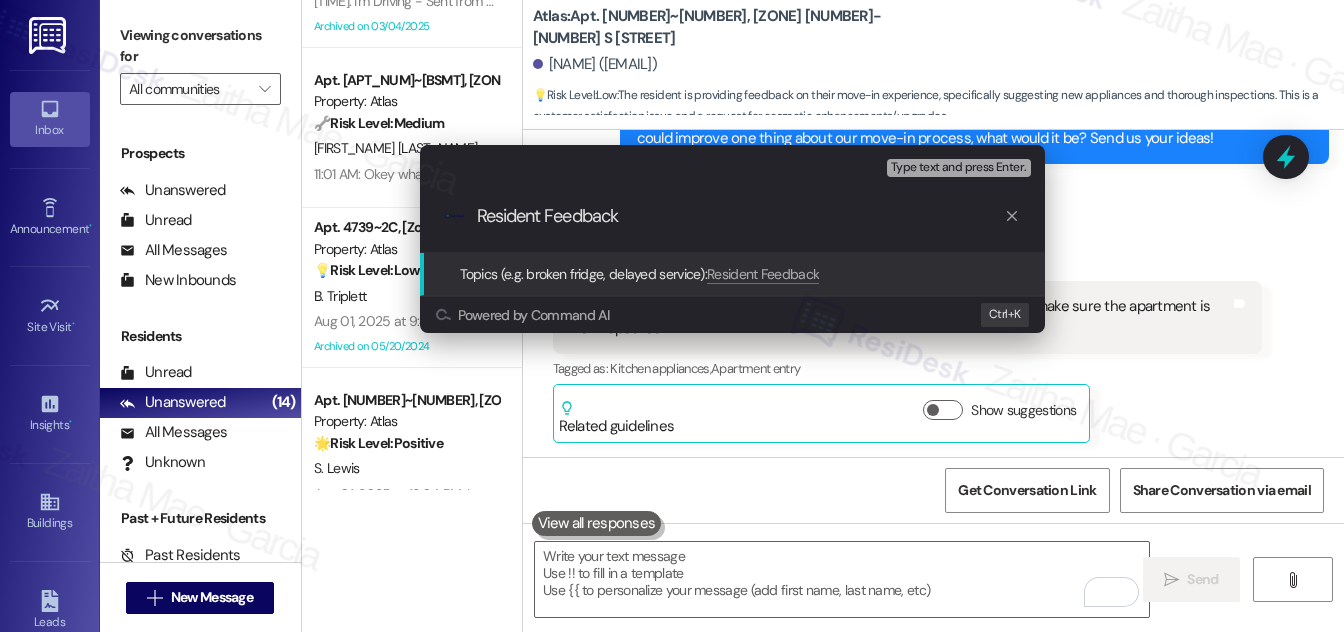 type 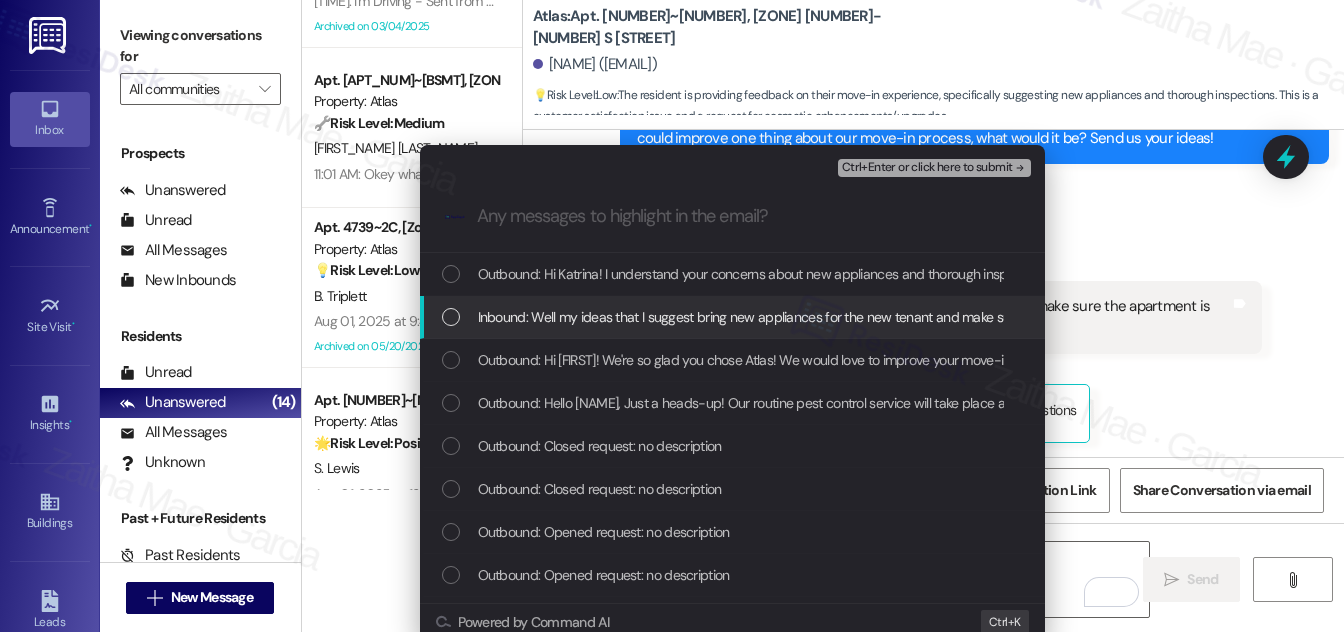 click at bounding box center (451, 317) 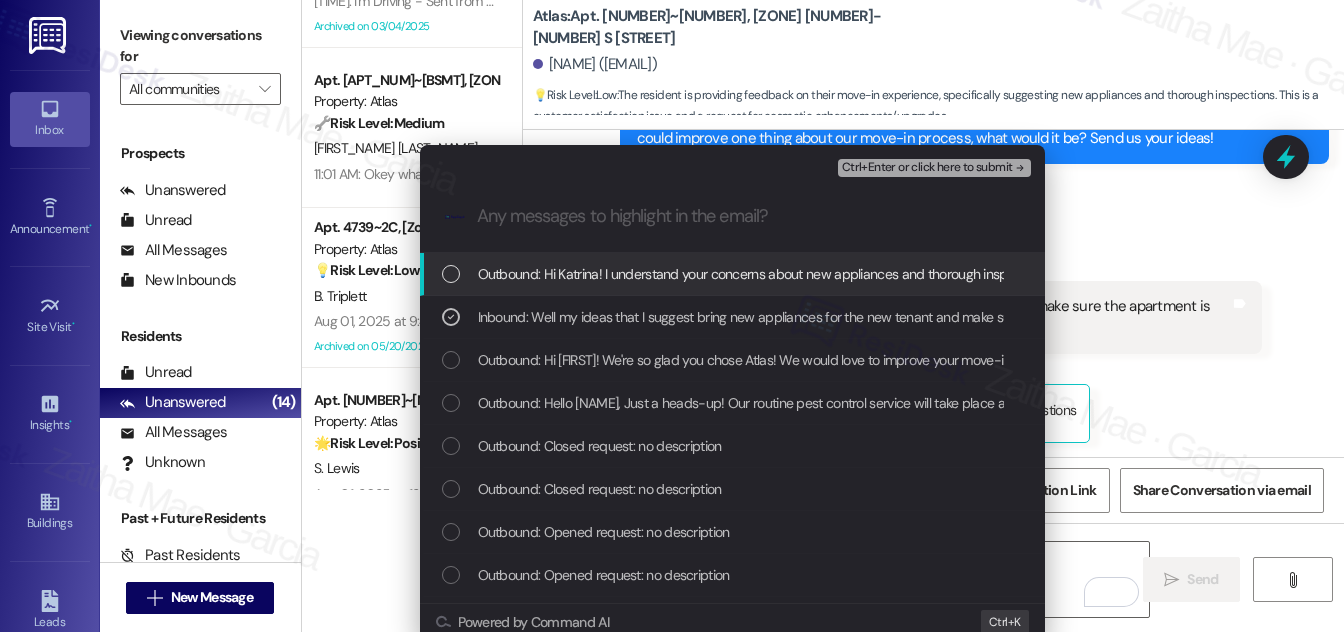 click on "Ctrl+Enter or click here to submit" at bounding box center [934, 168] 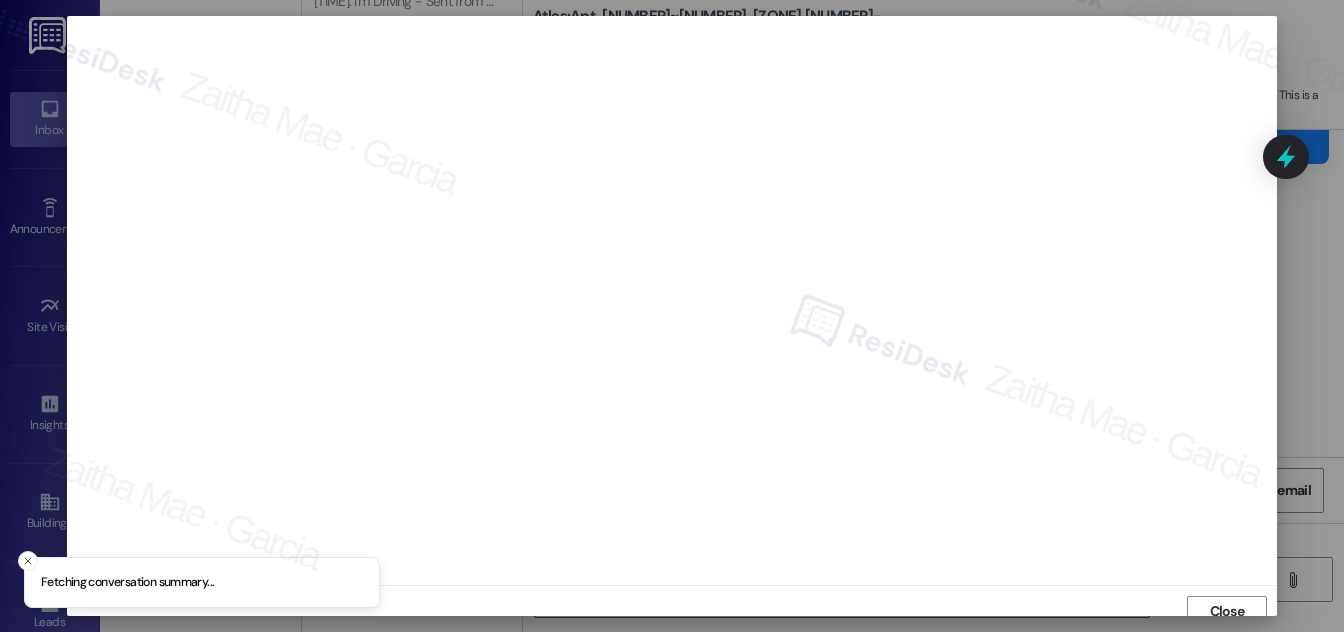 scroll, scrollTop: 11, scrollLeft: 0, axis: vertical 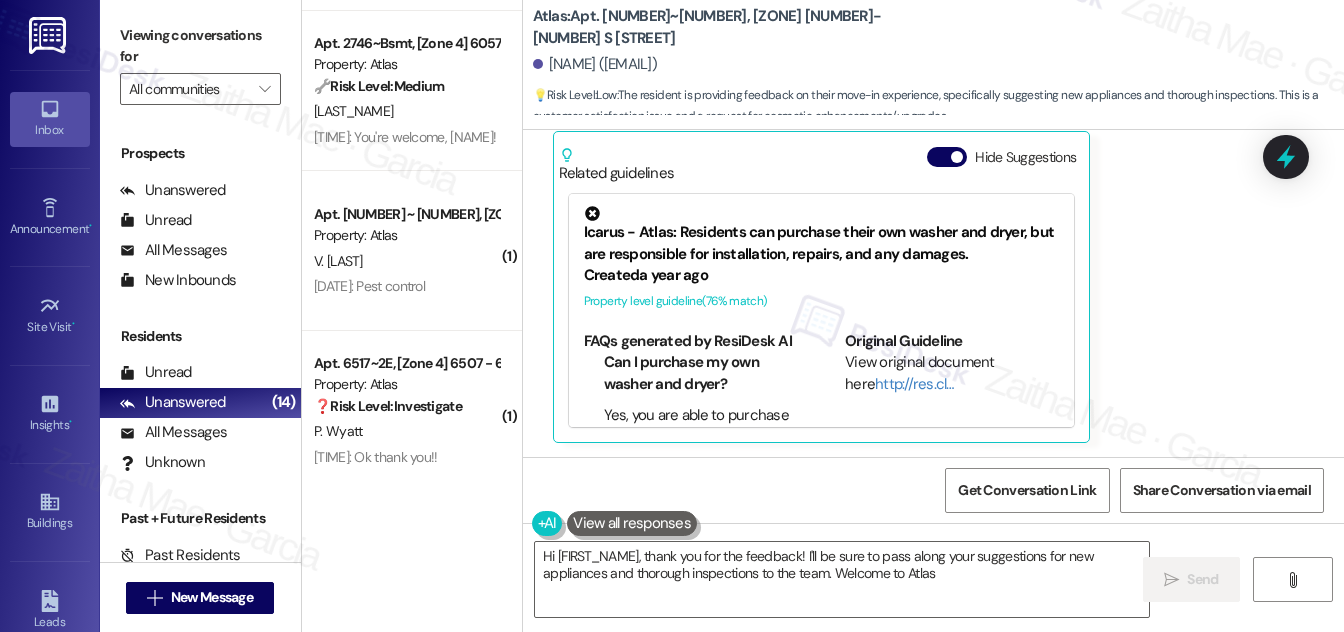 type on "Hi {{first_name}}, thank you for the feedback! I'll be sure to pass along your suggestions for new appliances and thorough inspections to the team. Welcome to Atlas!" 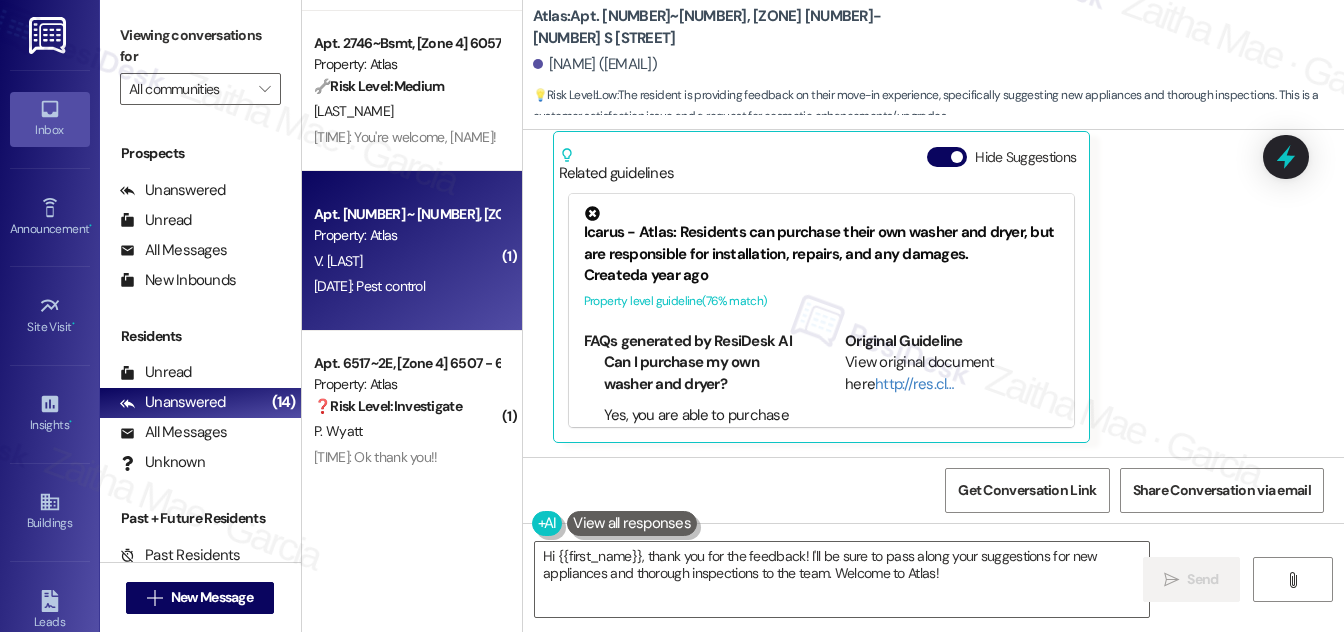 click on "Yesterday at 6:09 PM: Pest control  Yesterday at 6:09 PM: Pest control" at bounding box center [369, 286] 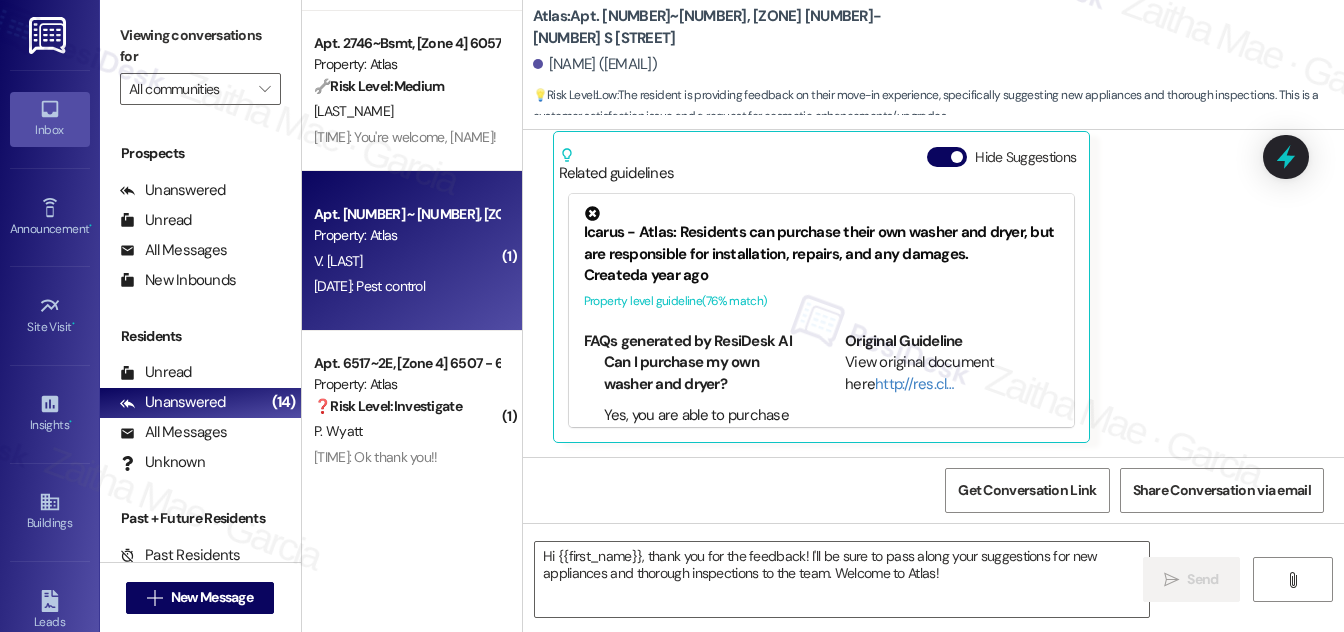 type on "Fetching suggested responses. Please feel free to read through the conversation in the meantime." 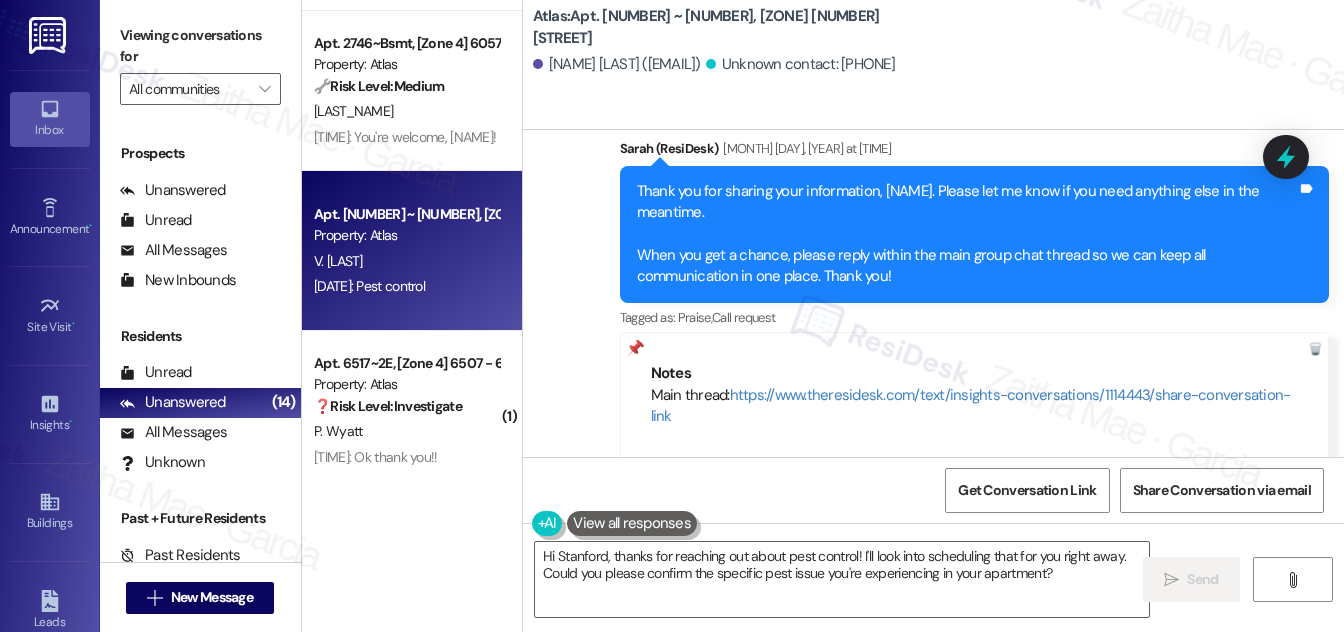 scroll, scrollTop: 882, scrollLeft: 0, axis: vertical 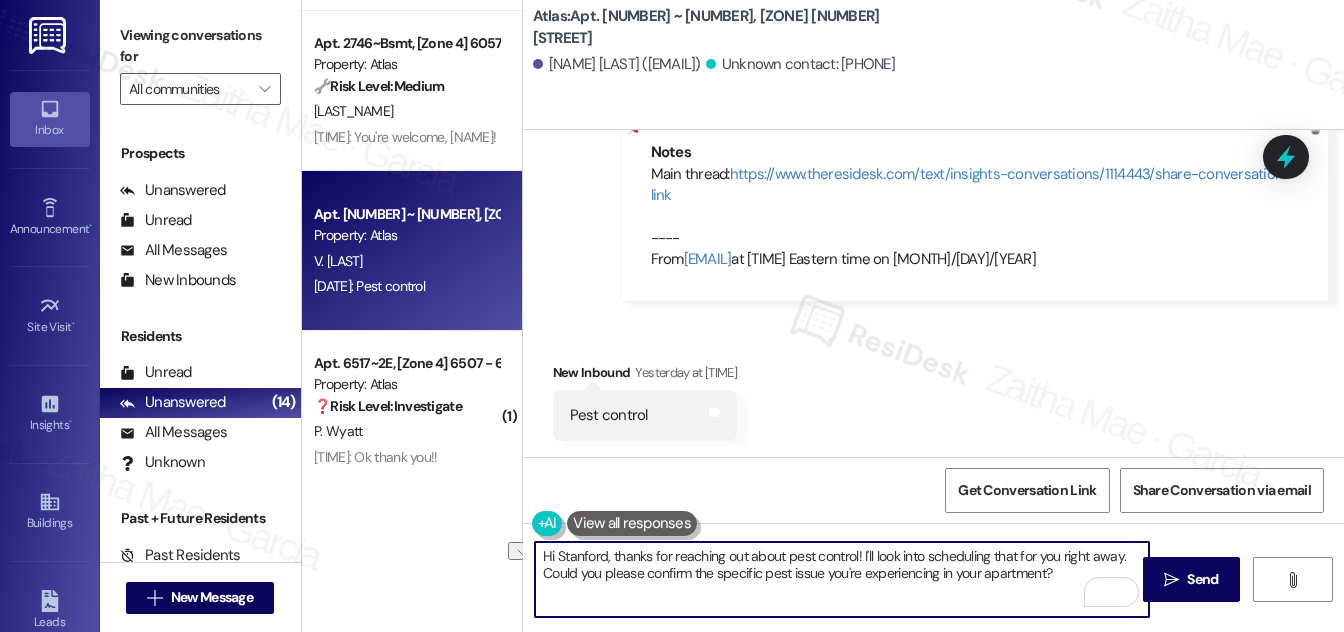 drag, startPoint x: 863, startPoint y: 553, endPoint x: 1120, endPoint y: 550, distance: 257.01752 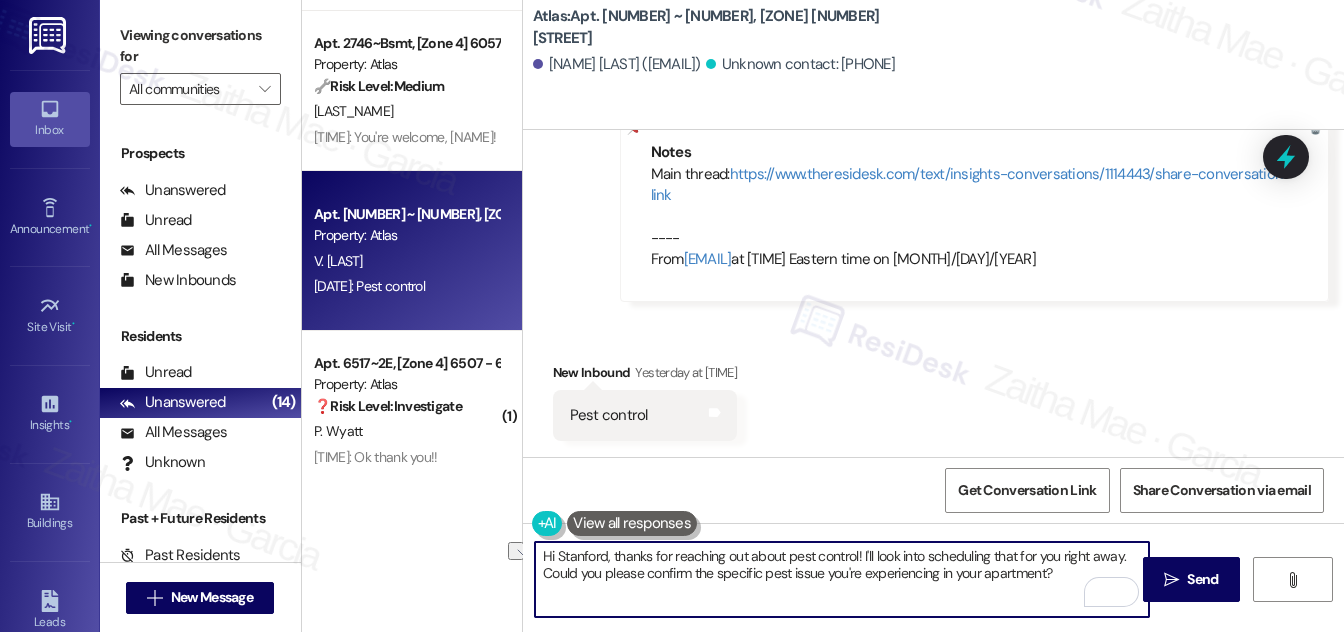 click on "Hi Stanford, thanks for reaching out about pest control! I'll look into scheduling that for you right away. Could you please confirm the specific pest issue you're experiencing in your apartment?" at bounding box center [842, 579] 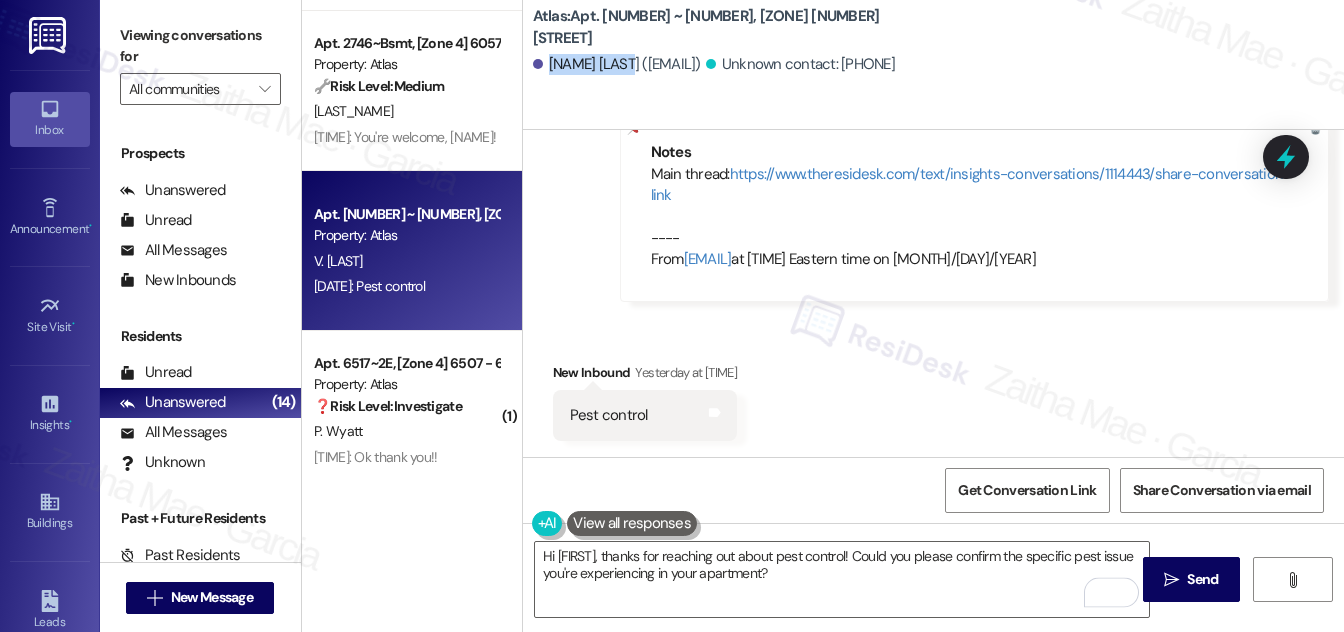 drag, startPoint x: 545, startPoint y: 65, endPoint x: 626, endPoint y: 66, distance: 81.00617 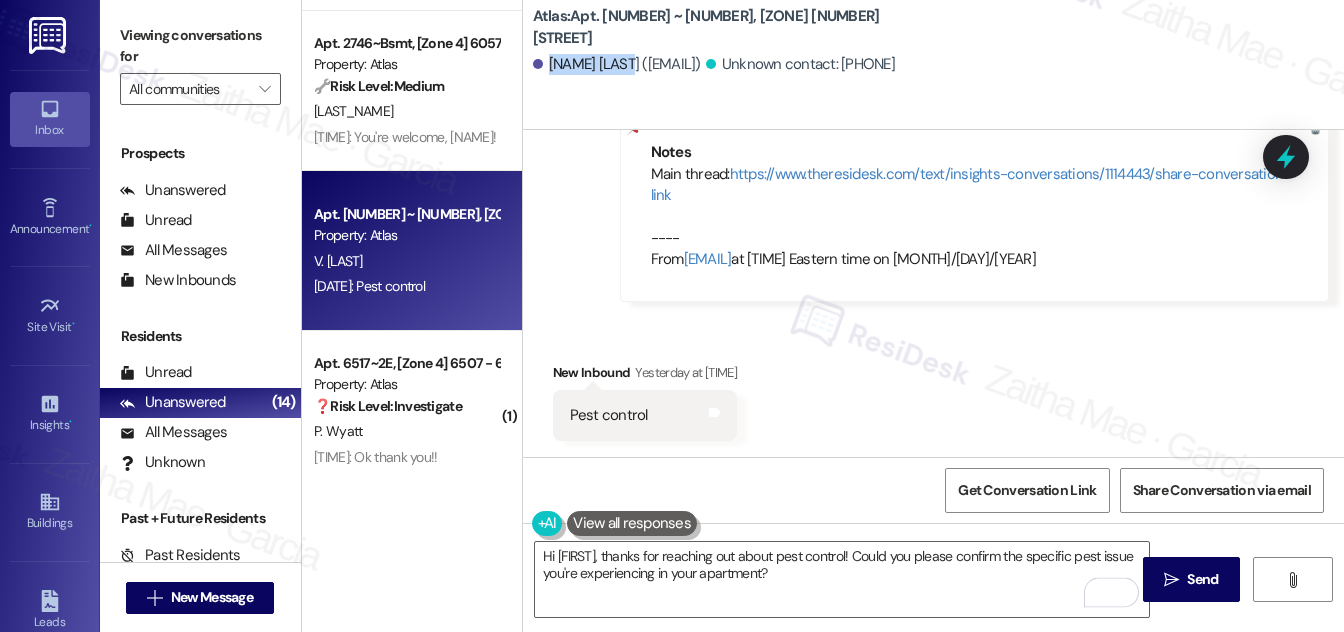 click on "Valisa Money. (joushaye@gmail.com)" at bounding box center [617, 64] 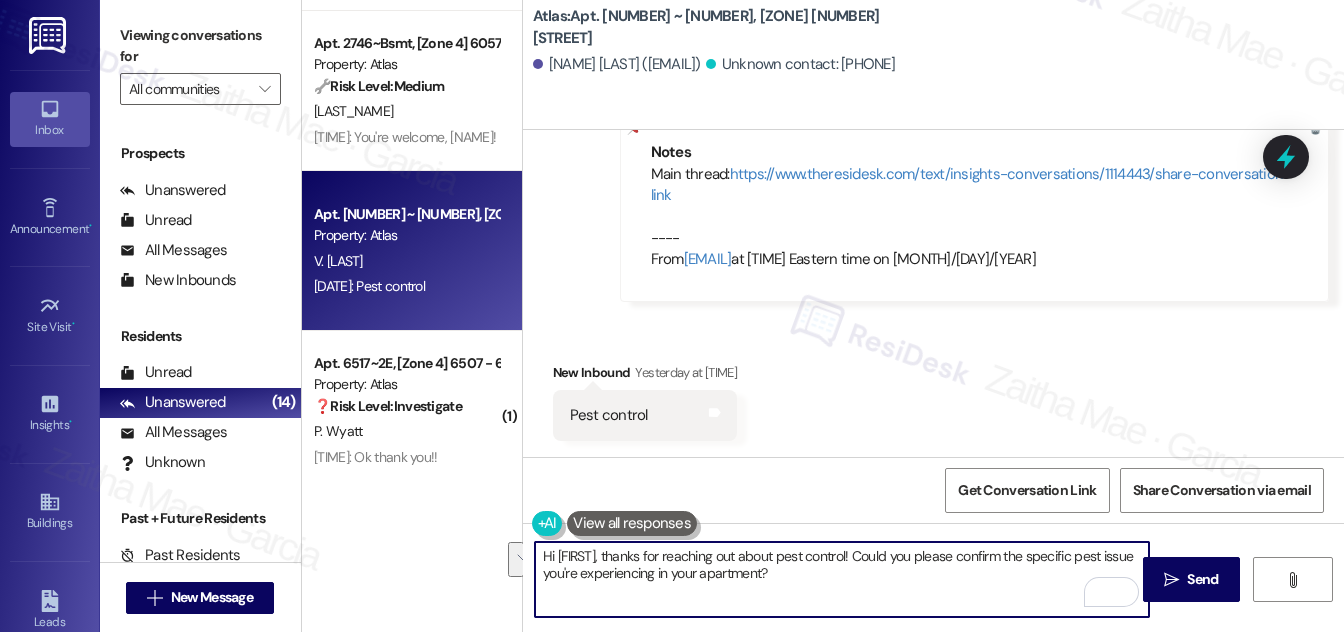 drag, startPoint x: 859, startPoint y: 554, endPoint x: 874, endPoint y: 570, distance: 21.931713 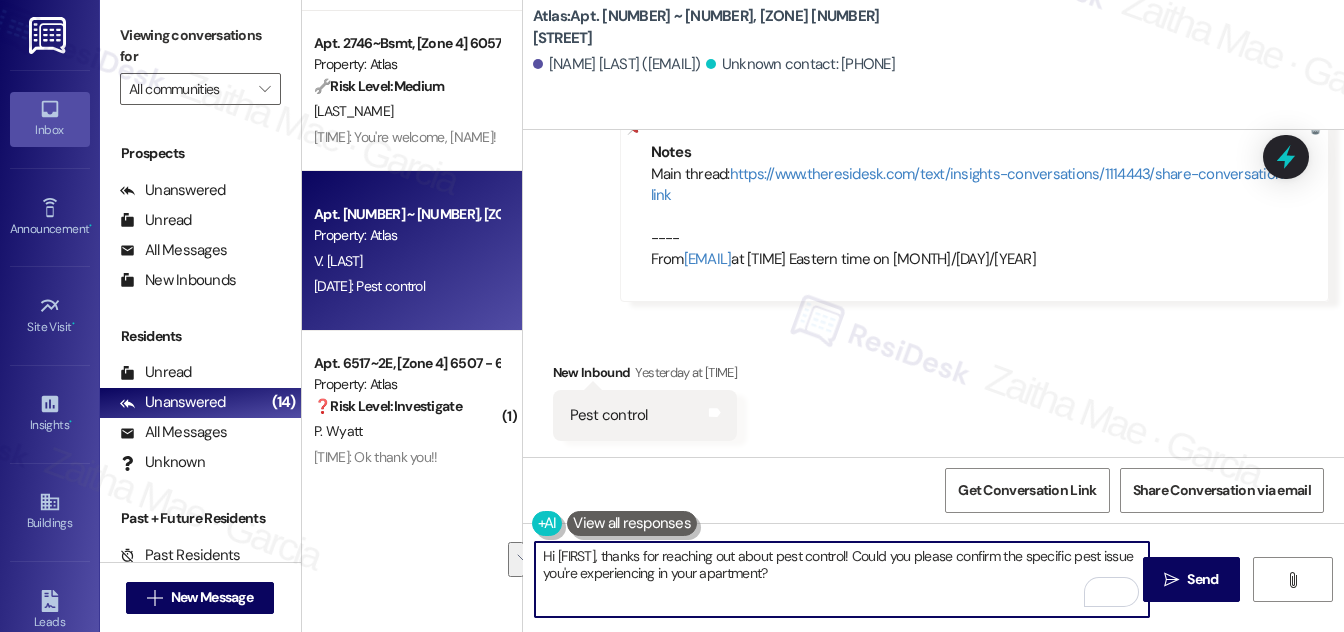 click on "Hi Stanford, thanks for reaching out about pest control! Could you please confirm the specific pest issue you're experiencing in your apartment?" at bounding box center (842, 579) 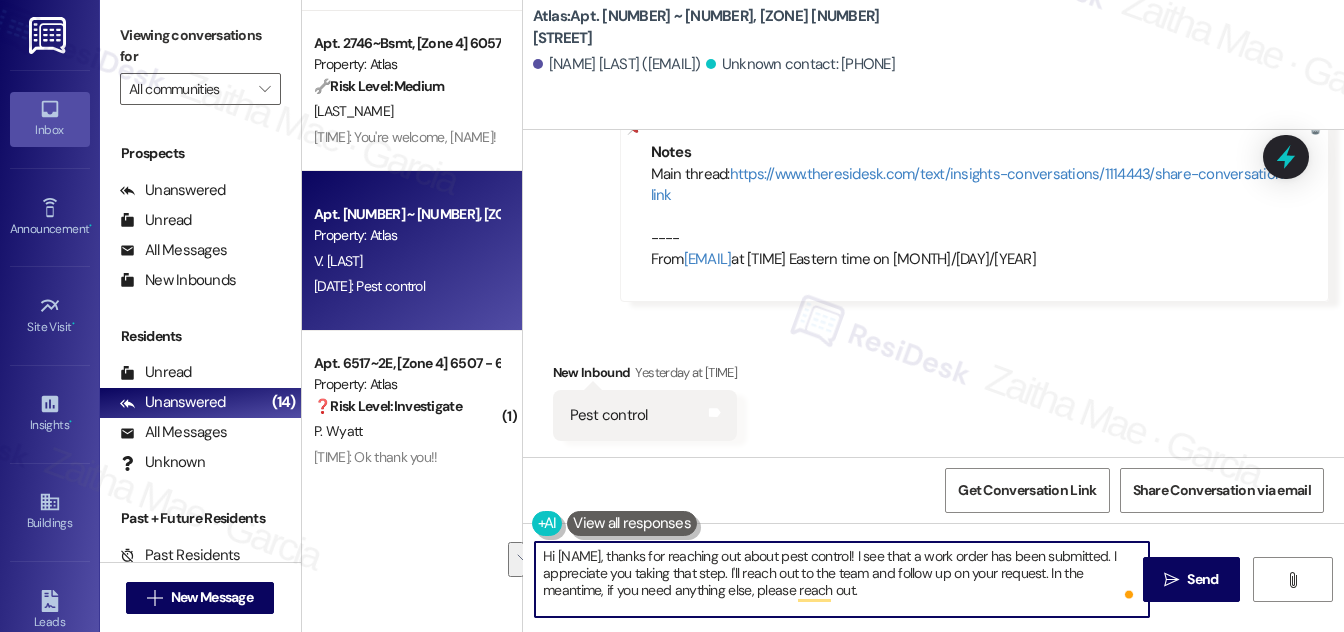 drag, startPoint x: 1049, startPoint y: 575, endPoint x: 610, endPoint y: 592, distance: 439.32904 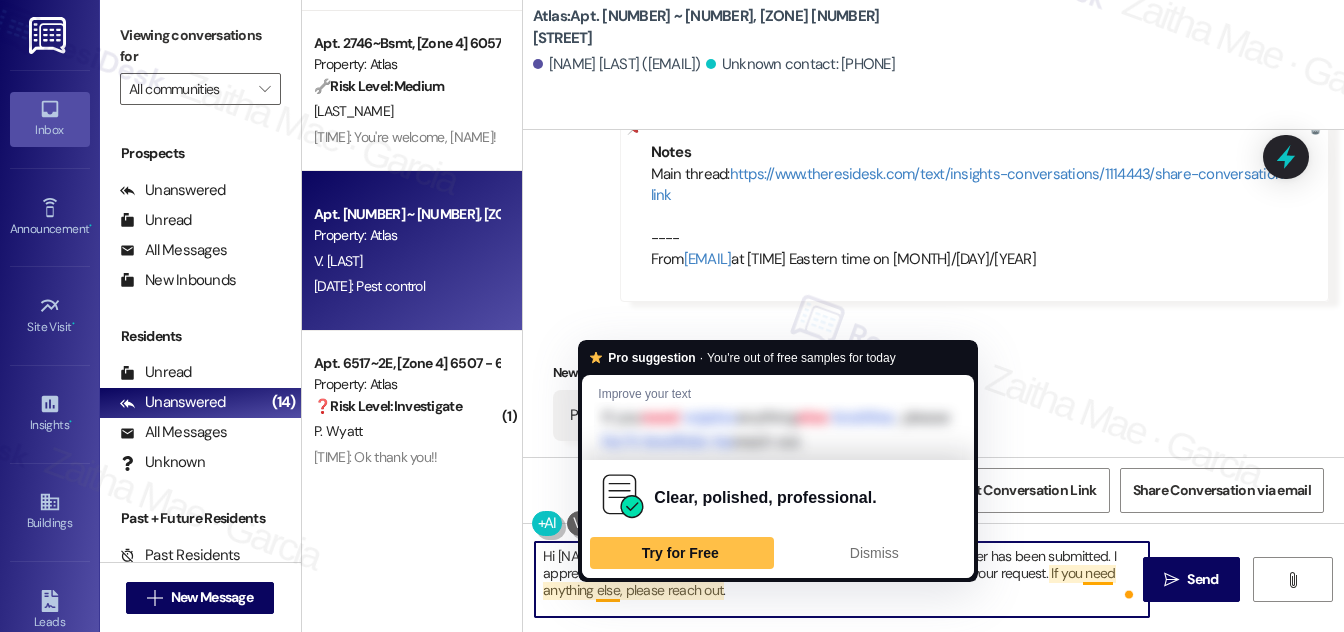 click on "Hi Stanford, thanks for reaching out about pest control! I see that a work order has been submitted. I appreciate you taking that step. I'll reach out to the team and follow up on your request. If you need anything else, please reach out." at bounding box center [842, 579] 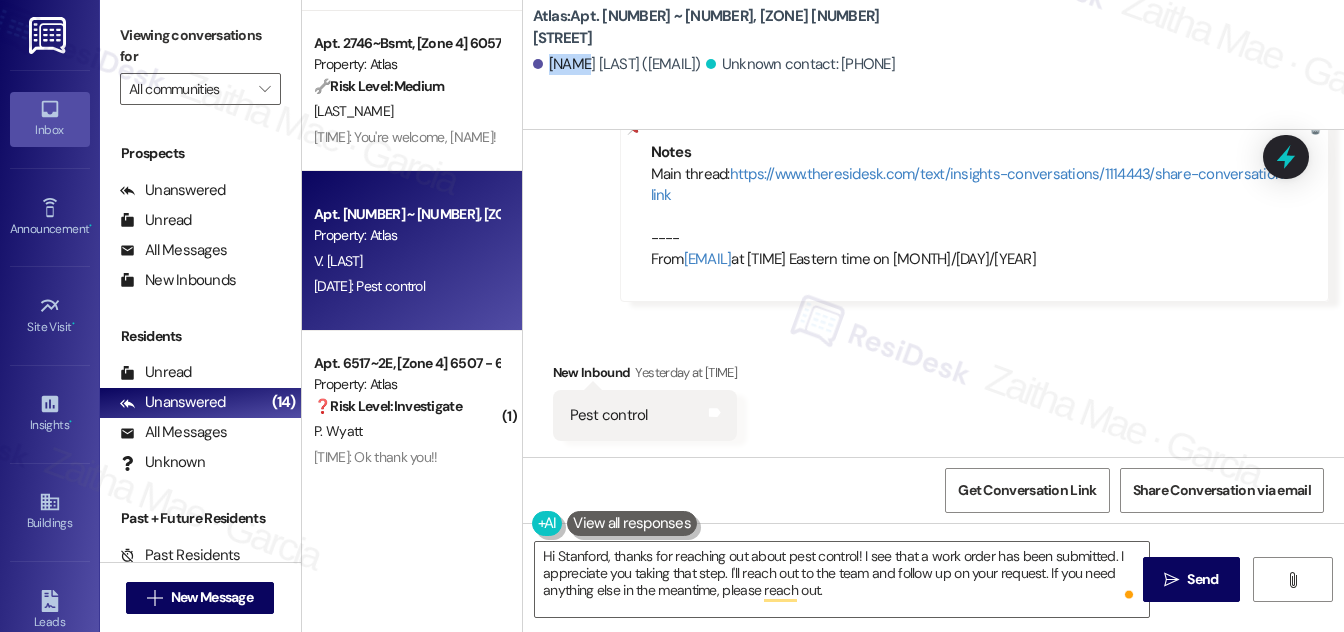 drag, startPoint x: 547, startPoint y: 62, endPoint x: 575, endPoint y: 62, distance: 28 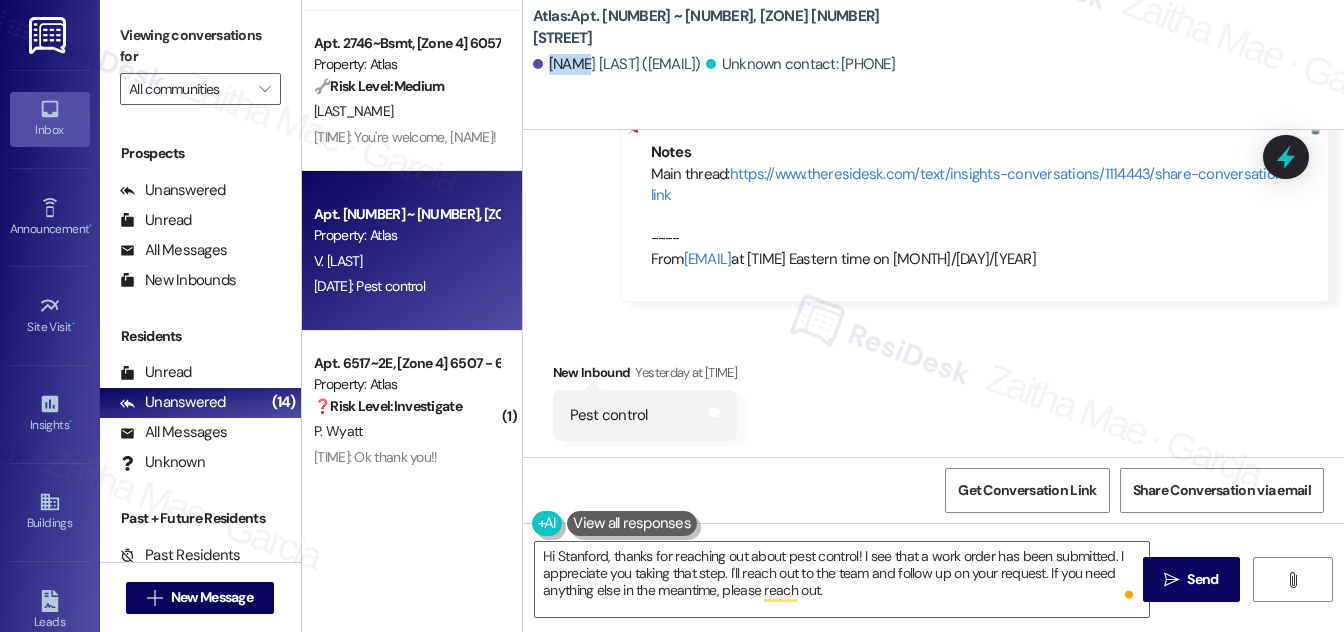 click on "Valisa Money. (joushaye@gmail.com)" at bounding box center (617, 64) 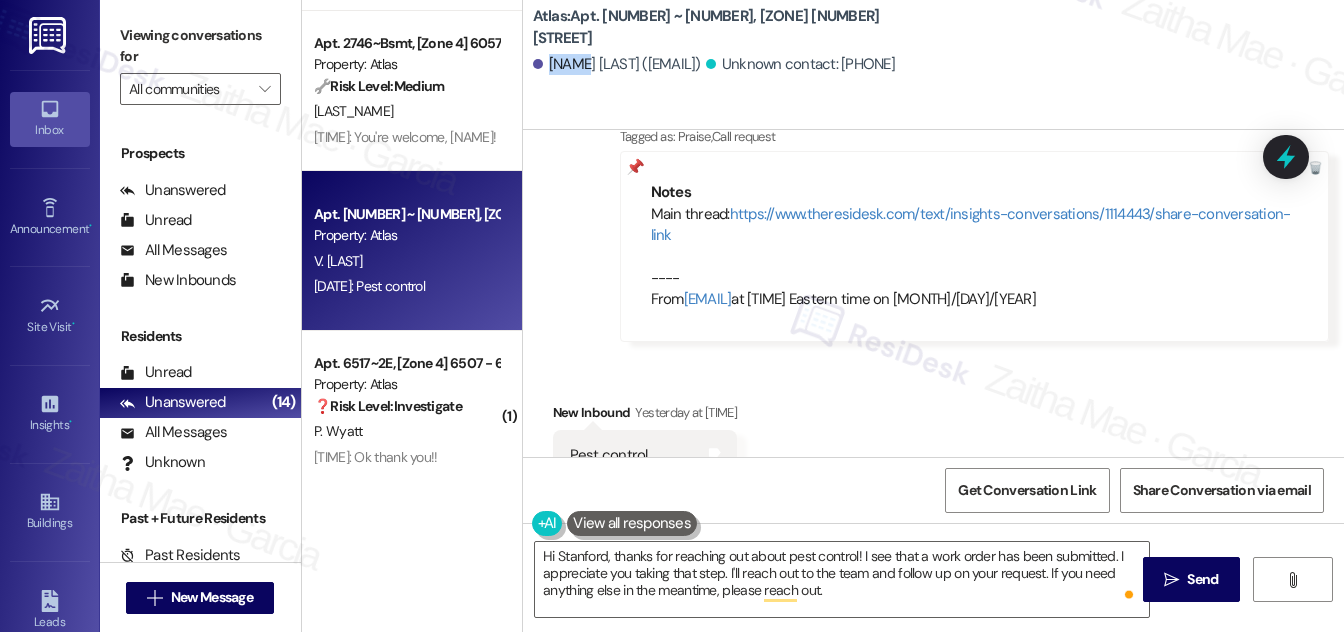scroll, scrollTop: 791, scrollLeft: 0, axis: vertical 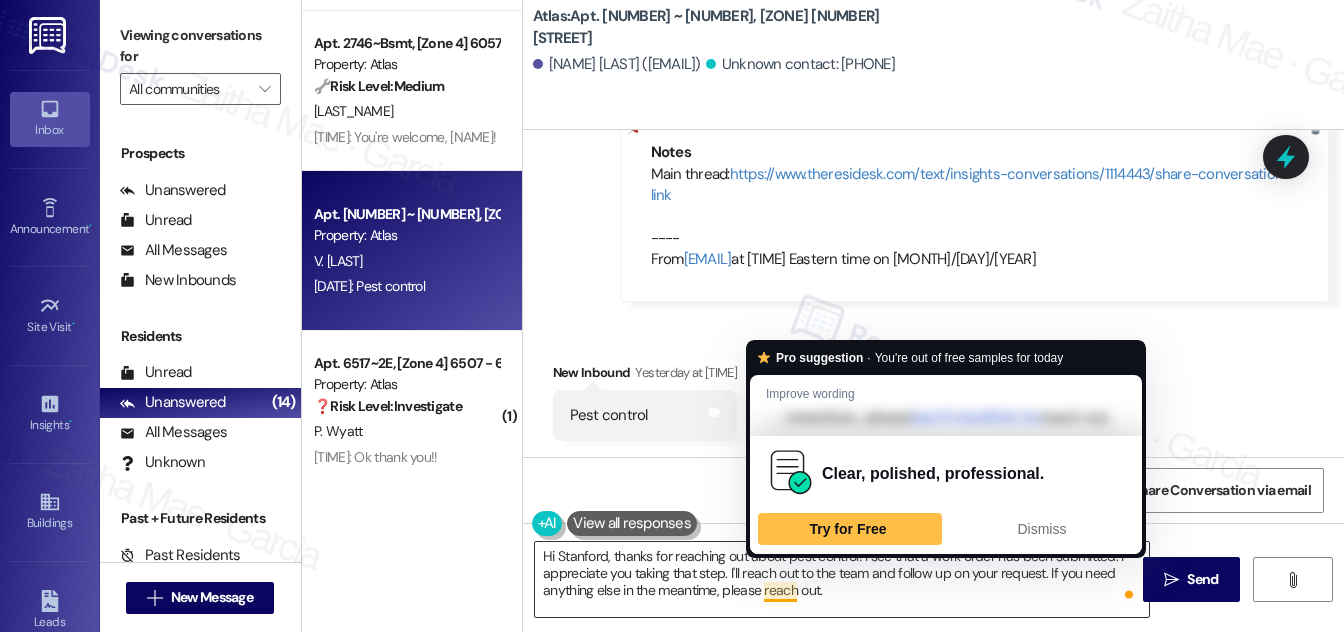 click on "Hi Stanford, thanks for reaching out about pest control! I see that a work order has been submitted. I appreciate you taking that step. I'll reach out to the team and follow up on your request. If you need anything else in the meantime, please reach out." at bounding box center [842, 579] 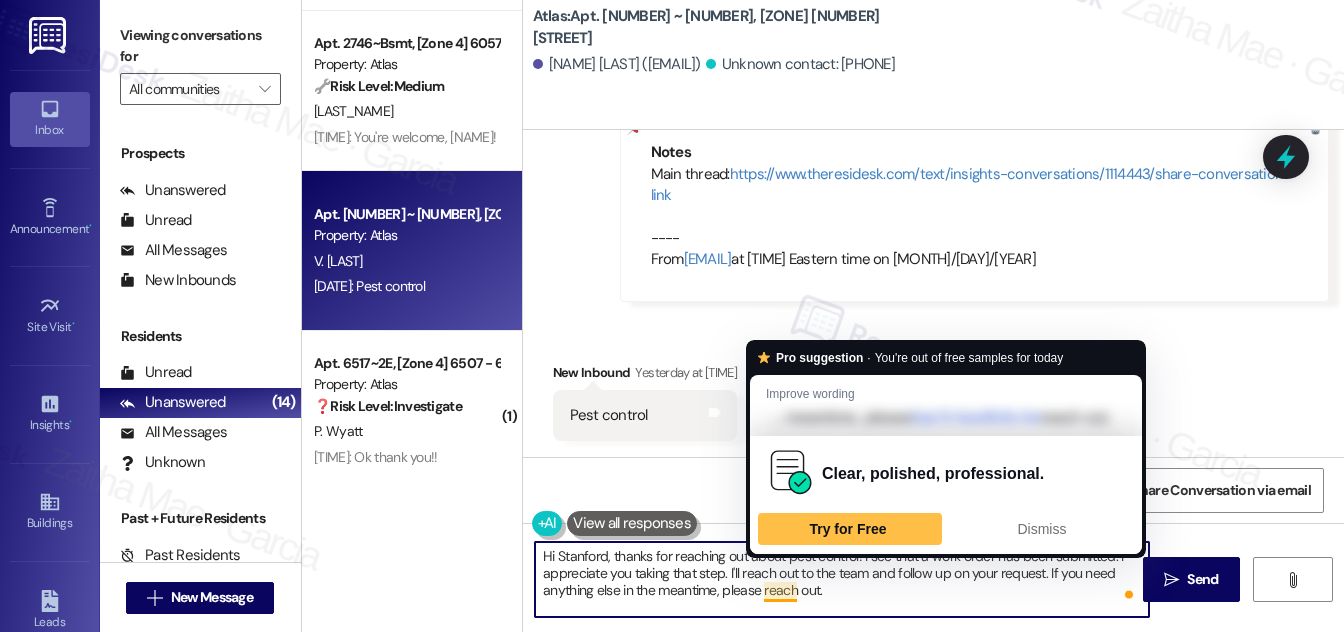 click on "Hi Stanford, thanks for reaching out about pest control! I see that a work order has been submitted. I appreciate you taking that step. I'll reach out to the team and follow up on your request. If you need anything else in the meantime, please reach out." at bounding box center [842, 579] 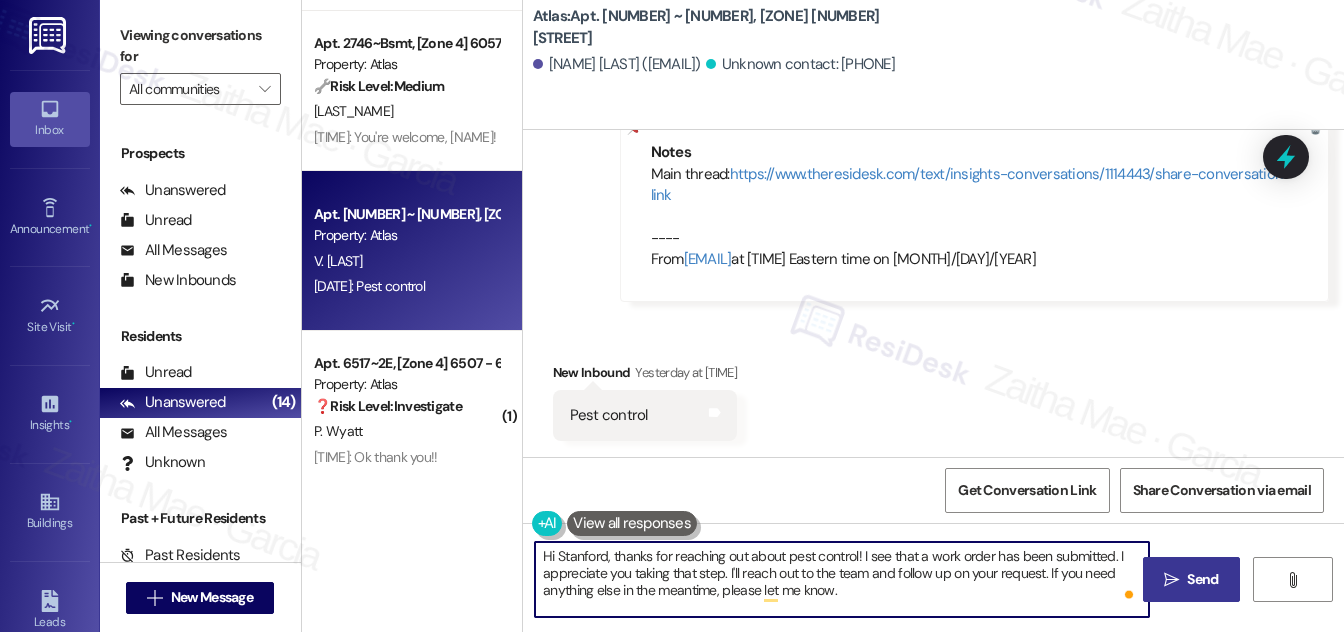 type on "Hi Stanford, thanks for reaching out about pest control! I see that a work order has been submitted. I appreciate you taking that step. I'll reach out to the team and follow up on your request. If you need anything else in the meantime, please let me know." 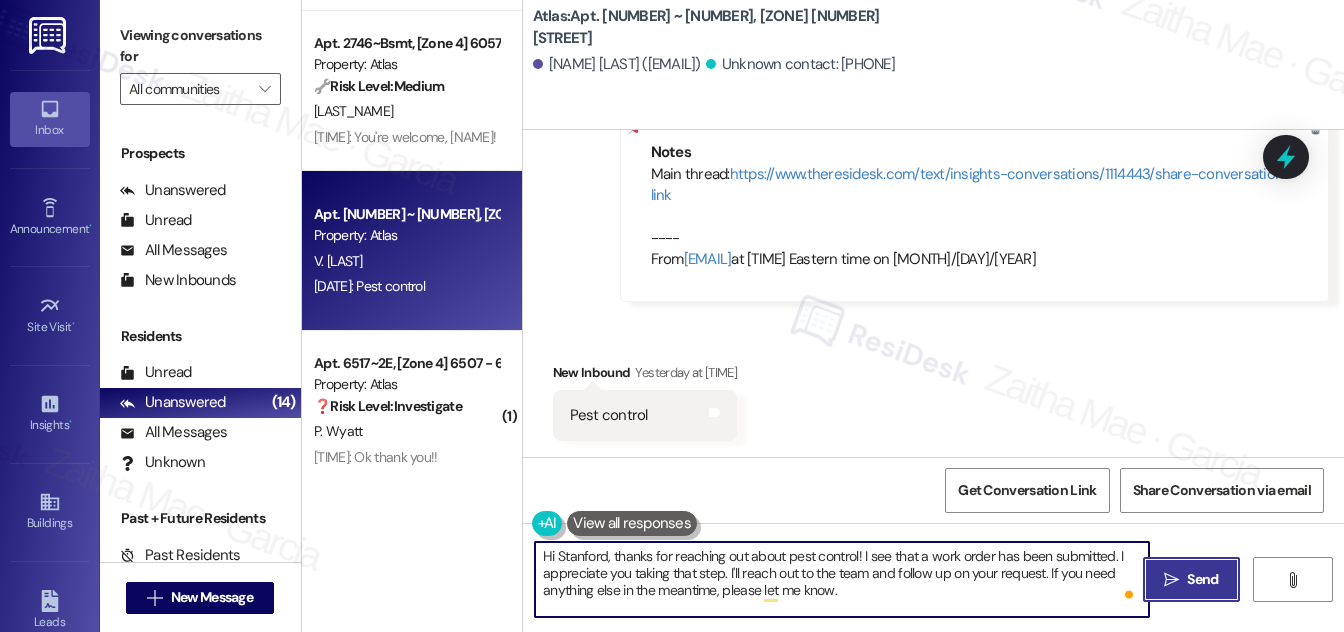 click on "Send" at bounding box center (1202, 579) 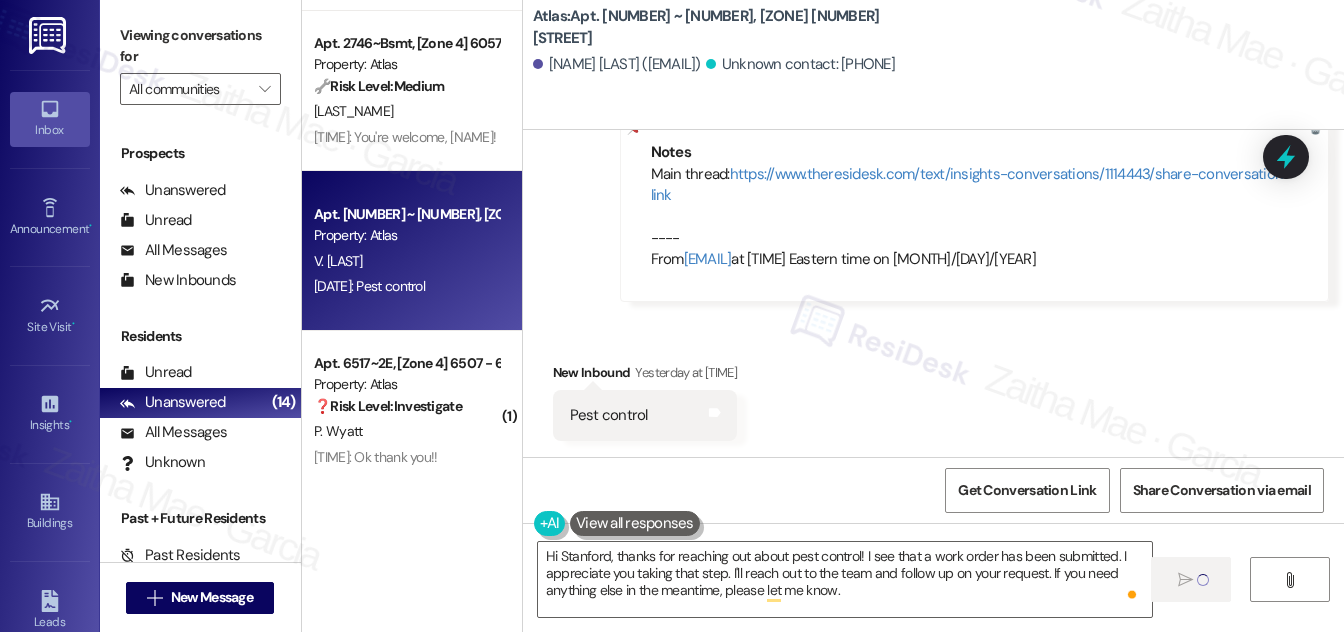 type 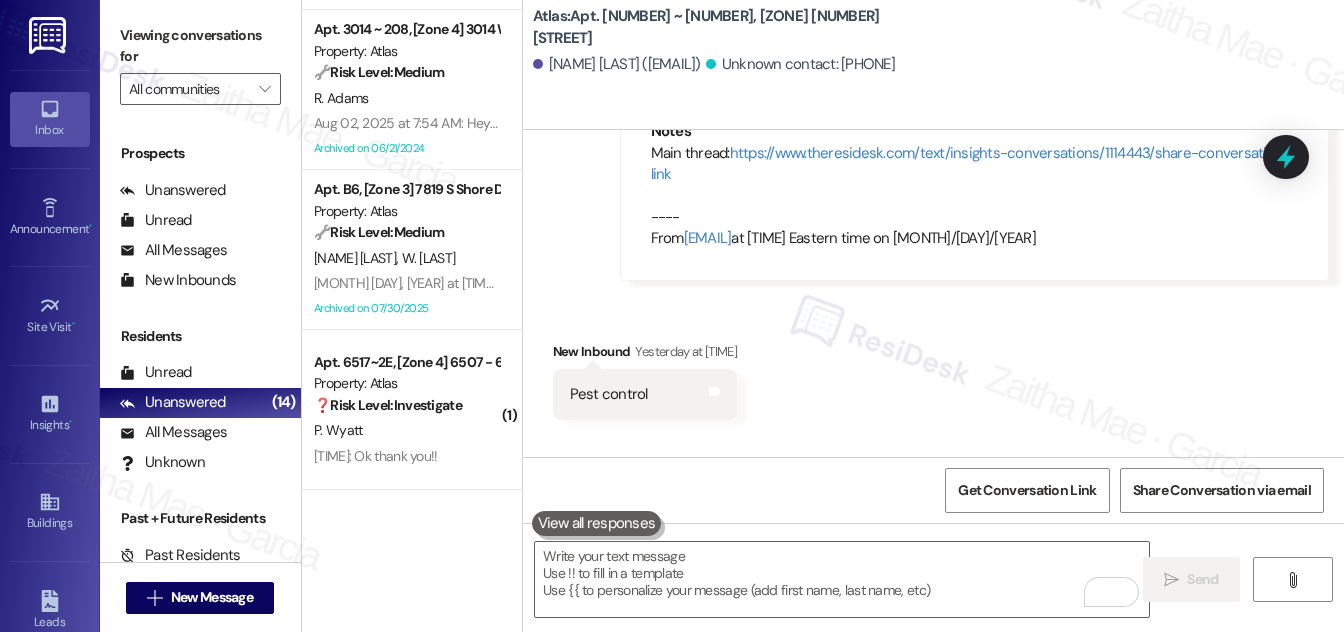scroll, scrollTop: 1429, scrollLeft: 0, axis: vertical 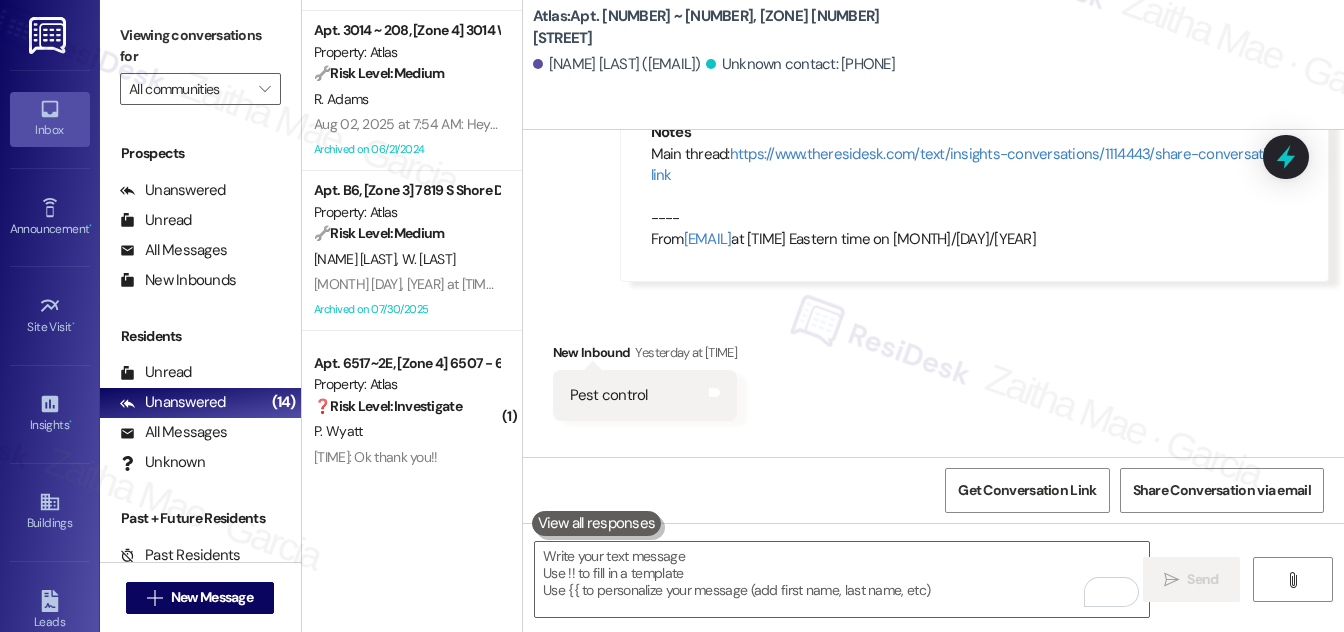 click on "Main thread:  https://www.theresidesk.com/text/insights-conversations/1114443/share-conversation-link
----
From  automated-surveys-icarus-zaitha.mae.garcia@icarus.com  at 7:23PM Eastern time on 08/04/2025" at bounding box center (974, 197) 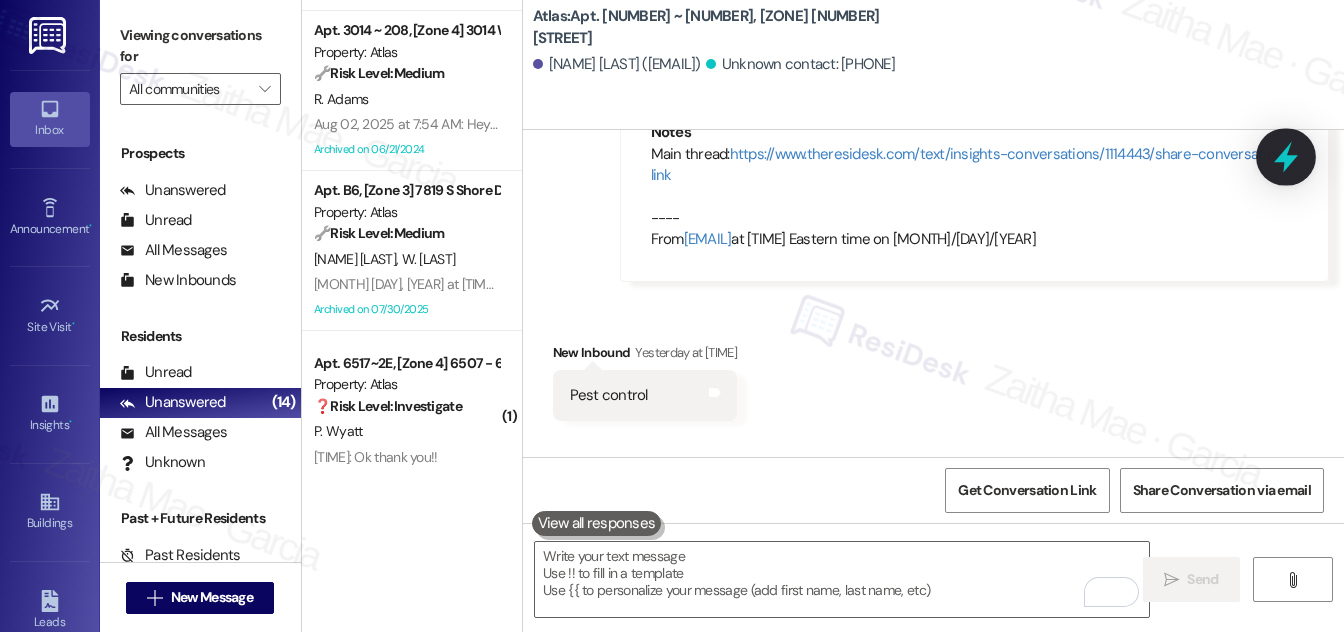 click 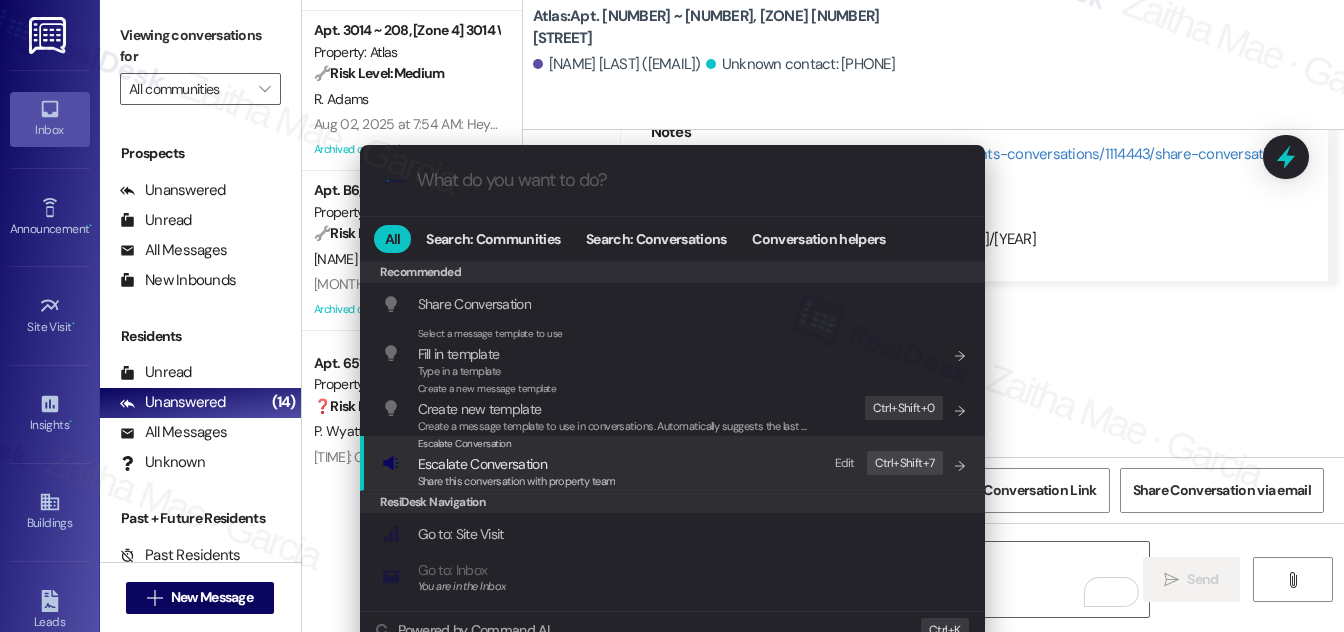 click on "Escalate Conversation" at bounding box center [482, 464] 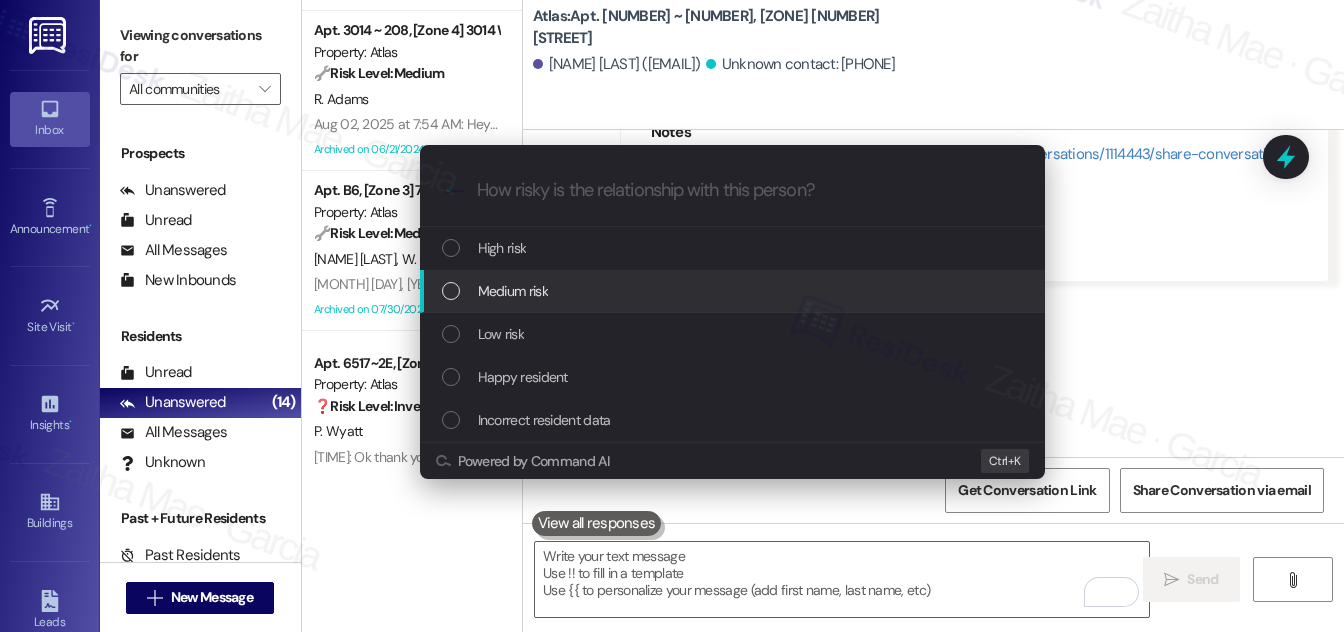click on "Medium risk" at bounding box center (732, 291) 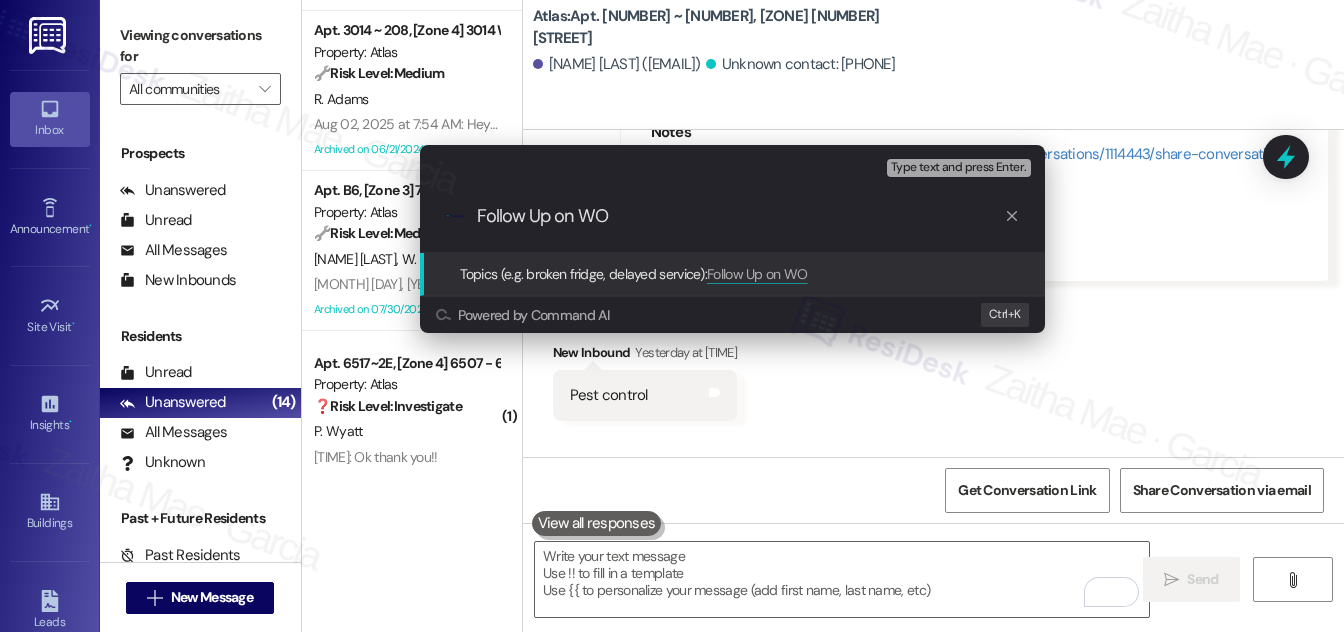 paste on "#165101" 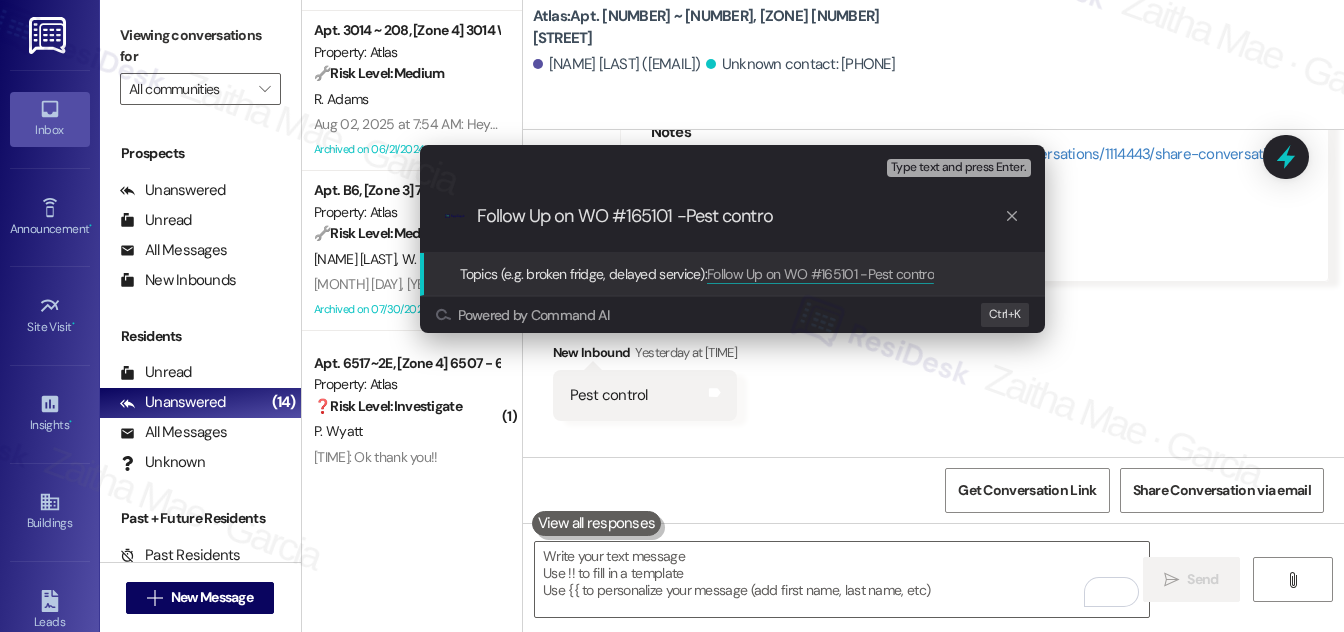type on "Follow Up on WO #165101 -Pest control" 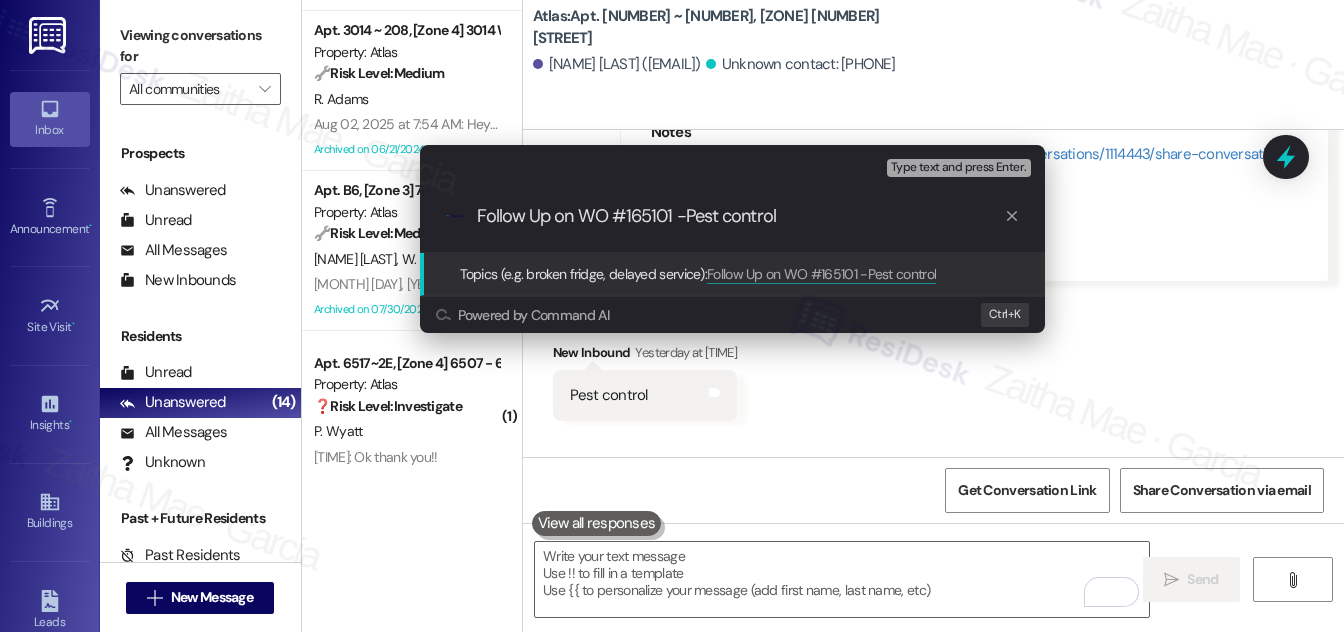 type 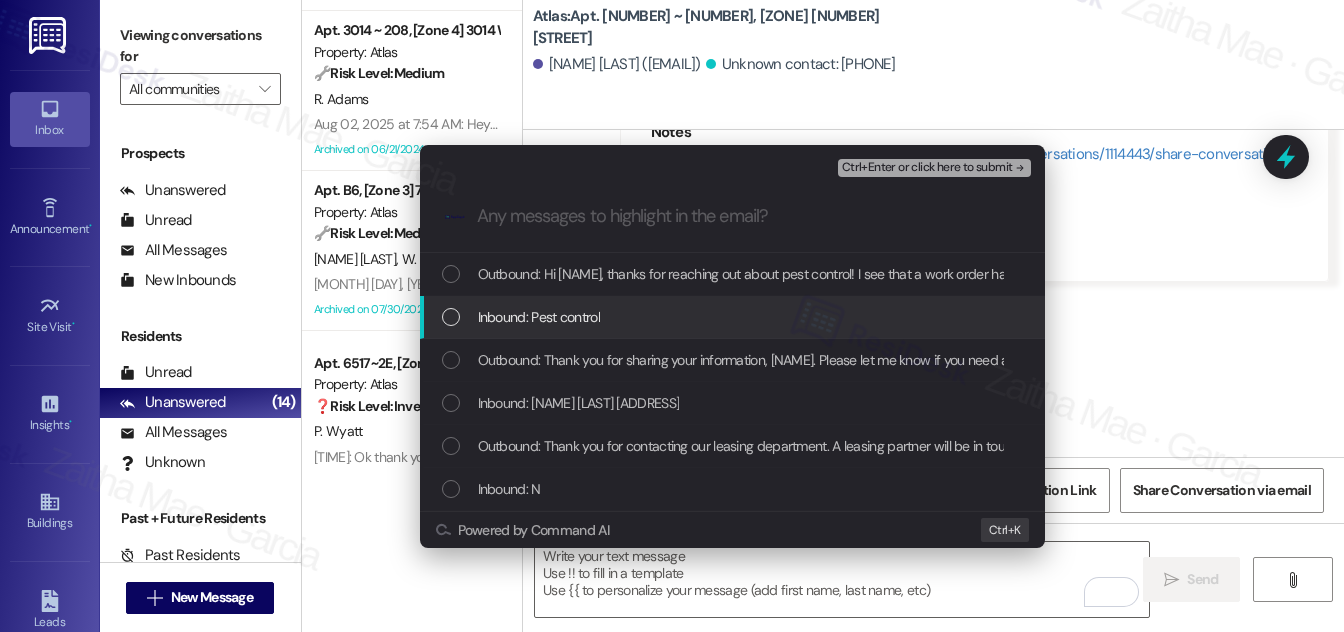 click on "Inbound: Pest control" at bounding box center [732, 317] 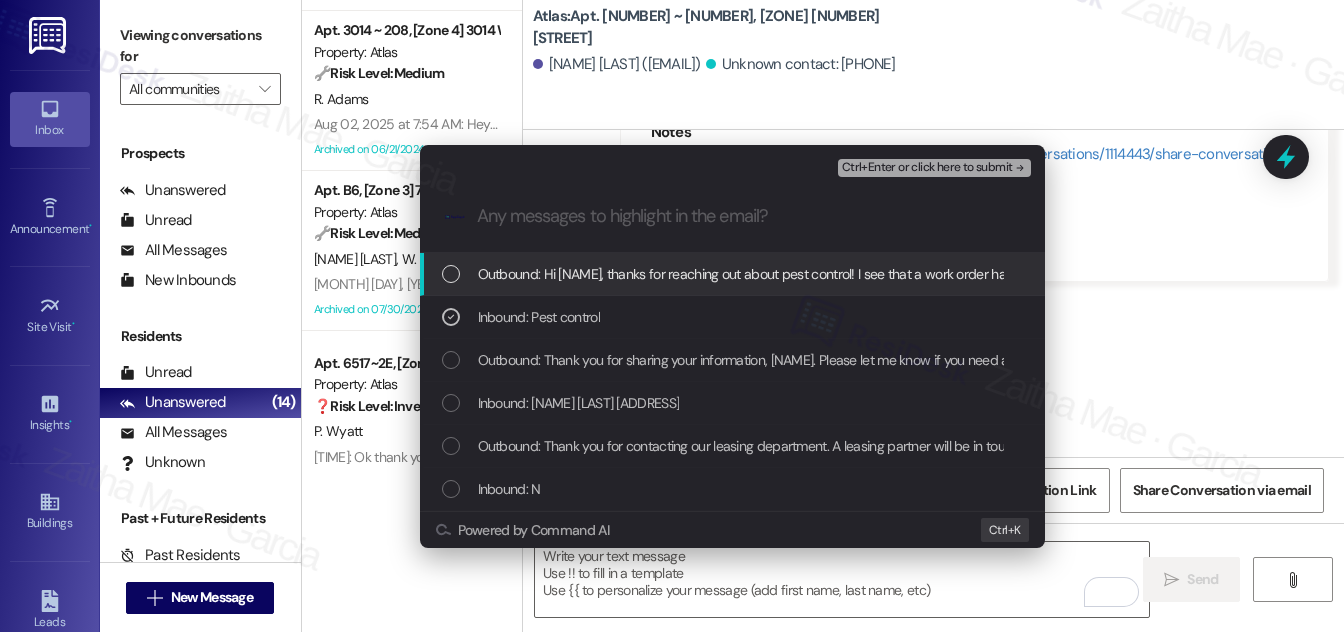 click on "Ctrl+Enter or click here to submit" at bounding box center (927, 168) 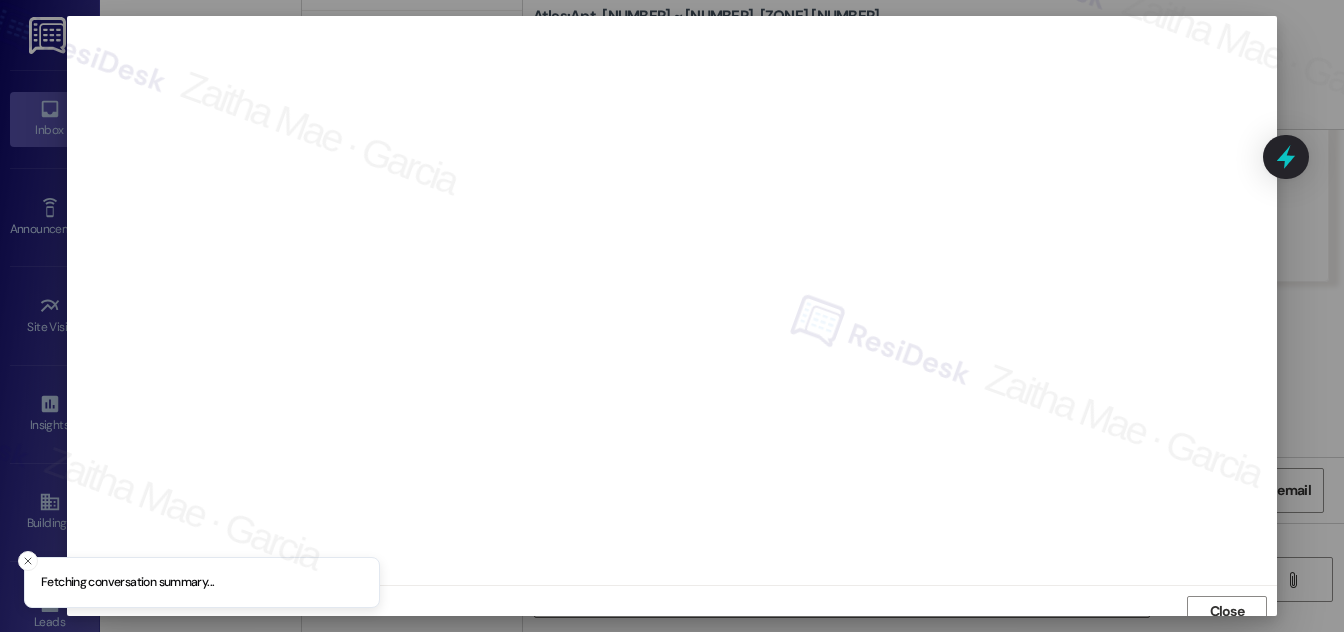 scroll, scrollTop: 11, scrollLeft: 0, axis: vertical 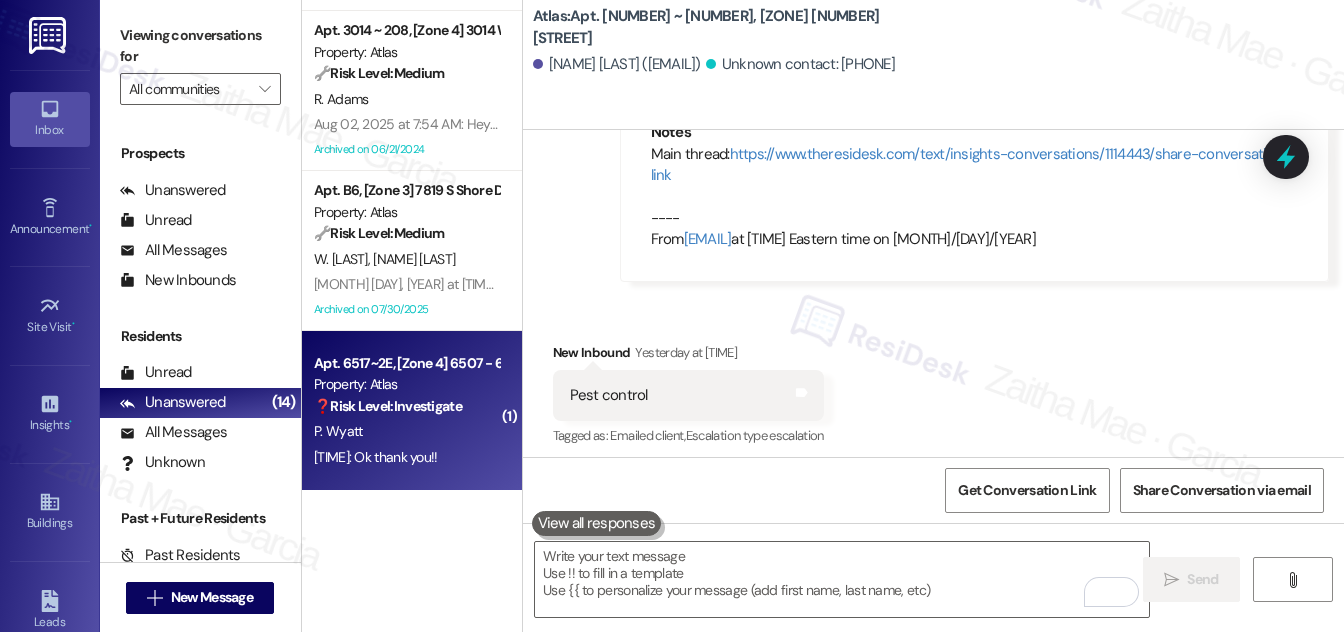 click on "Apt. 6517~2E, [Zone 4] 6507 - 6519 S California Property: Atlas ❓  Risk Level:  Investigate" at bounding box center [406, 385] 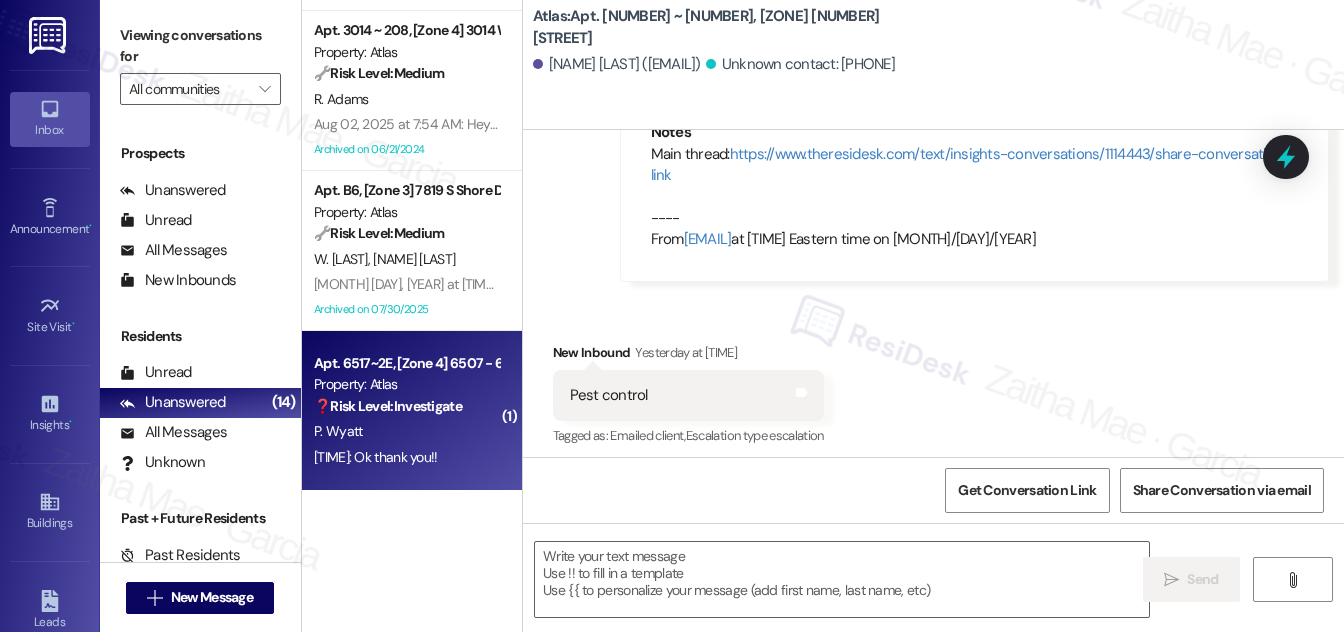type on "Fetching suggested responses. Please feel free to read through the conversation in the meantime." 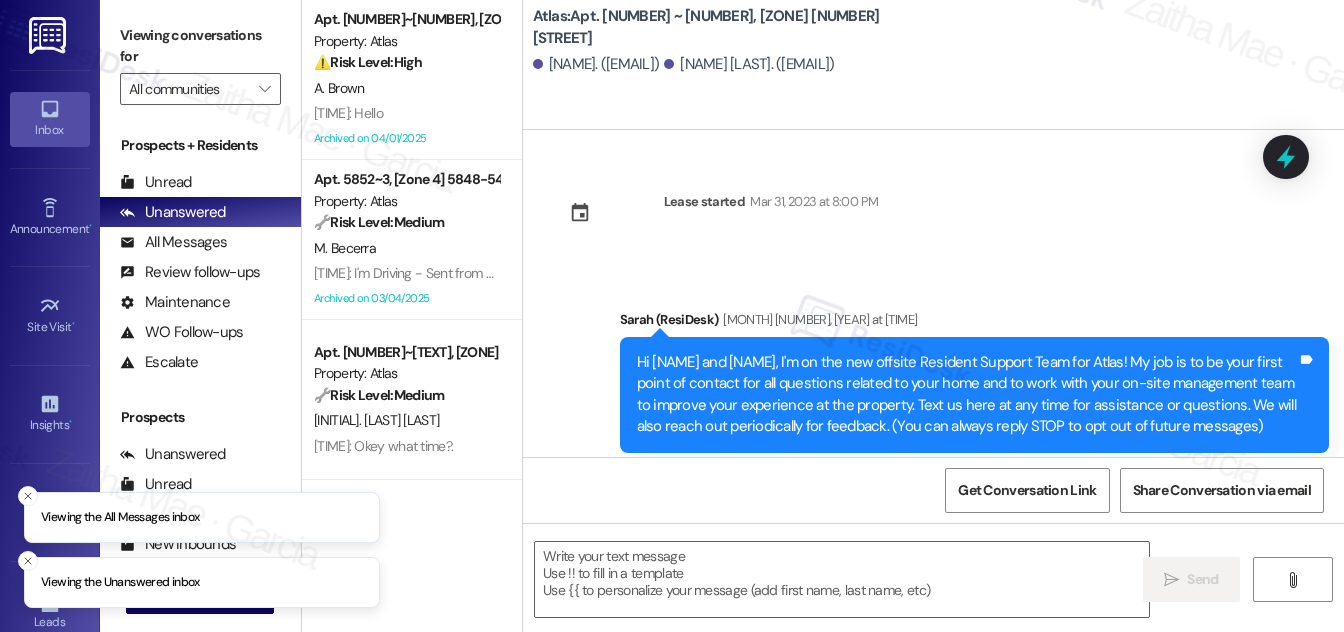 scroll, scrollTop: 0, scrollLeft: 0, axis: both 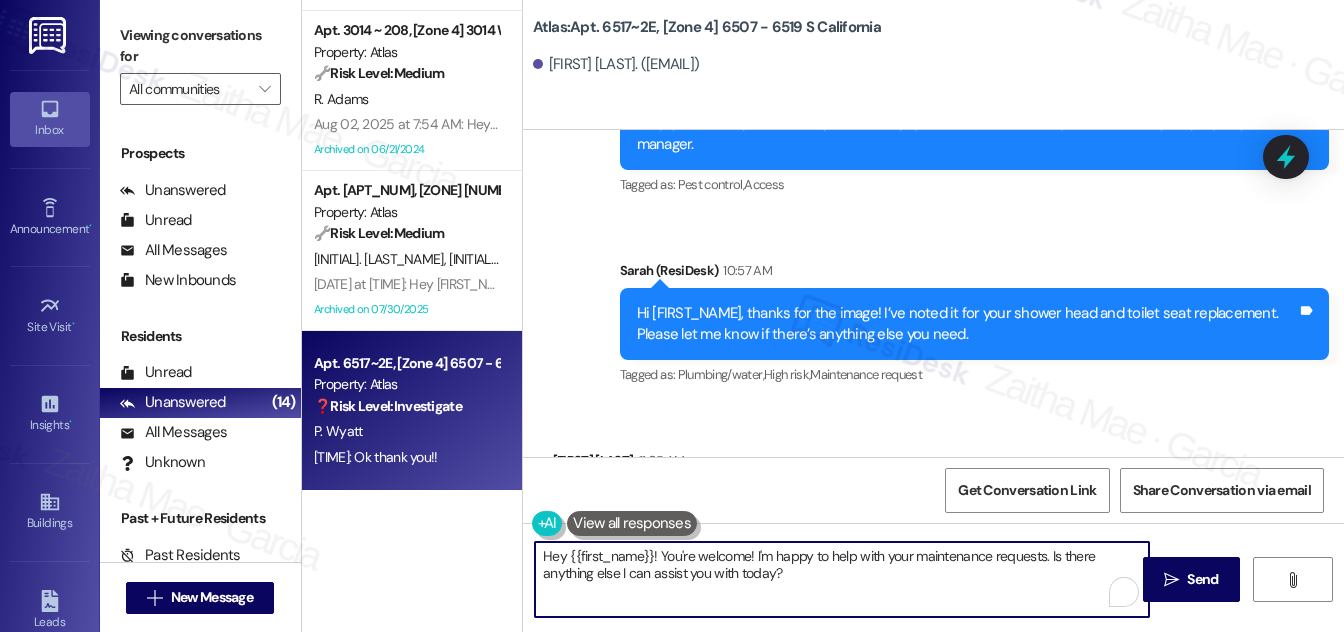 drag, startPoint x: 658, startPoint y: 554, endPoint x: 538, endPoint y: 556, distance: 120.01666 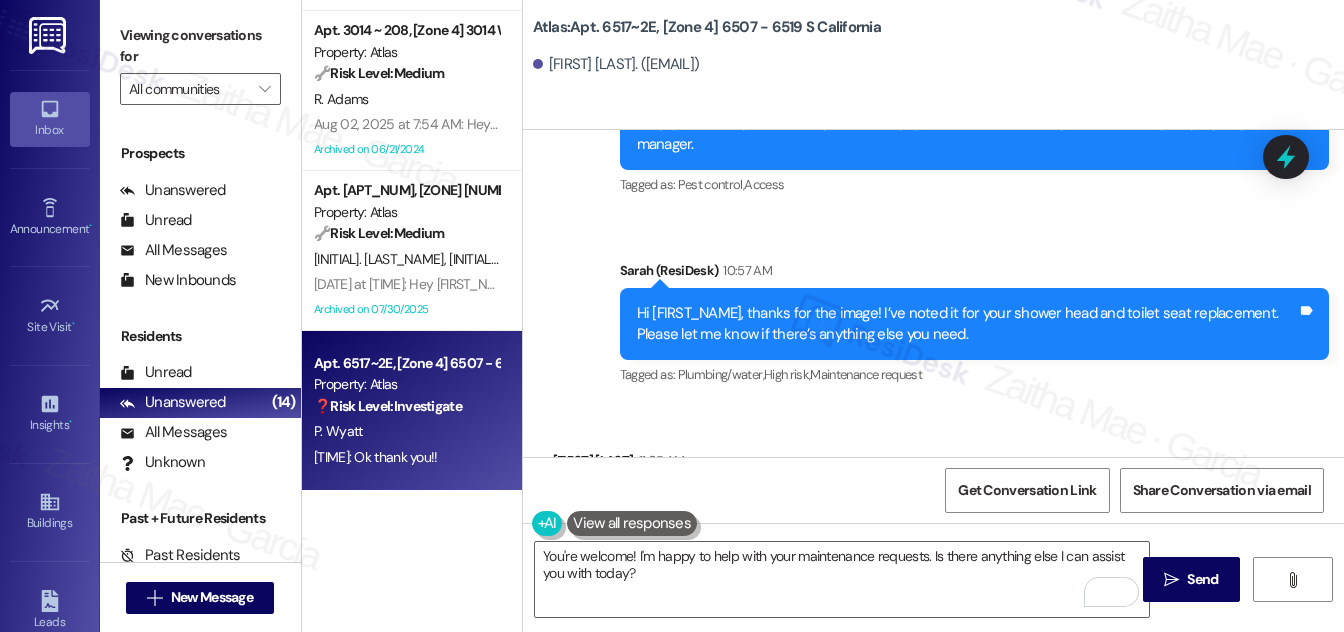 click on "[FIRST] [LAST] [TIME]" at bounding box center [630, 464] 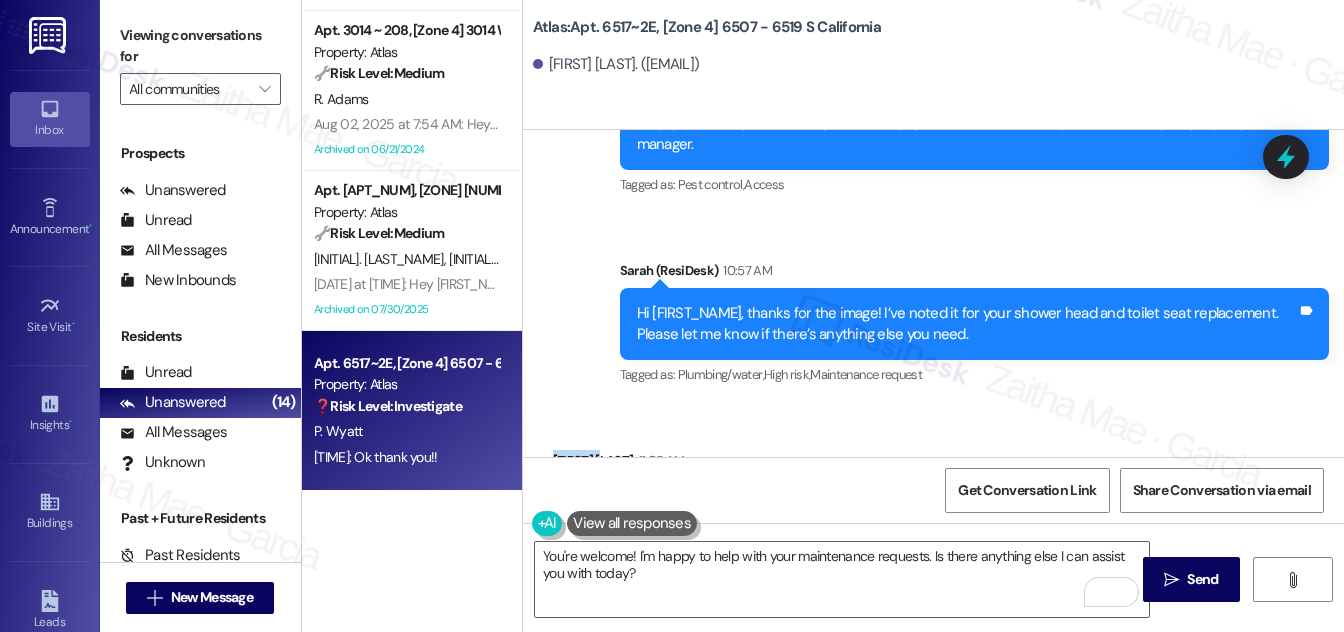 click on "[FIRST] [LAST] [TIME]" at bounding box center (630, 464) 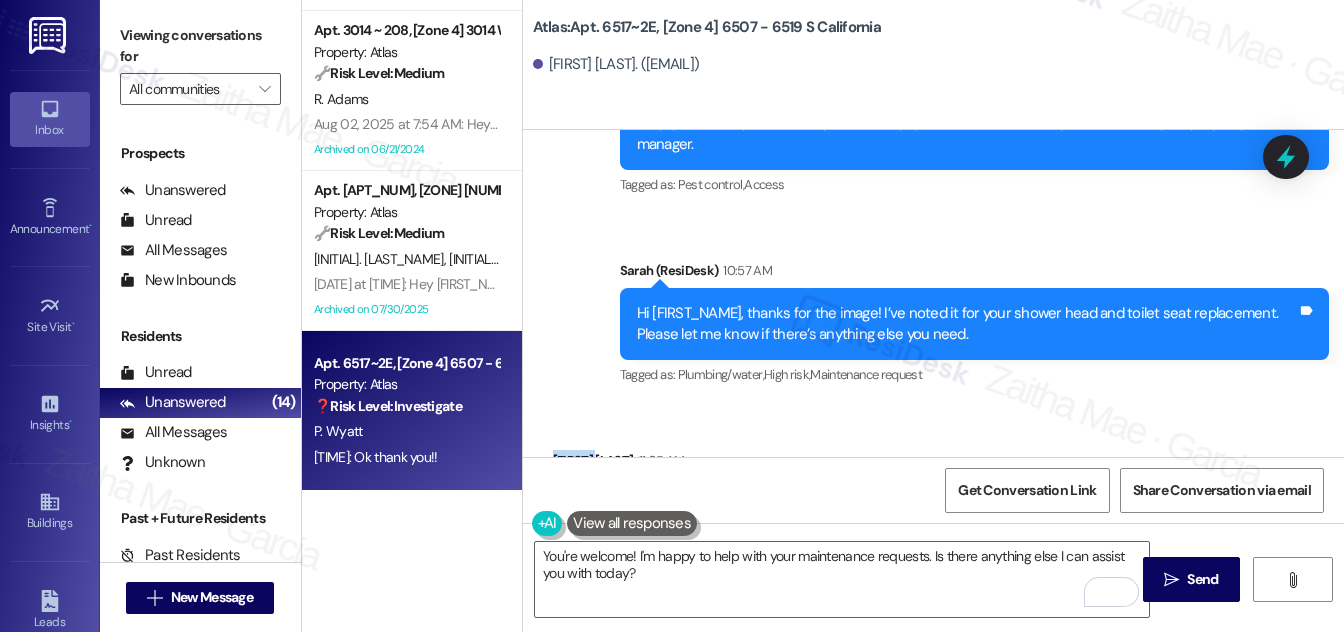 copy on "[FIRST]" 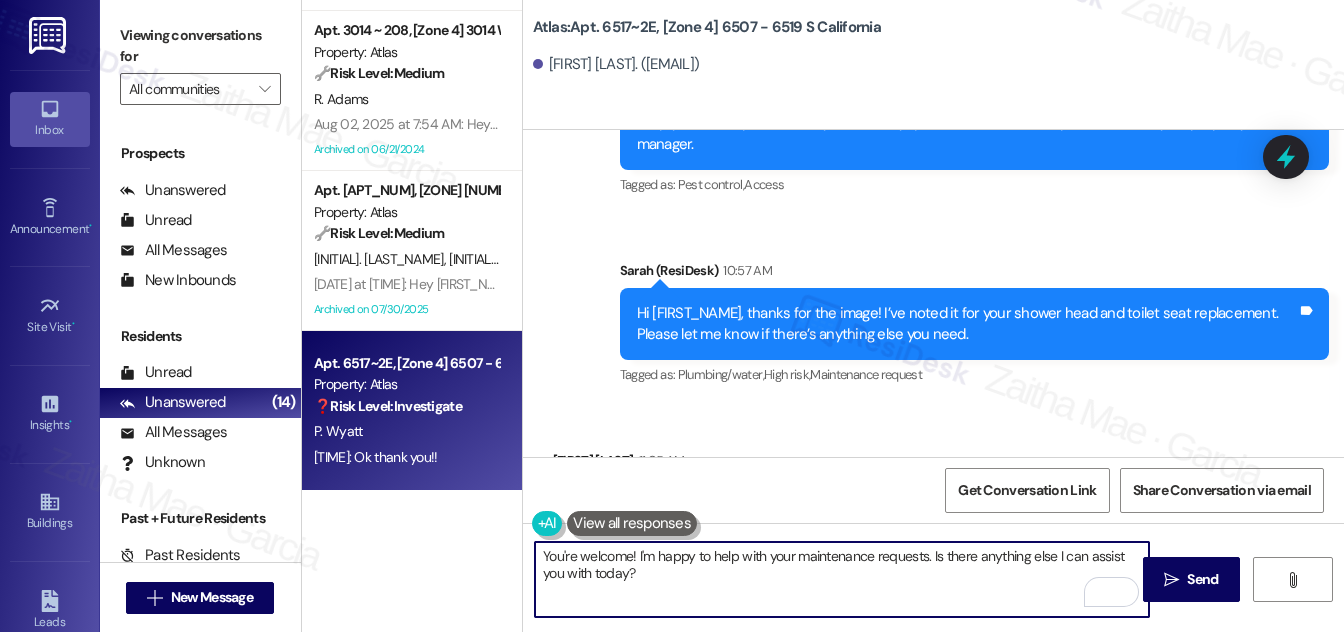 click on "You're welcome! I'm happy to help with your maintenance requests. Is there anything else I can assist you with today?" at bounding box center [842, 579] 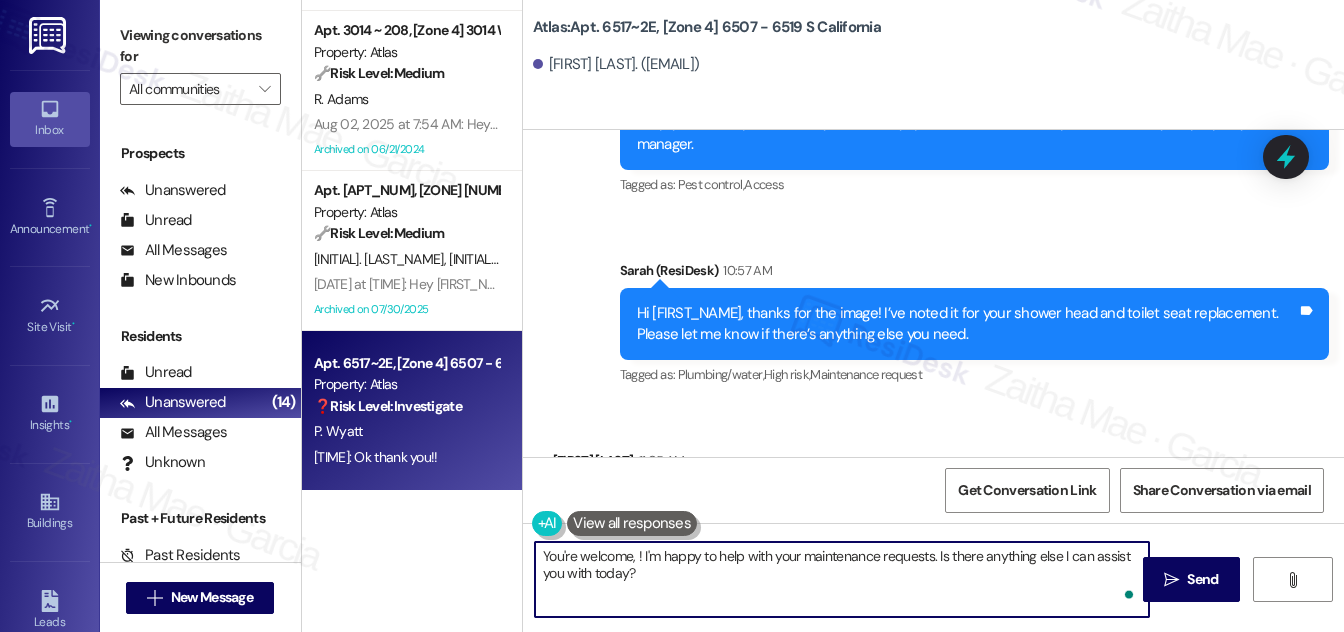paste on "[FIRST]" 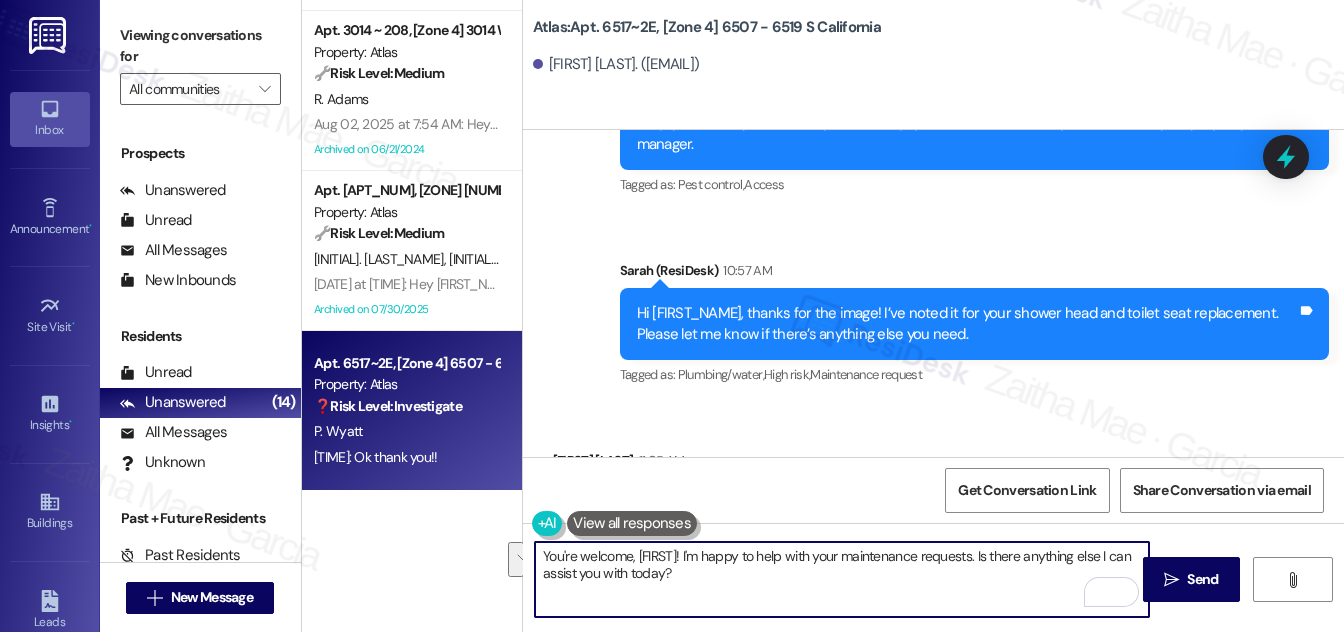 drag, startPoint x: 976, startPoint y: 554, endPoint x: 993, endPoint y: 588, distance: 38.013157 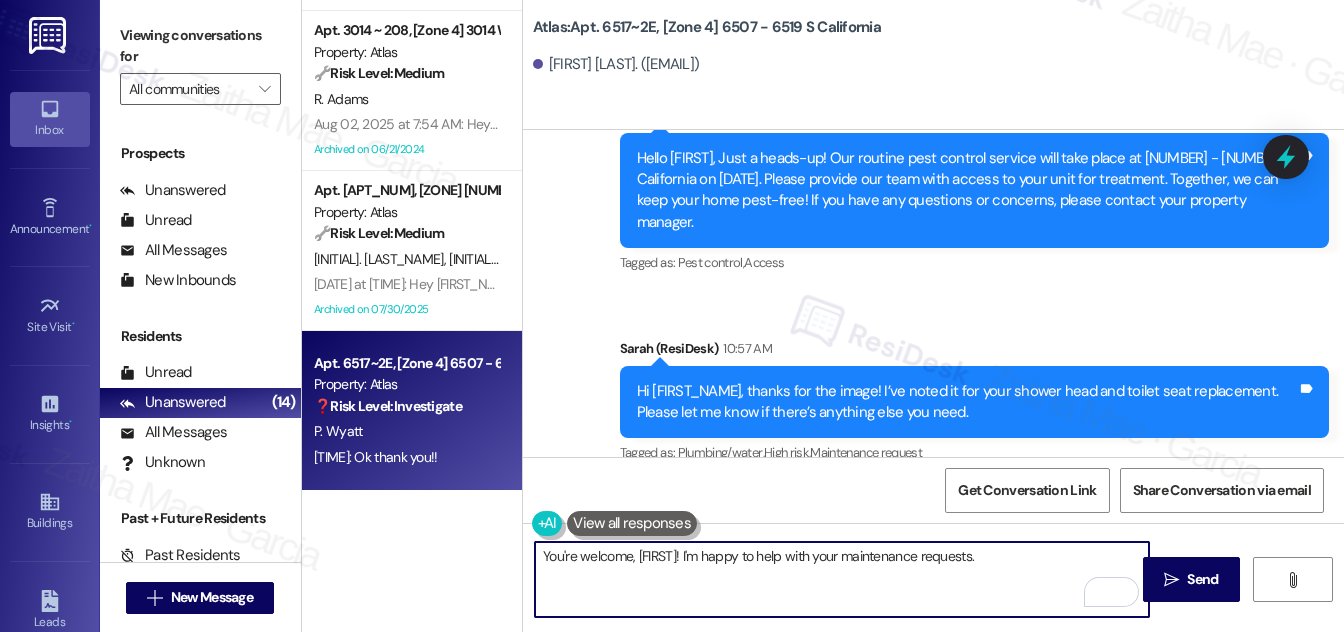 scroll, scrollTop: 19912, scrollLeft: 0, axis: vertical 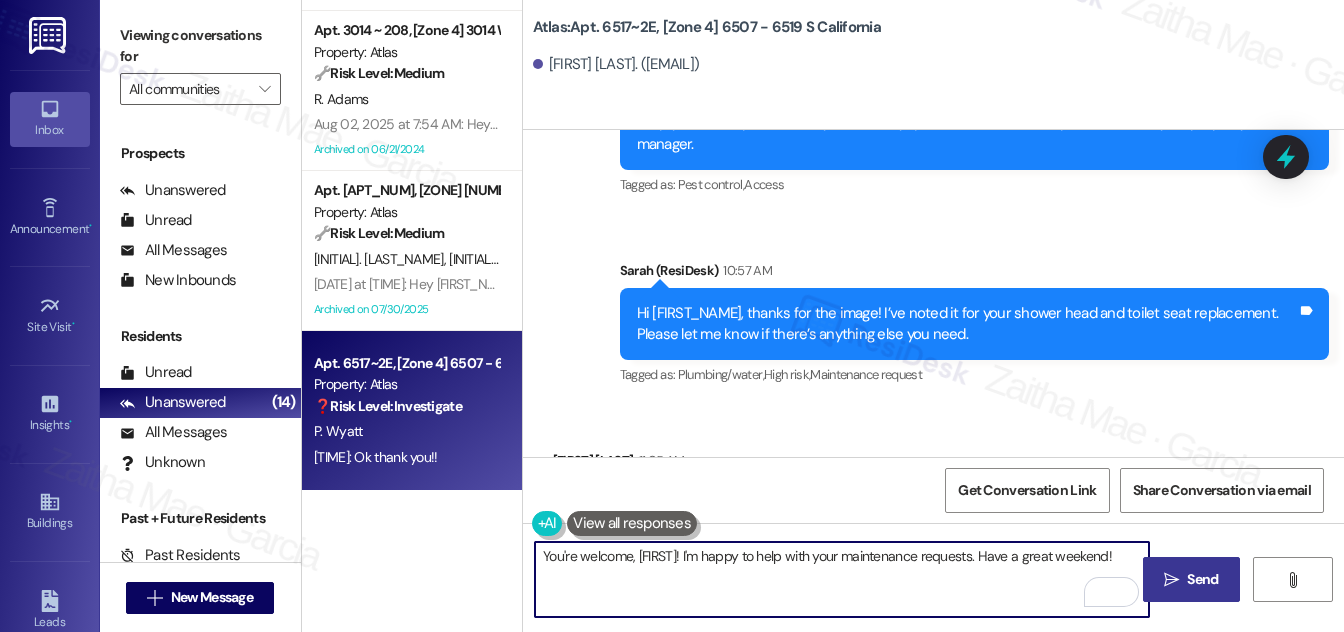 type on "You're welcome, Patricia! I'm happy to help with your maintenance requests. Have a great weekend!" 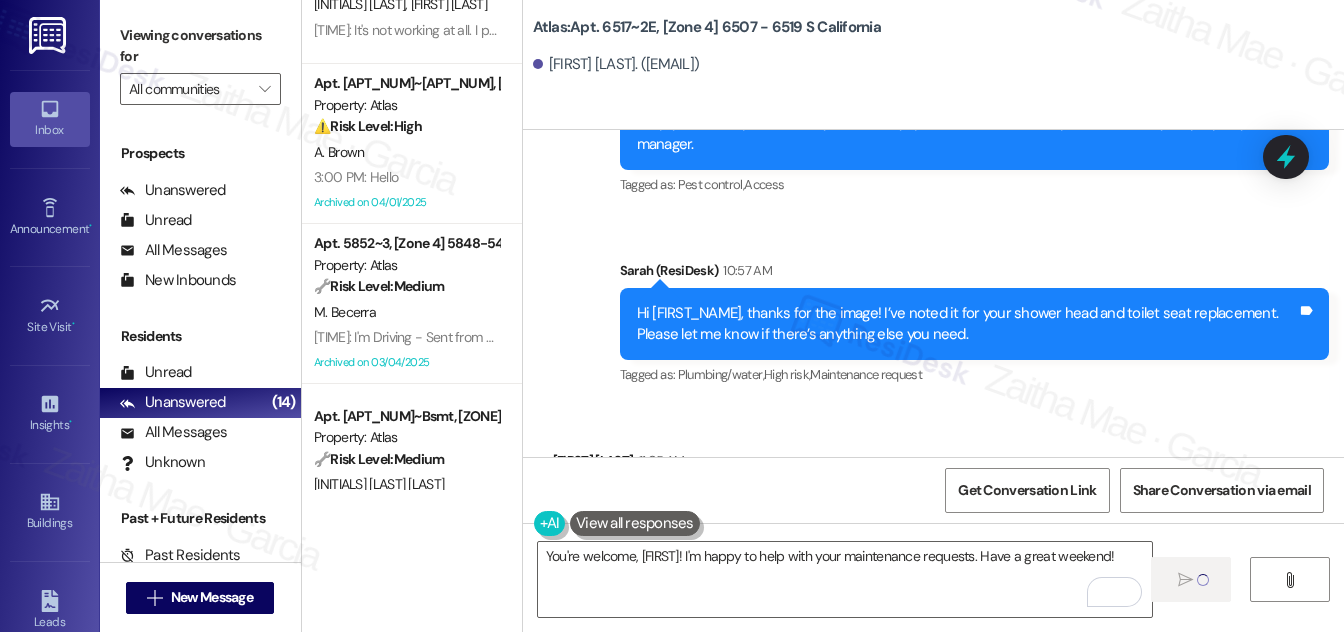 scroll, scrollTop: 0, scrollLeft: 0, axis: both 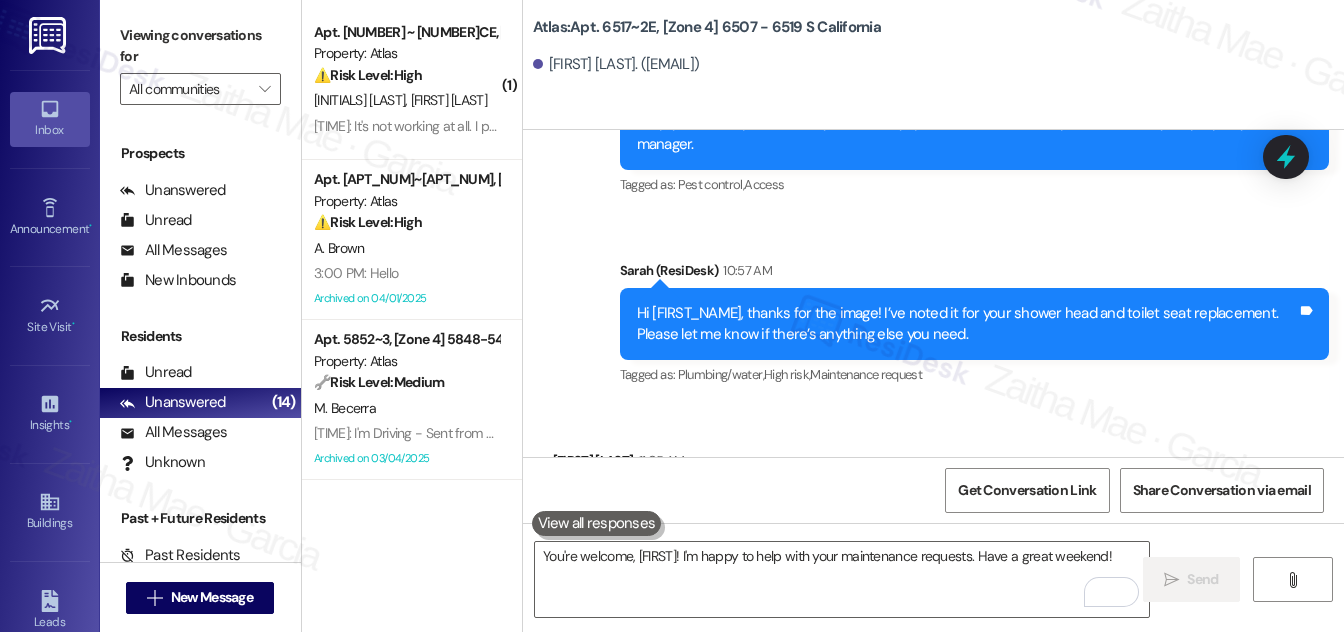 click on "[LAST_NAME] [LAST_NAME]" at bounding box center (406, 100) 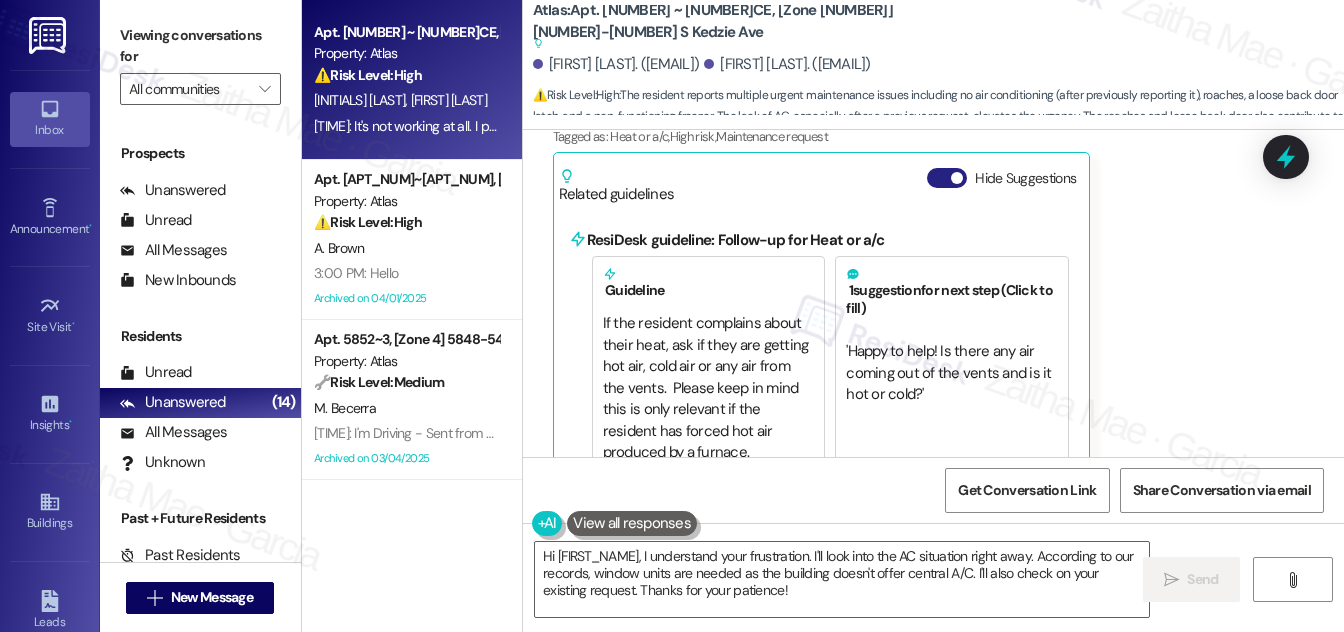 click on "Hide Suggestions" at bounding box center (947, 178) 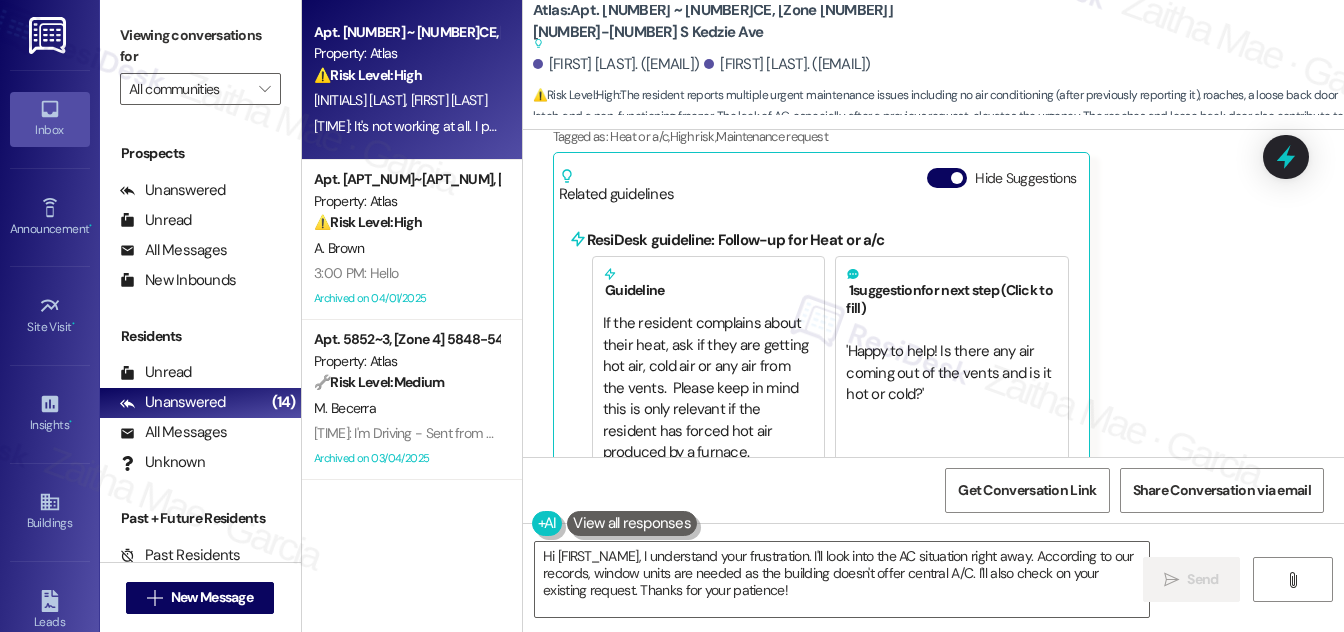 scroll, scrollTop: 1498, scrollLeft: 0, axis: vertical 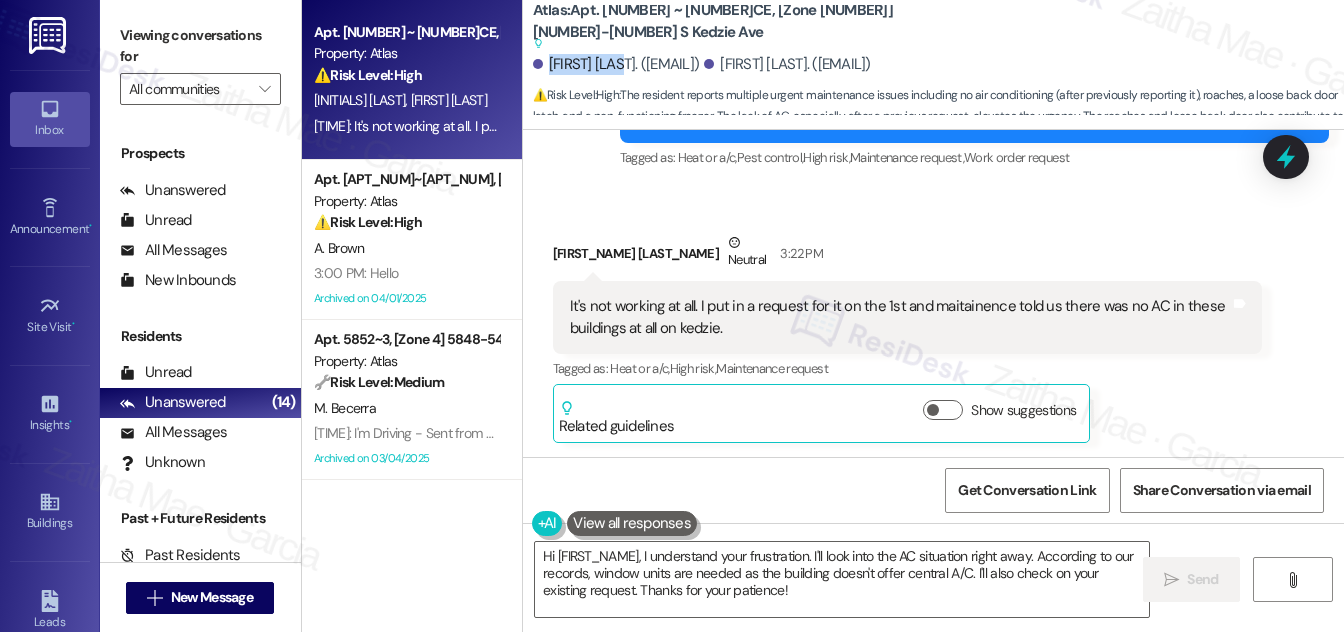 drag, startPoint x: 547, startPoint y: 61, endPoint x: 631, endPoint y: 47, distance: 85.158676 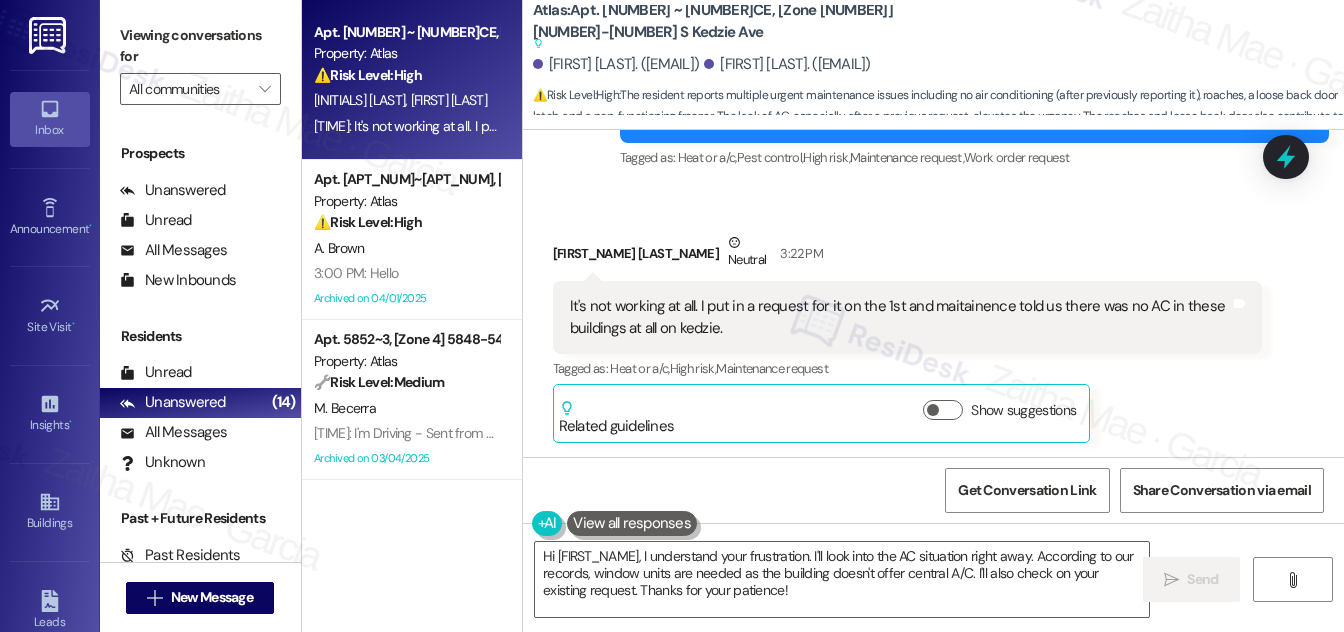 click on "Liane Chambers   Neutral 3:22 PM" at bounding box center [907, 256] 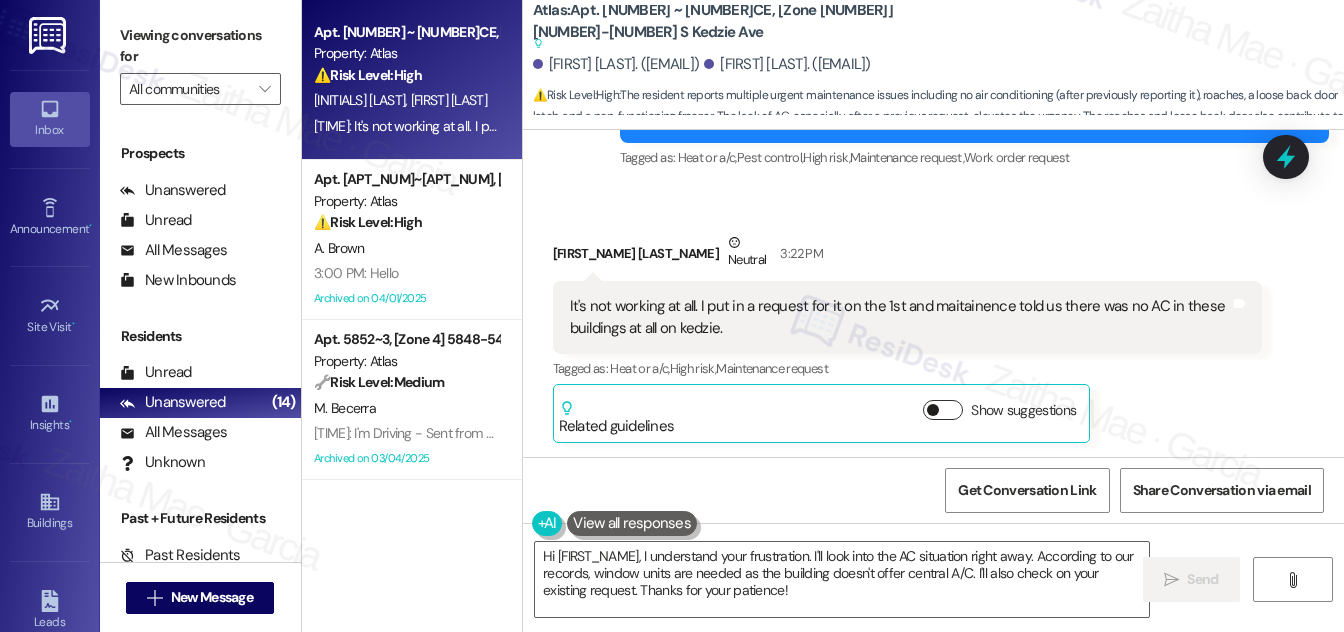 click on "Show suggestions" at bounding box center (943, 410) 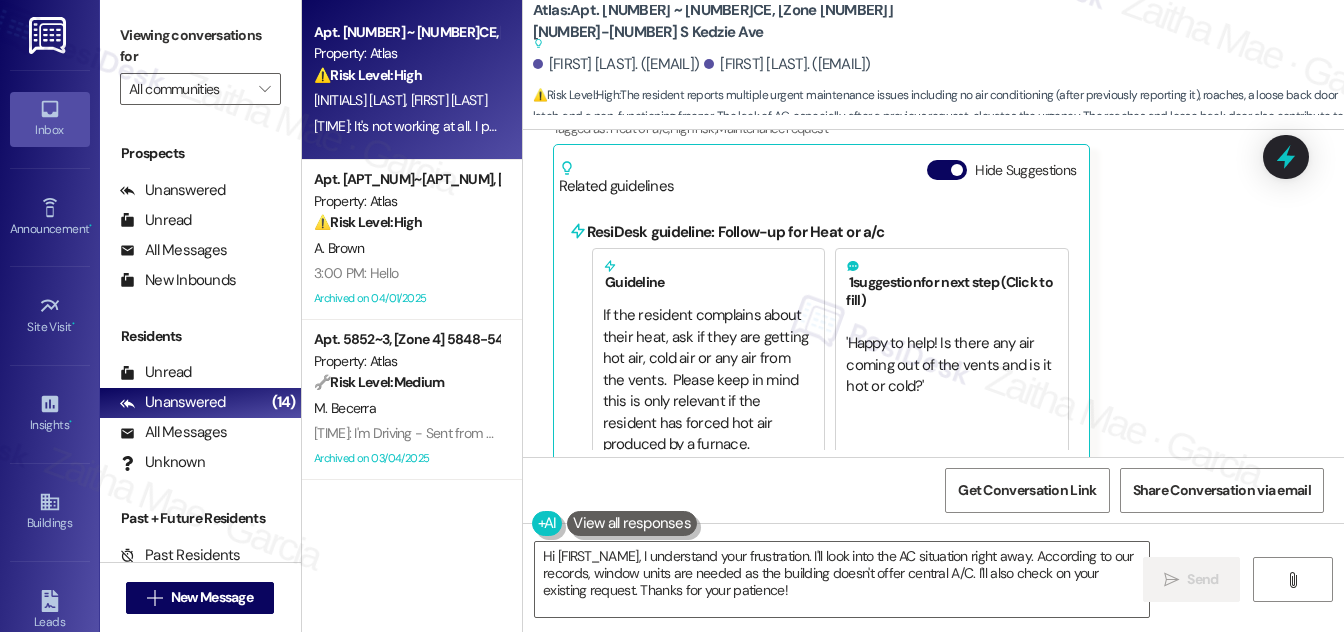 scroll, scrollTop: 1770, scrollLeft: 0, axis: vertical 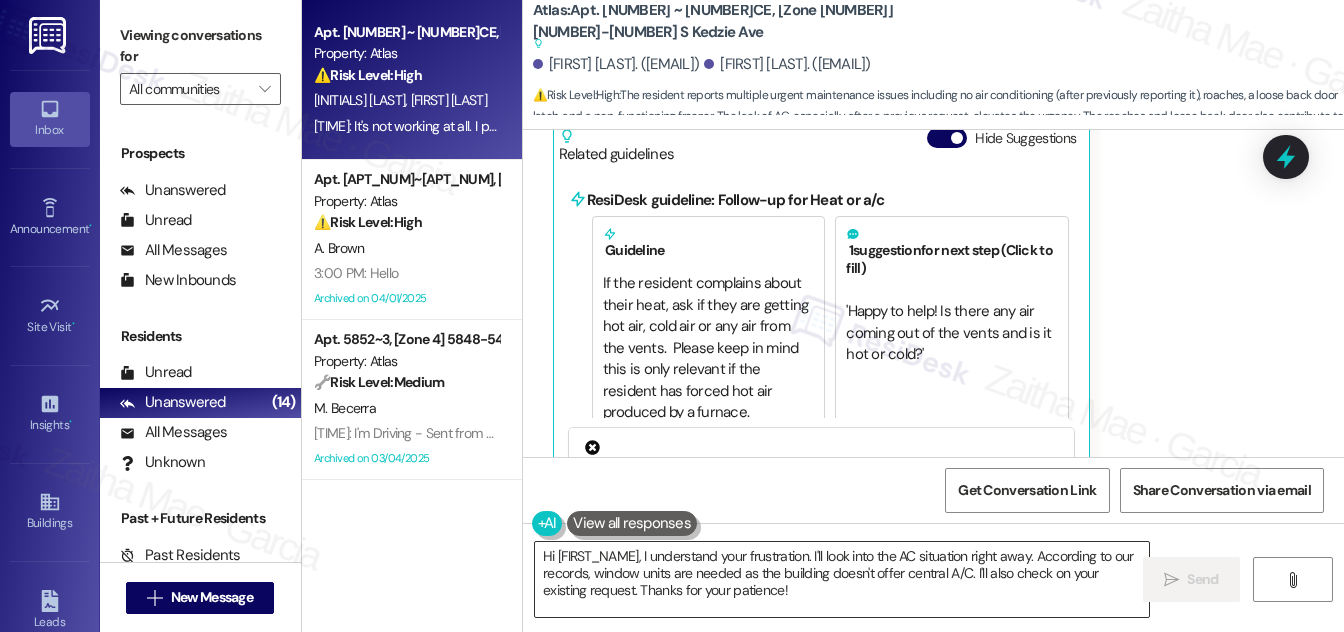 click on "Hi {{first_name}}, I understand your frustration. I'll look into the AC situation right away. According to our records, window units are needed as the building doesn't offer central A/C. I'll also check on your existing request. Thanks for your patience!" at bounding box center (842, 579) 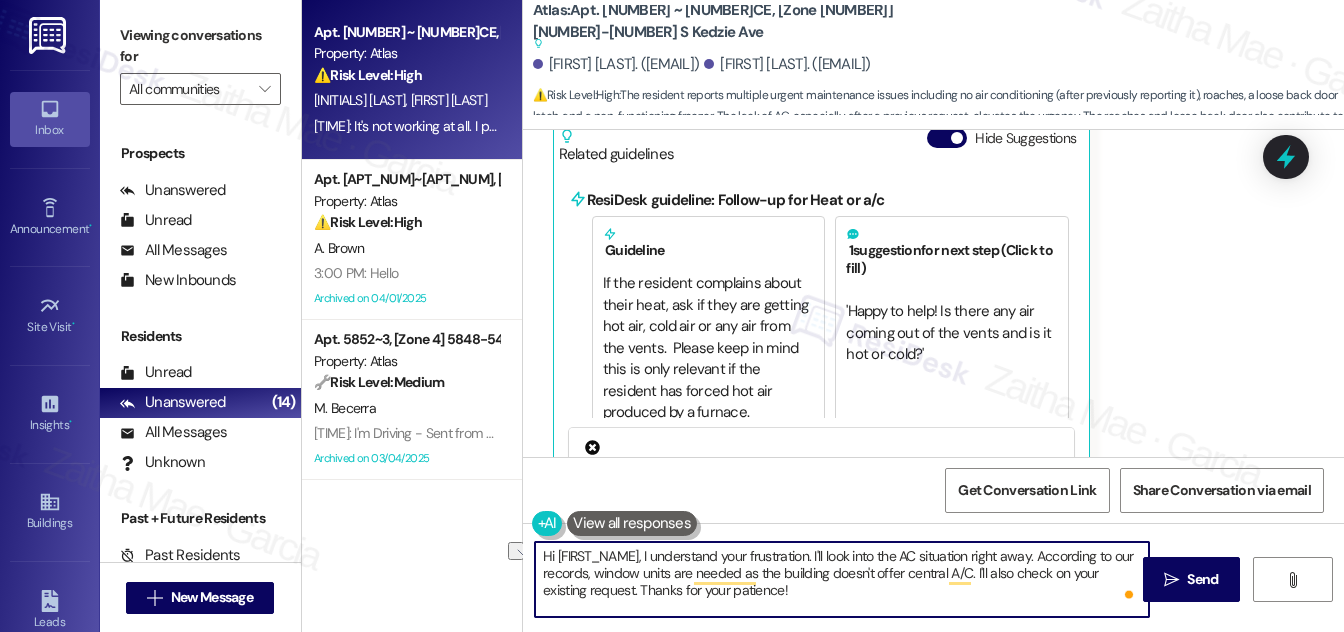 drag, startPoint x: 1033, startPoint y: 552, endPoint x: 976, endPoint y: 556, distance: 57.14018 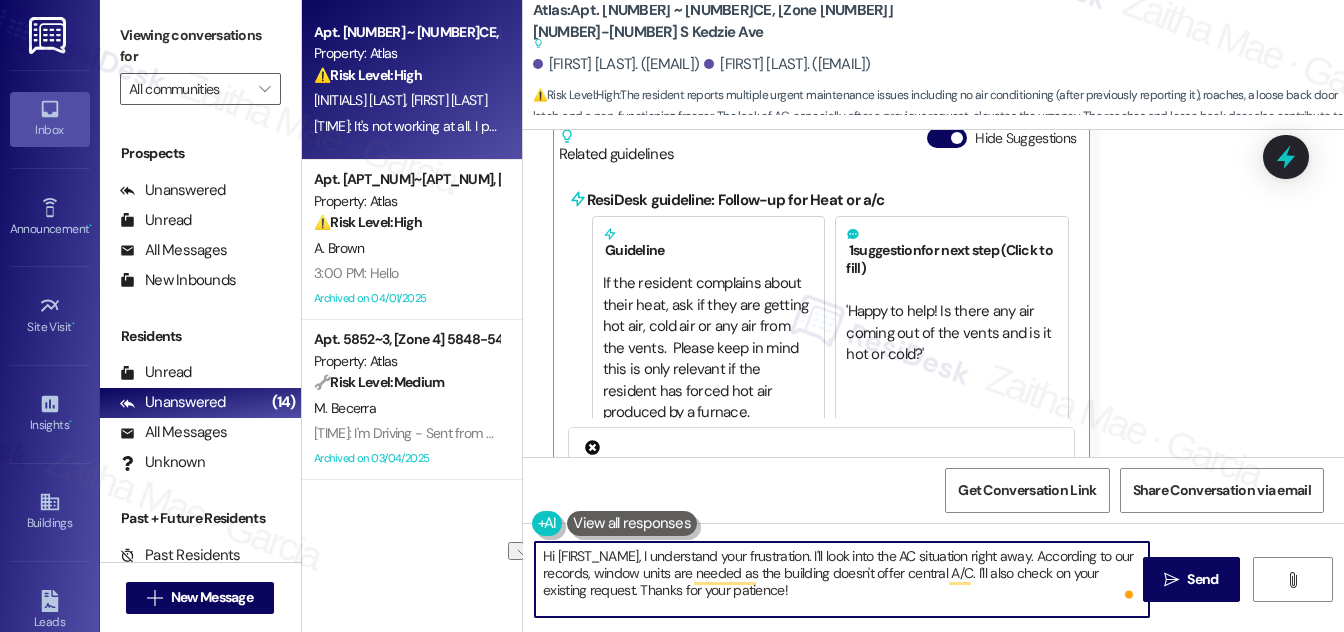 click on "Hi {{first_name}}, I understand your frustration. I'll look into the AC situation right away. According to our records, window units are needed as the building doesn't offer central A/C. I'll also check on your existing request. Thanks for your patience!" at bounding box center (842, 579) 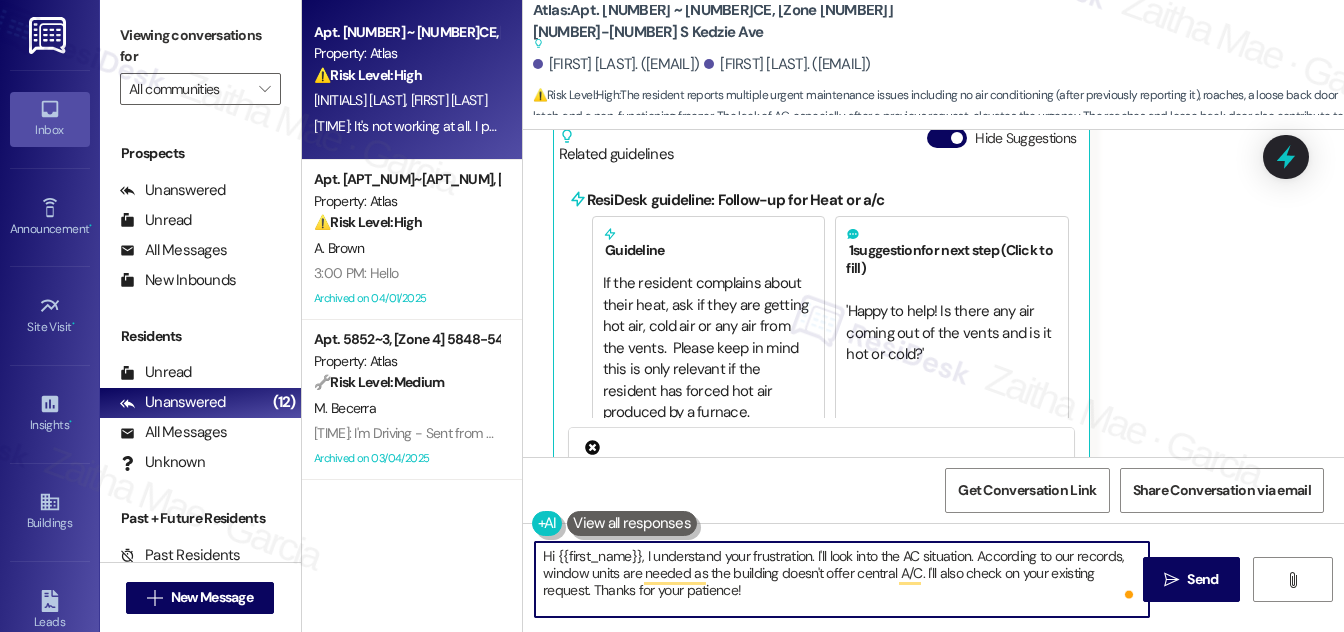 scroll, scrollTop: 45, scrollLeft: 0, axis: vertical 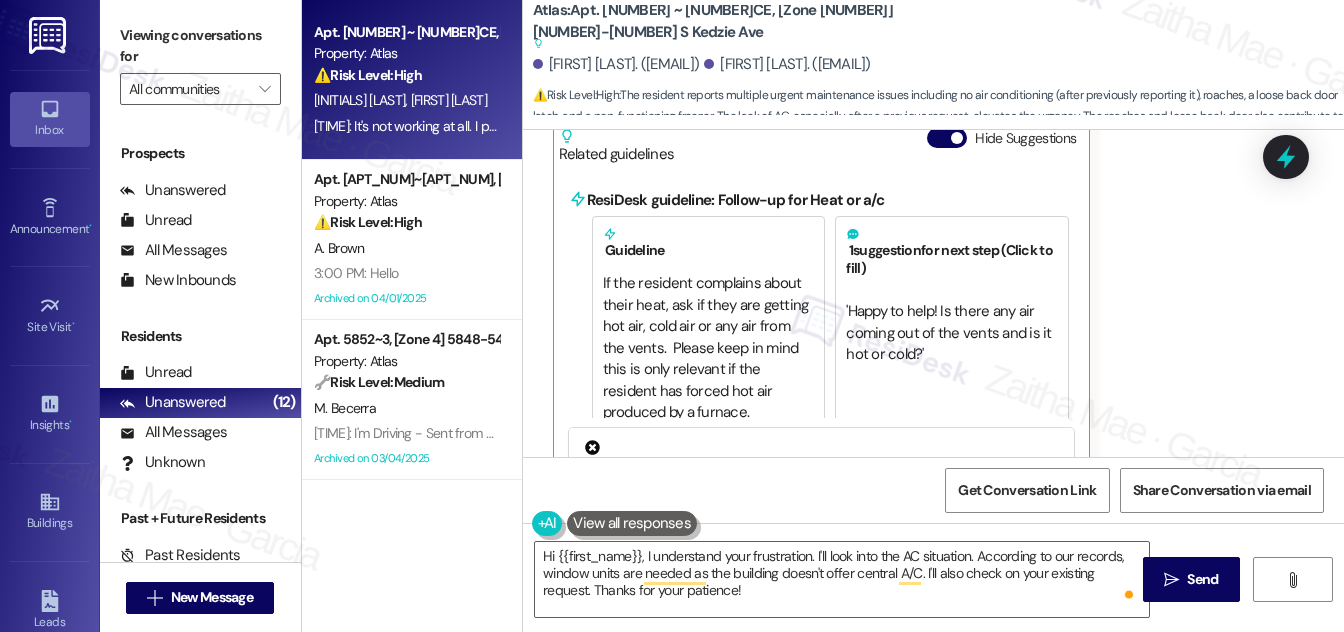 drag, startPoint x: 944, startPoint y: 138, endPoint x: 965, endPoint y: 177, distance: 44.294468 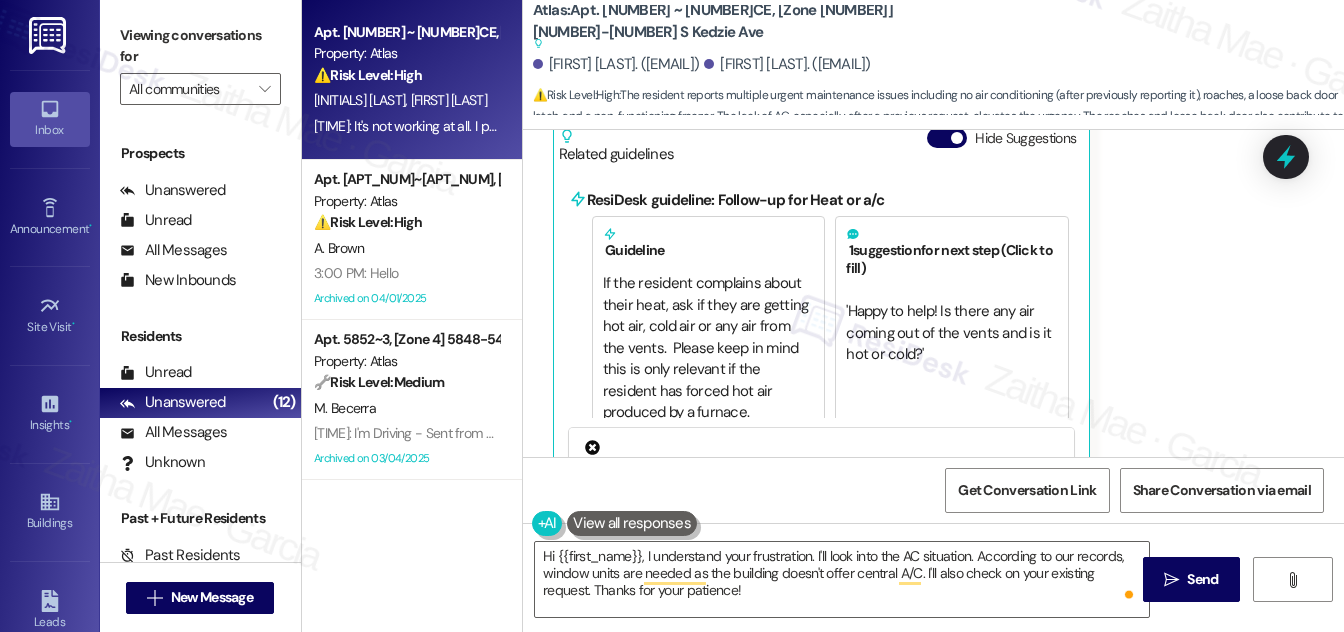click on "Hide Suggestions" at bounding box center (947, 138) 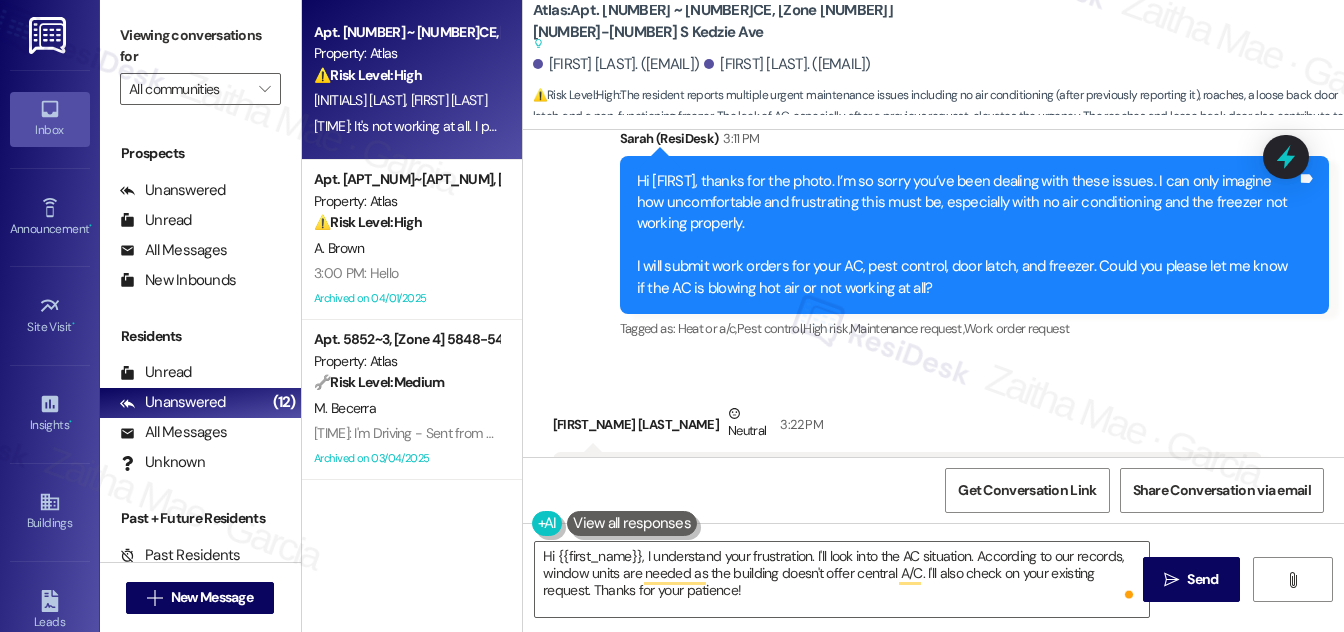 scroll, scrollTop: 1316, scrollLeft: 0, axis: vertical 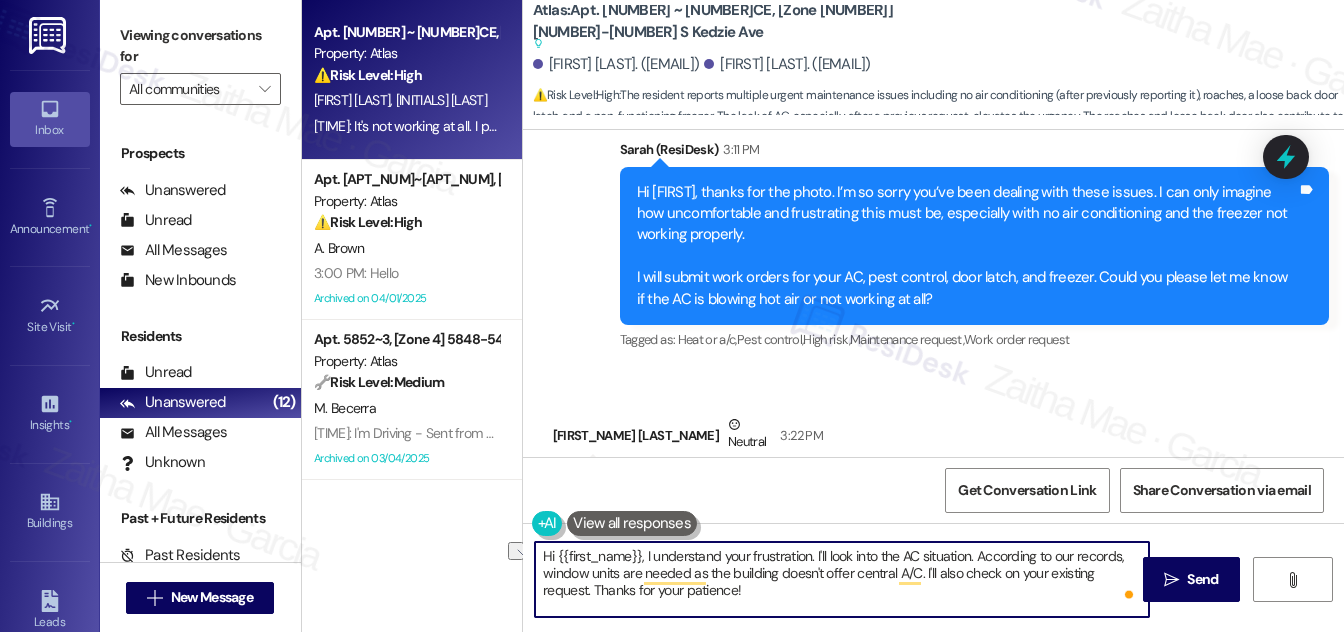 drag, startPoint x: 594, startPoint y: 588, endPoint x: 760, endPoint y: 585, distance: 166.0271 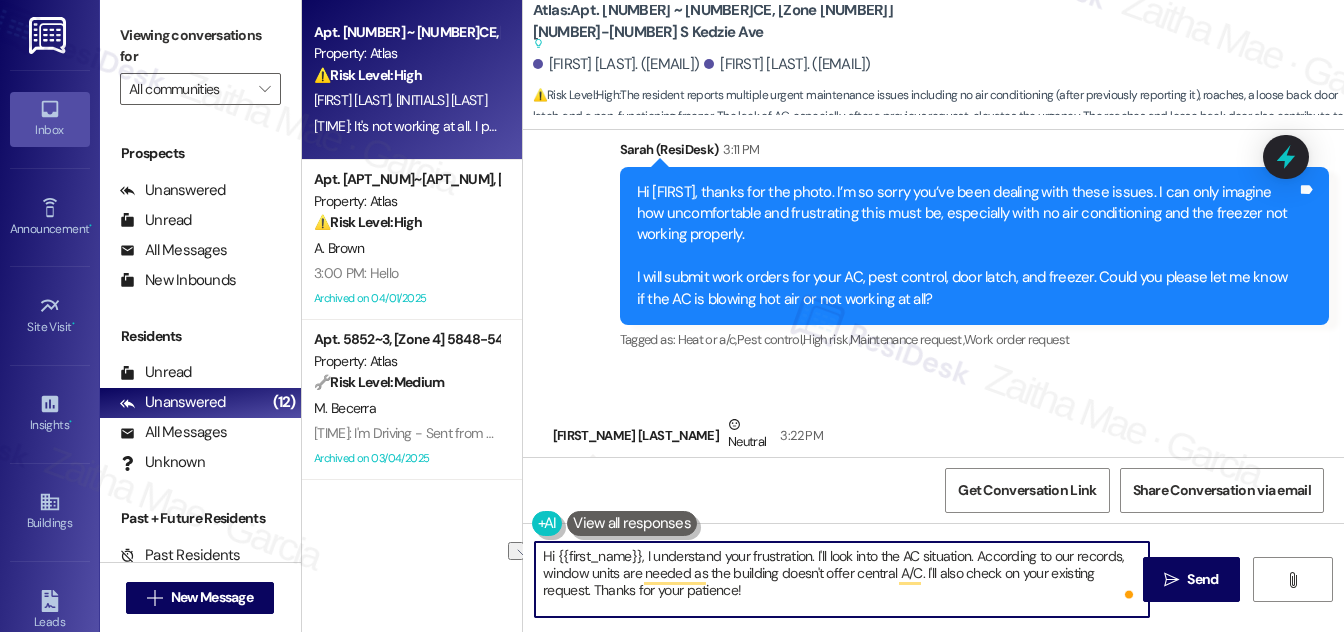 click on "Hi {{first_name}}, I understand your frustration. I'll look into the AC situation. According to our records, window units are needed as the building doesn't offer central A/C. I'll also check on your existing request. Thanks for your patience!" at bounding box center (842, 579) 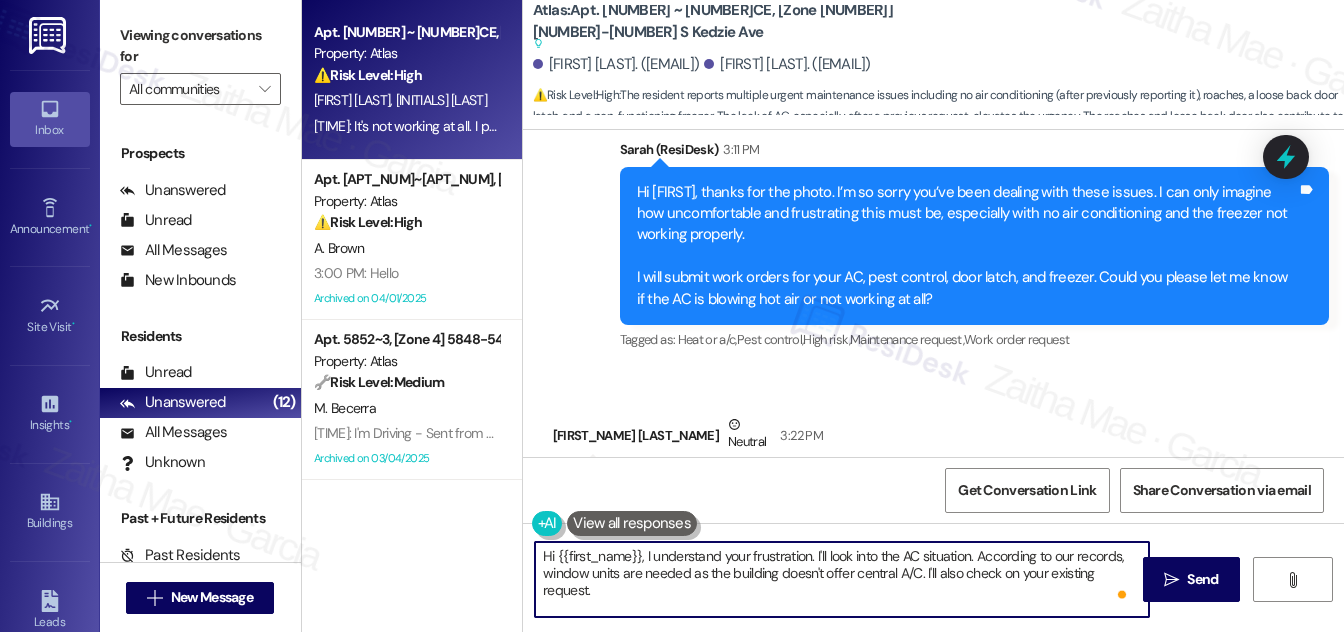 scroll, scrollTop: 16, scrollLeft: 0, axis: vertical 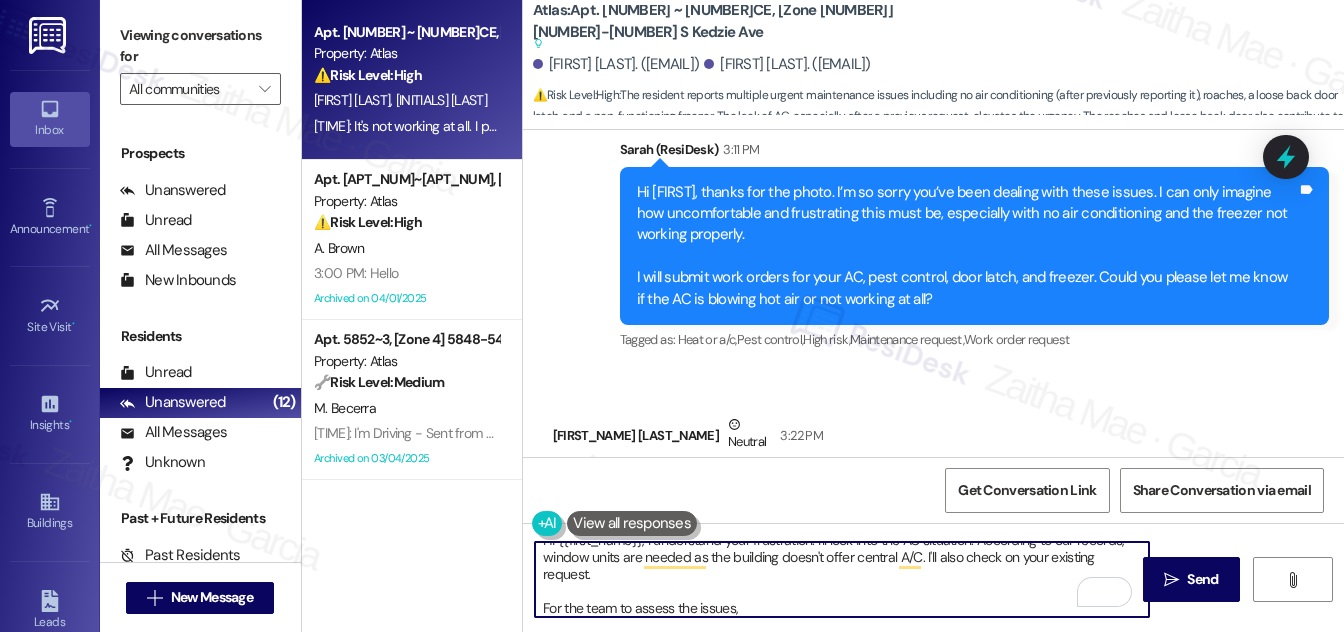 paste on "Do we have your permission to enter during your absence? Do you have pets that we should be aware of?" 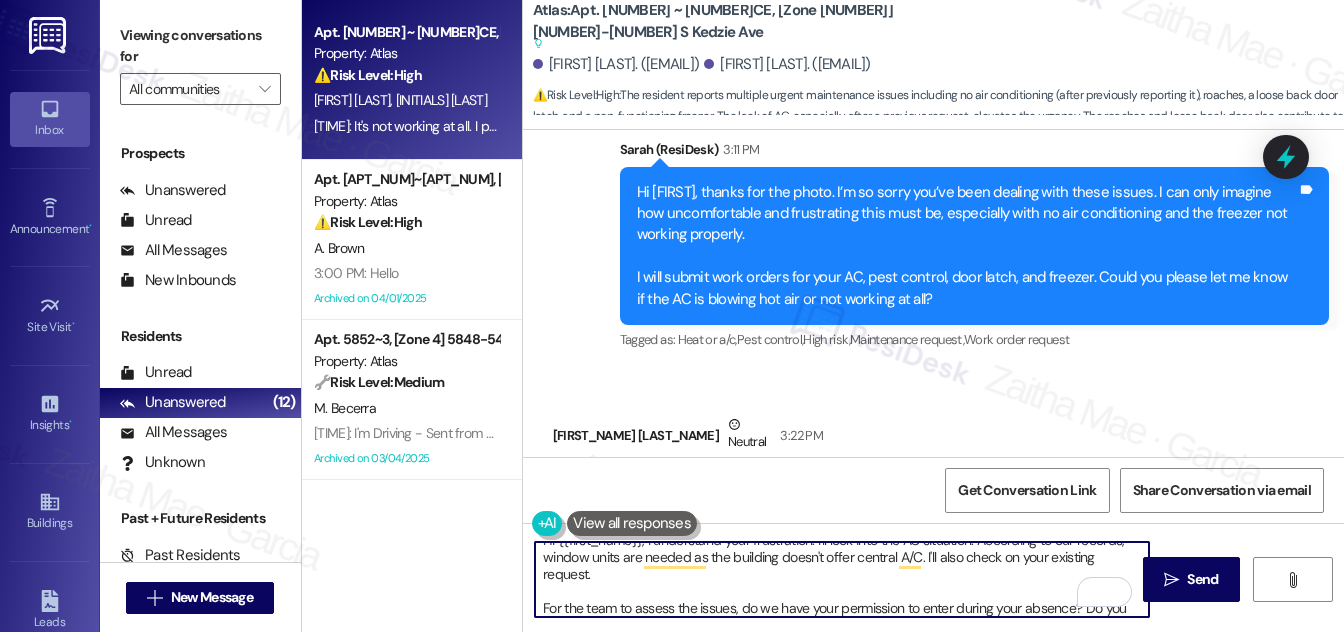 scroll, scrollTop: 50, scrollLeft: 0, axis: vertical 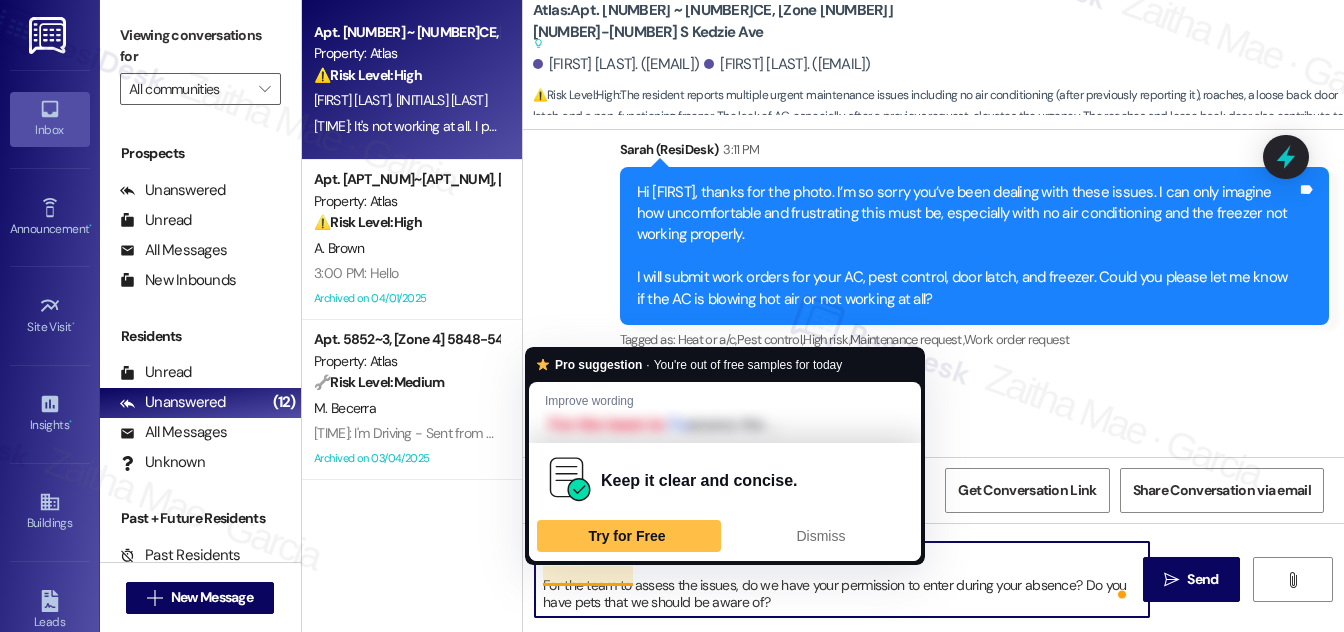 drag, startPoint x: 537, startPoint y: 571, endPoint x: 818, endPoint y: 596, distance: 282.1099 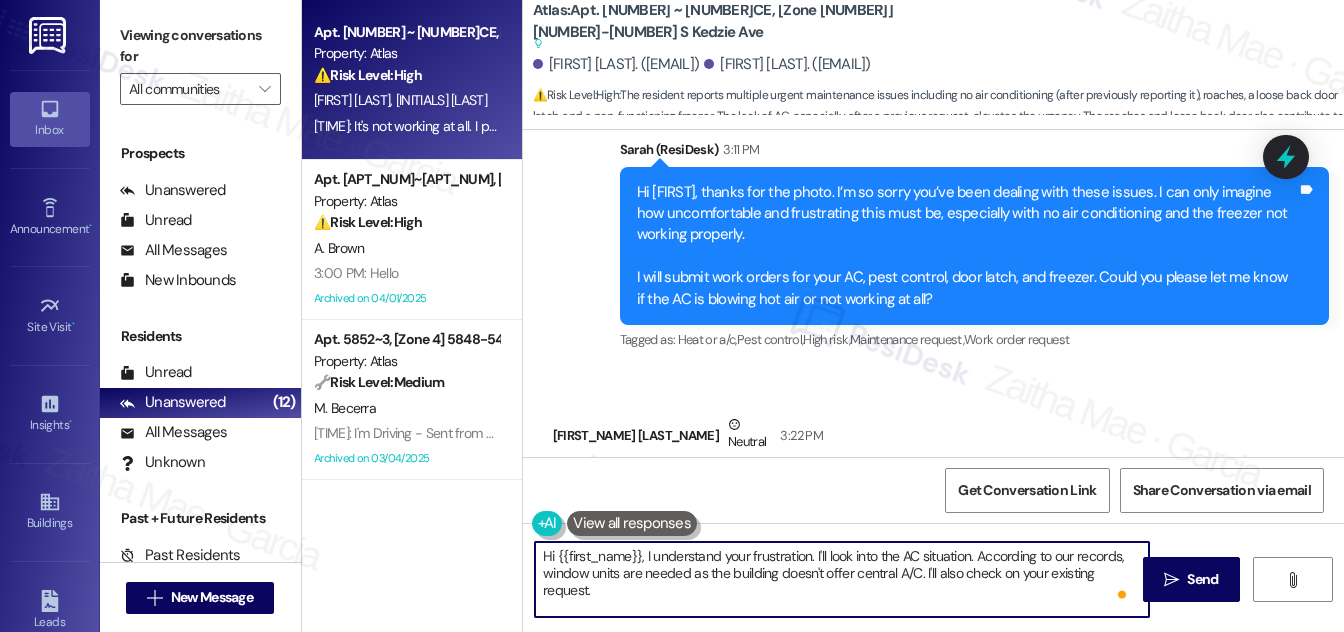 scroll, scrollTop: 39, scrollLeft: 0, axis: vertical 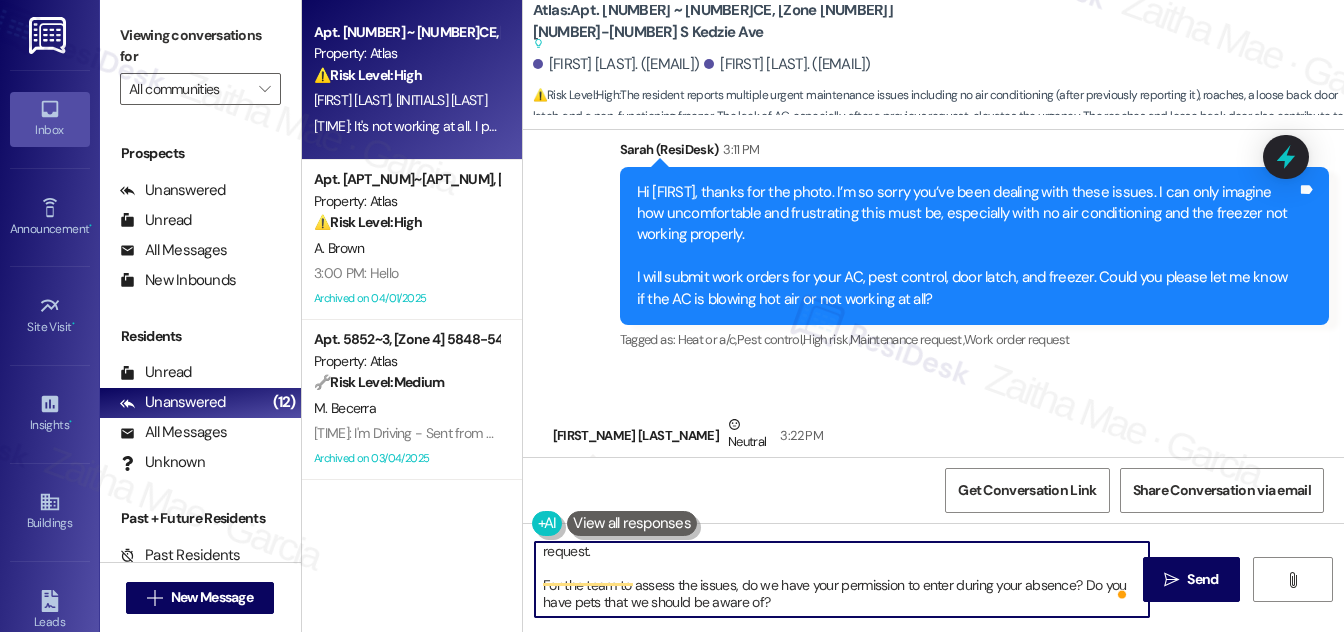 click on "Hi {{first_name}}, I understand your frustration. I'll look into the AC situation. According to our records, window units are needed as the building doesn't offer central A/C. I'll also check on your existing request.
For the team to assess the issues, do we have your permission to enter during your absence? Do you have pets that we should be aware of?" at bounding box center [842, 579] 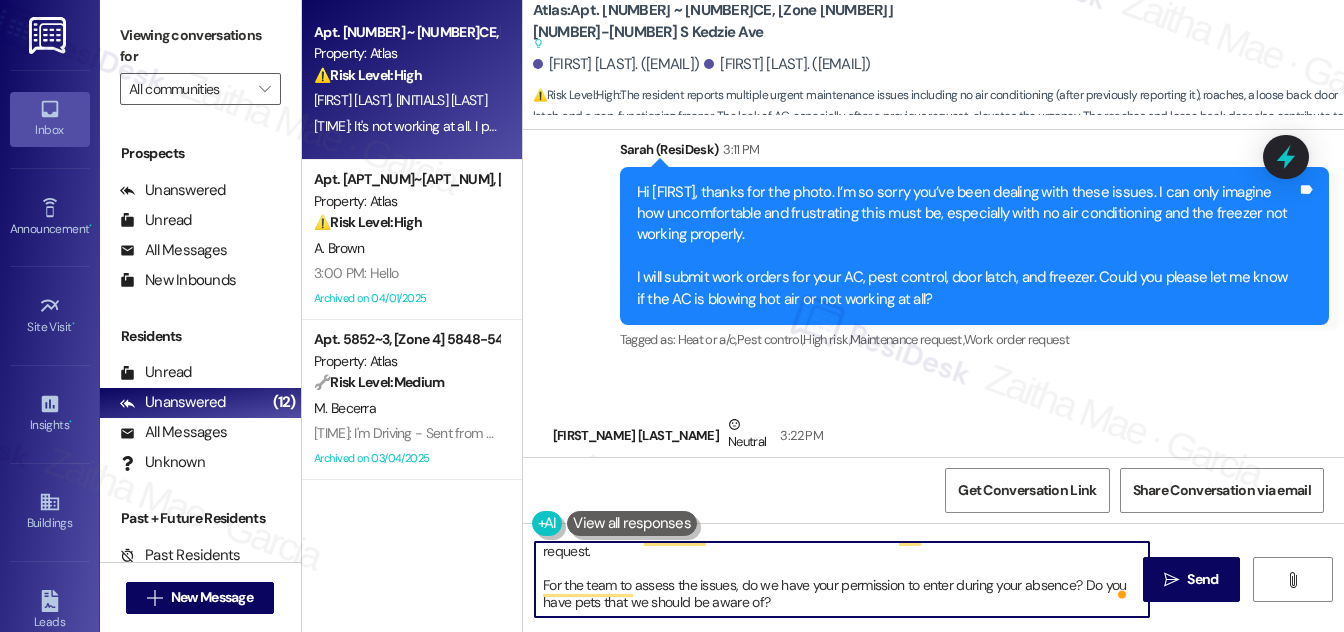 scroll, scrollTop: 39, scrollLeft: 0, axis: vertical 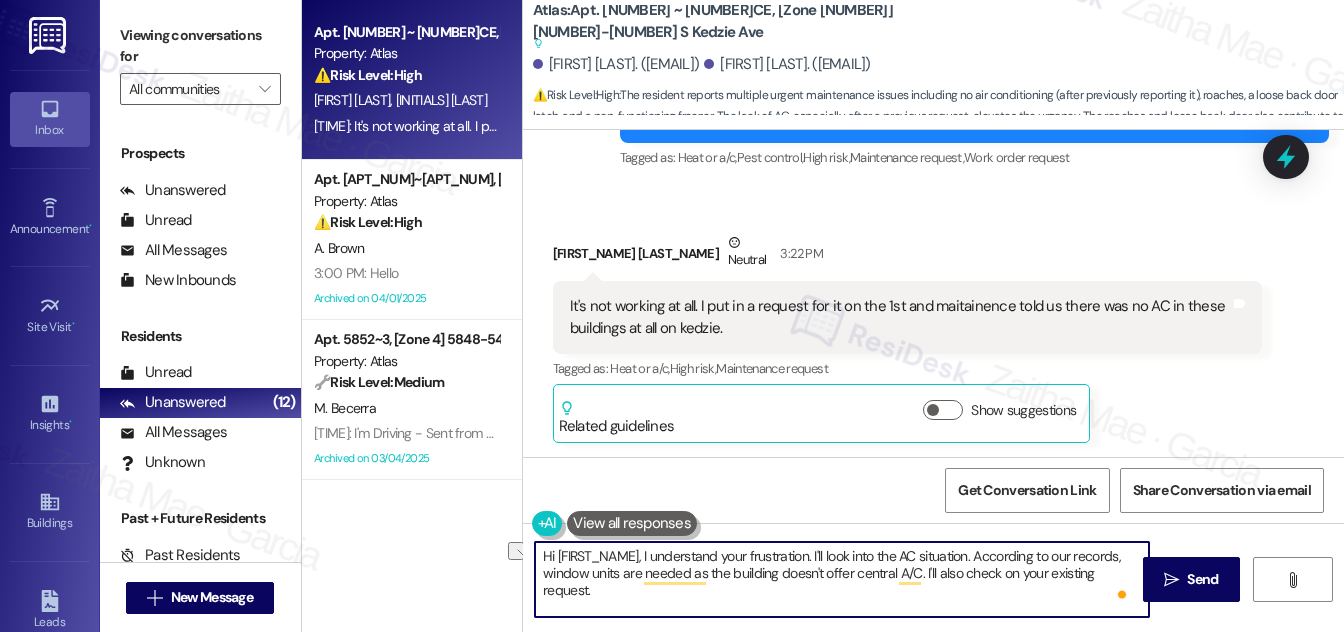 drag, startPoint x: 640, startPoint y: 556, endPoint x: 509, endPoint y: 551, distance: 131.09538 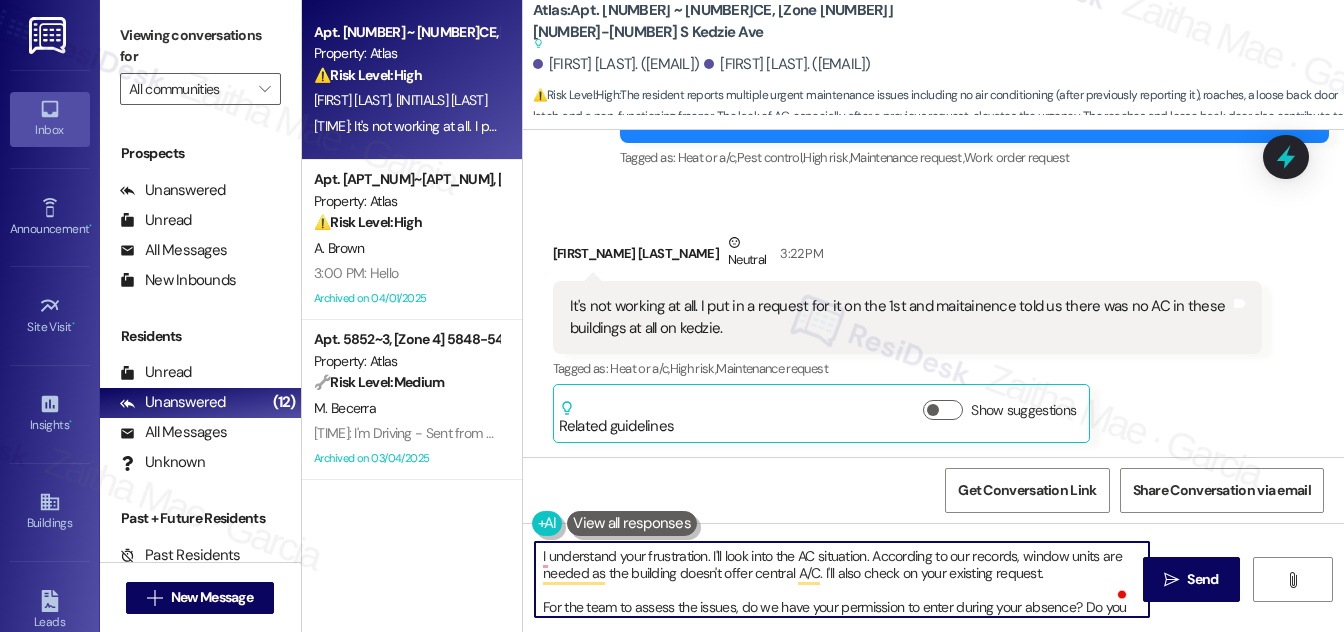 scroll, scrollTop: 16, scrollLeft: 0, axis: vertical 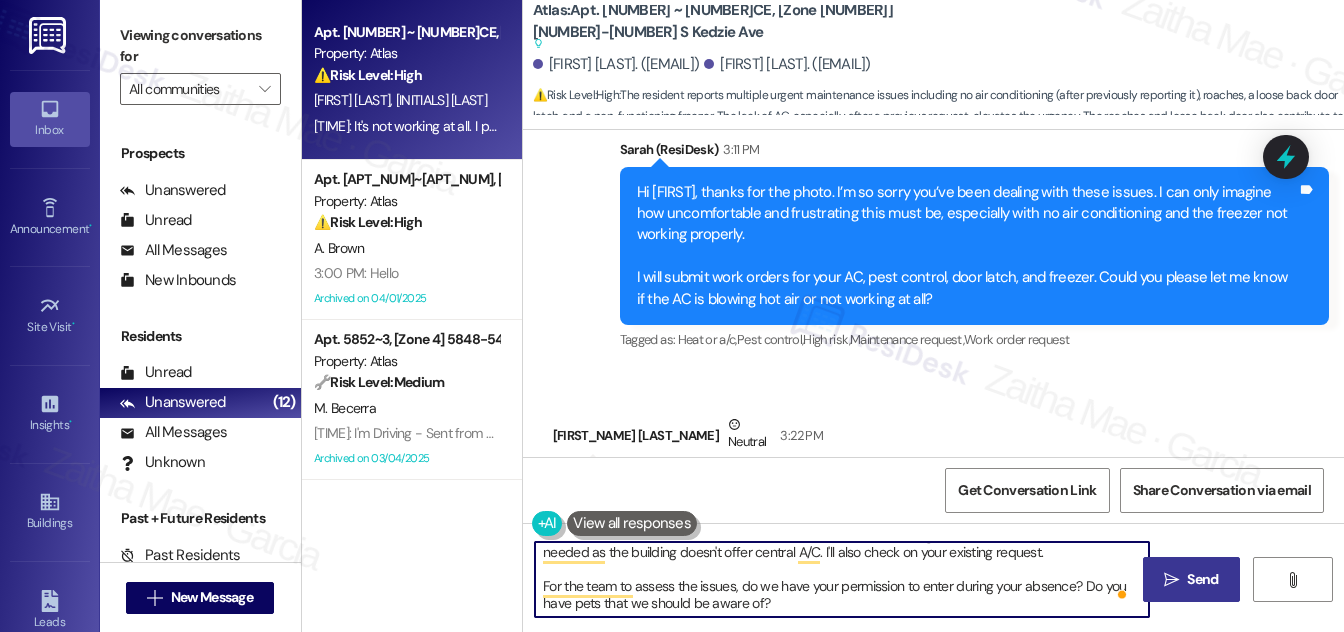 type on "I understand your frustration. I'll look into the AC situation. According to our records, window units are needed as the building doesn't offer central A/C. I'll also check on your existing request.
For the team to assess the issues, do we have your permission to enter during your absence? Do you have pets that we should be aware of?" 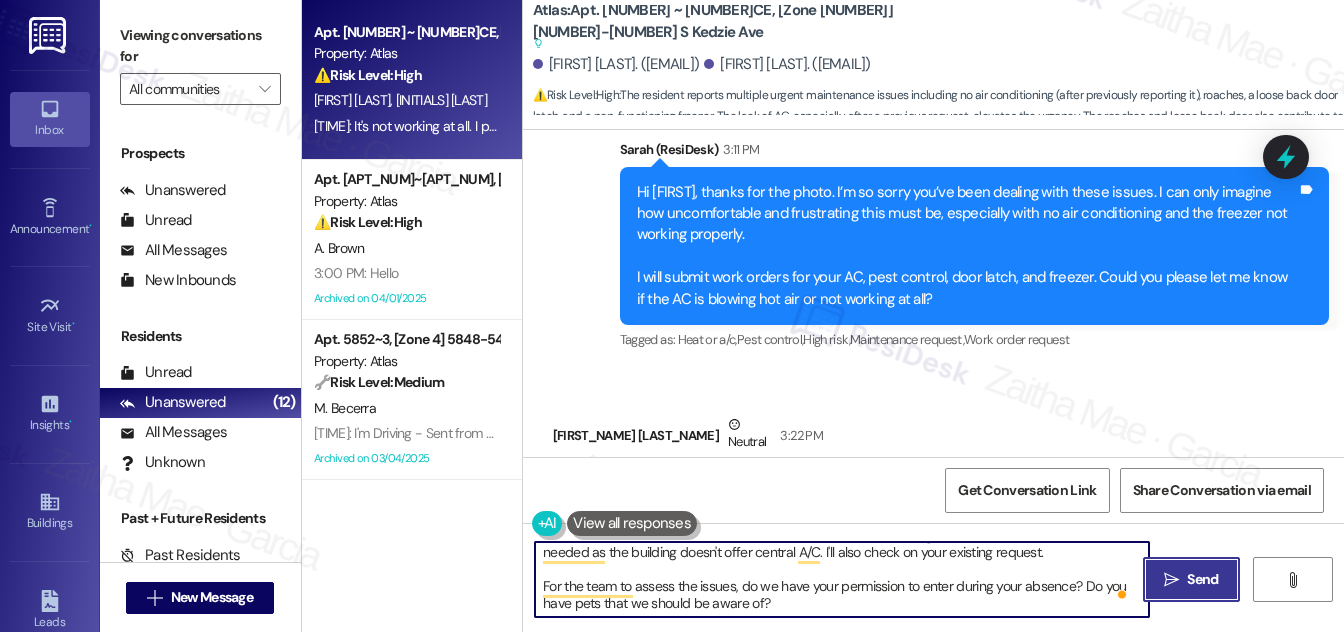 click on "Send" at bounding box center [1202, 579] 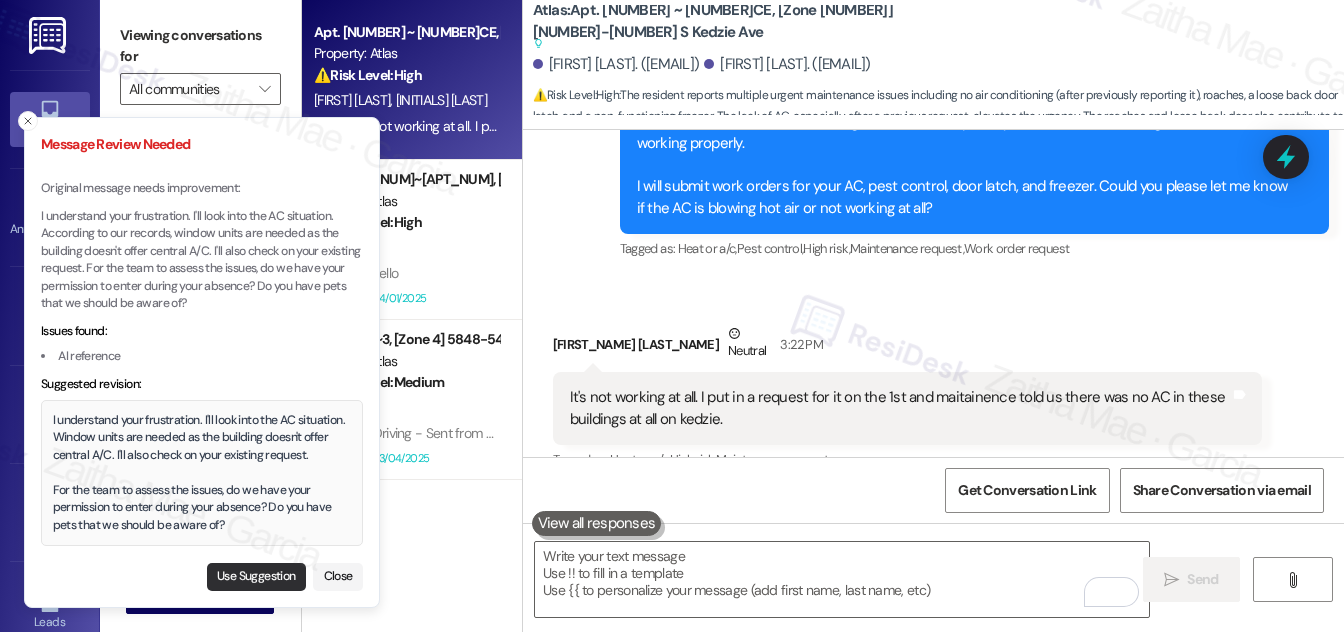 click on "Use Suggestion" at bounding box center (256, 577) 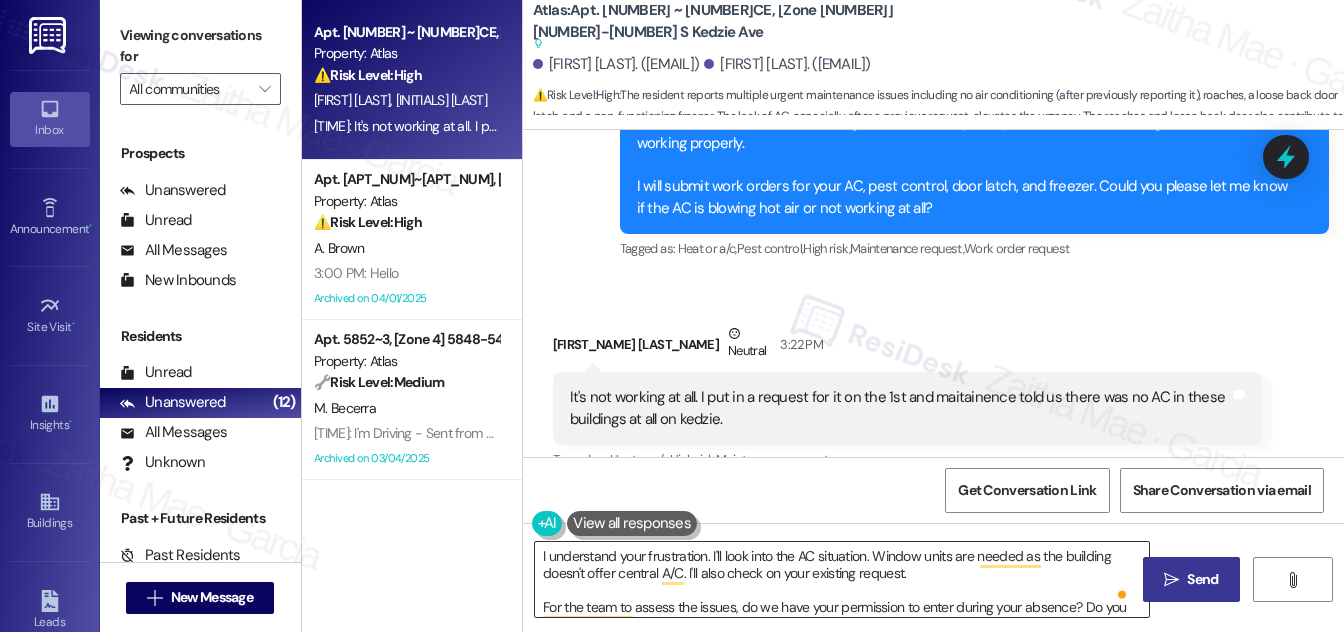scroll, scrollTop: 17, scrollLeft: 0, axis: vertical 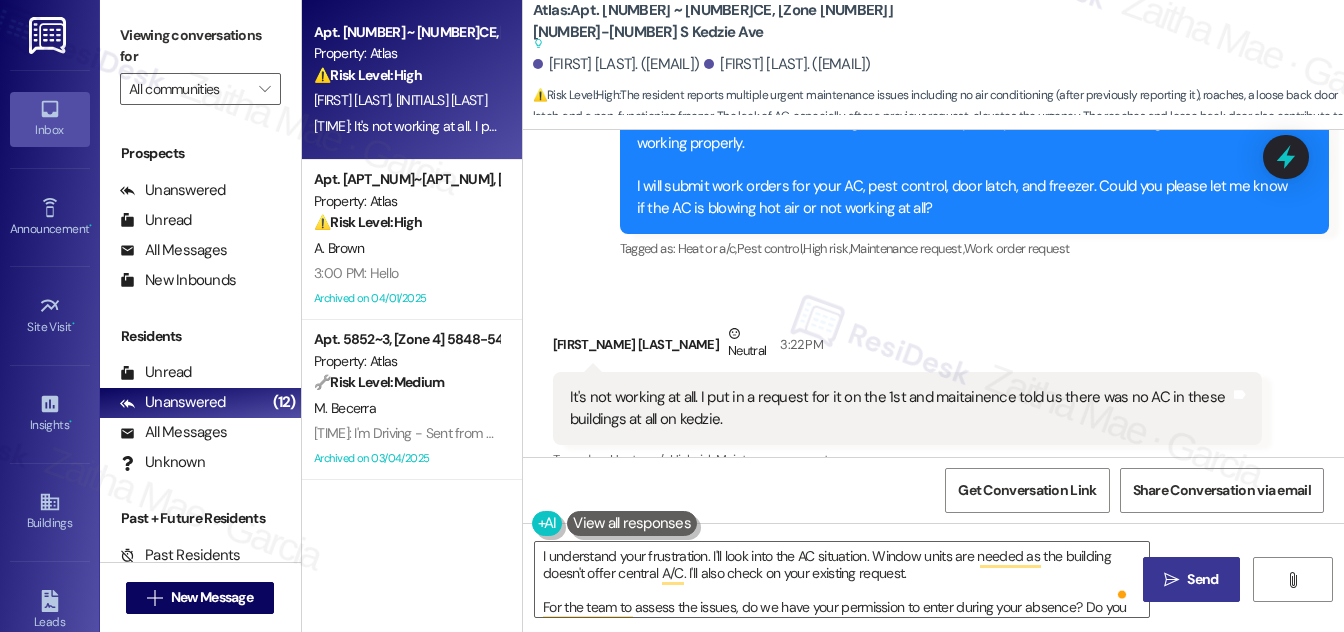 click on " Send" at bounding box center [1191, 579] 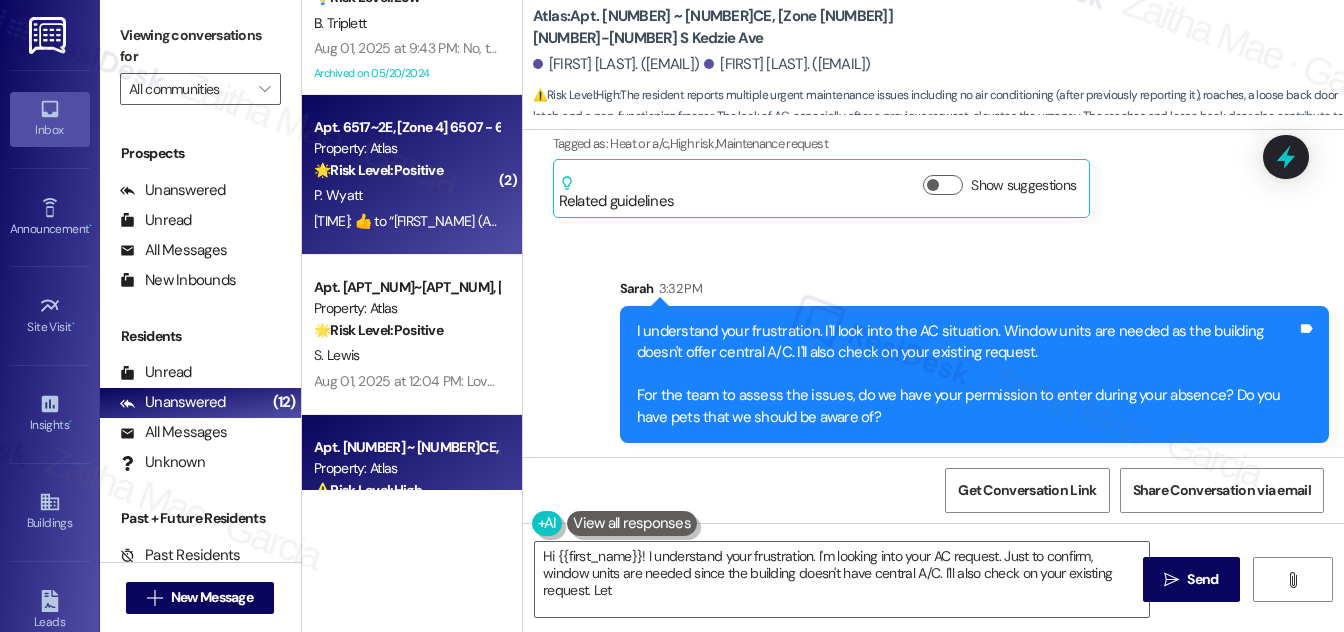 type on "Hi {{first_name}}! I understand your frustration. I'm looking into your AC request. Just to confirm, window units are needed since the building doesn't have central A/C. I'll also check on your existing request. Let" 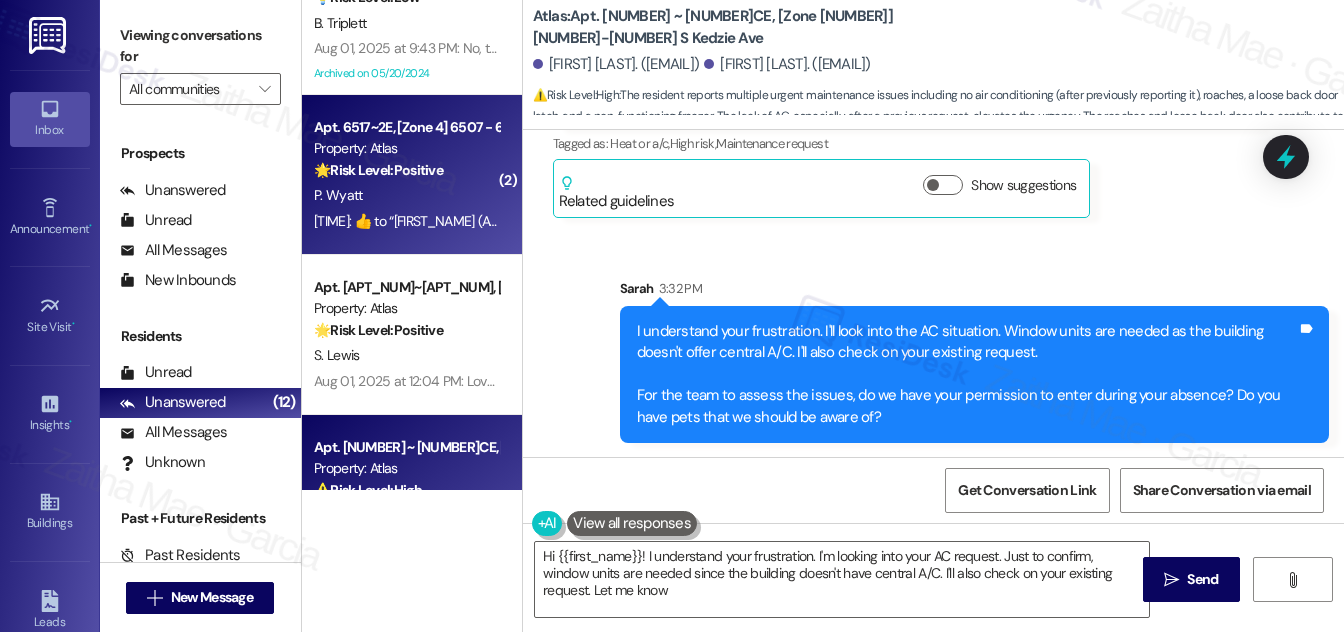 click on "🌟  Risk Level:  Positive The resident is expressing gratitude and positive sentiment. This is relationship building." at bounding box center [406, 170] 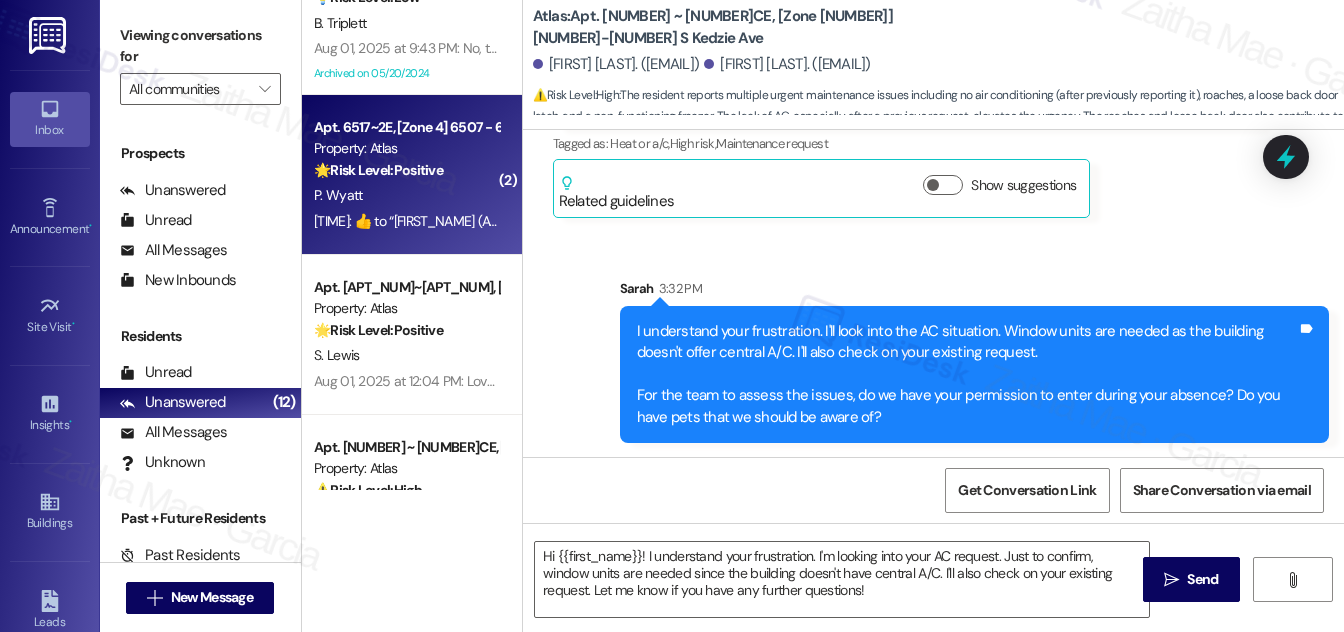 type on "Fetching suggested responses. Please feel free to read through the conversation in the meantime." 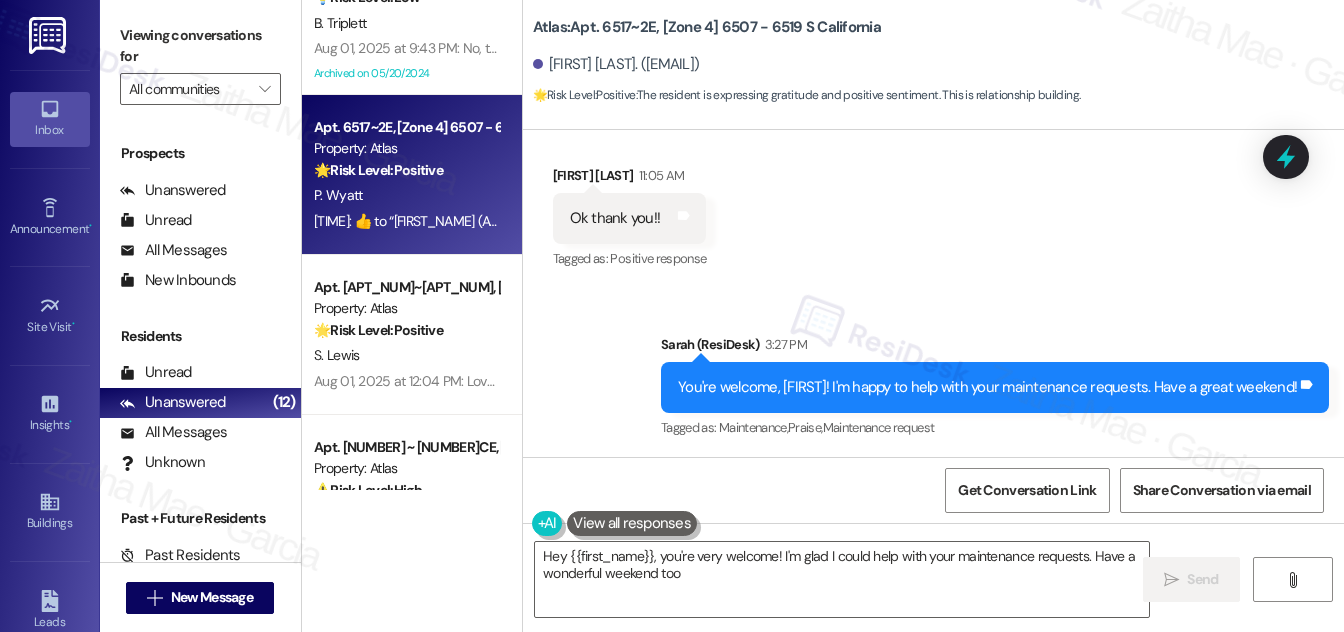 type on "Hey {{first_name}}, you're very welcome! I'm glad I could help with your maintenance requests. Have a wonderful weekend too!" 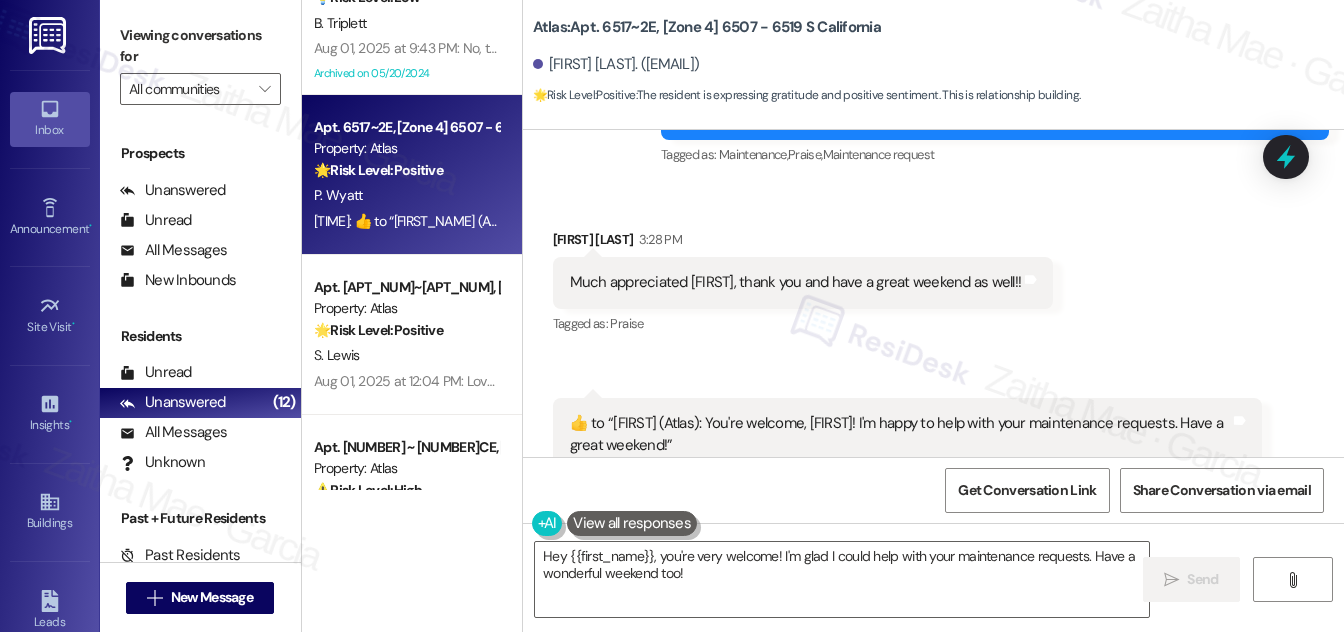 scroll, scrollTop: 20471, scrollLeft: 0, axis: vertical 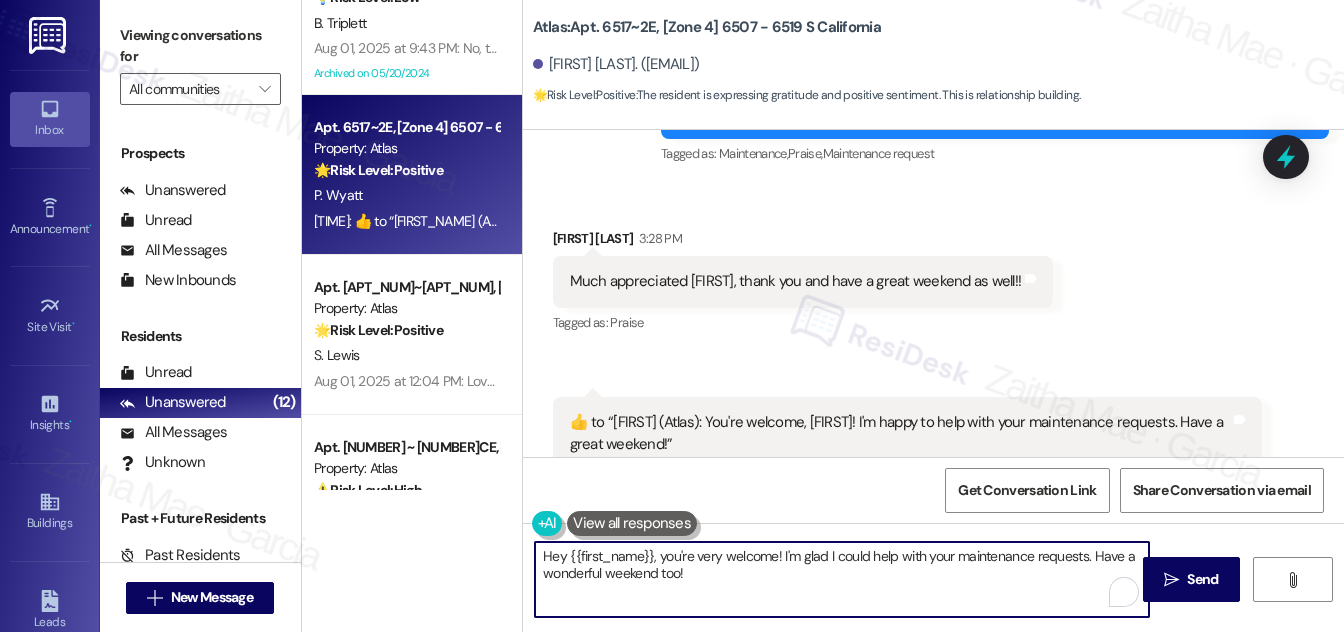 drag, startPoint x: 544, startPoint y: 556, endPoint x: 737, endPoint y: 602, distance: 198.40614 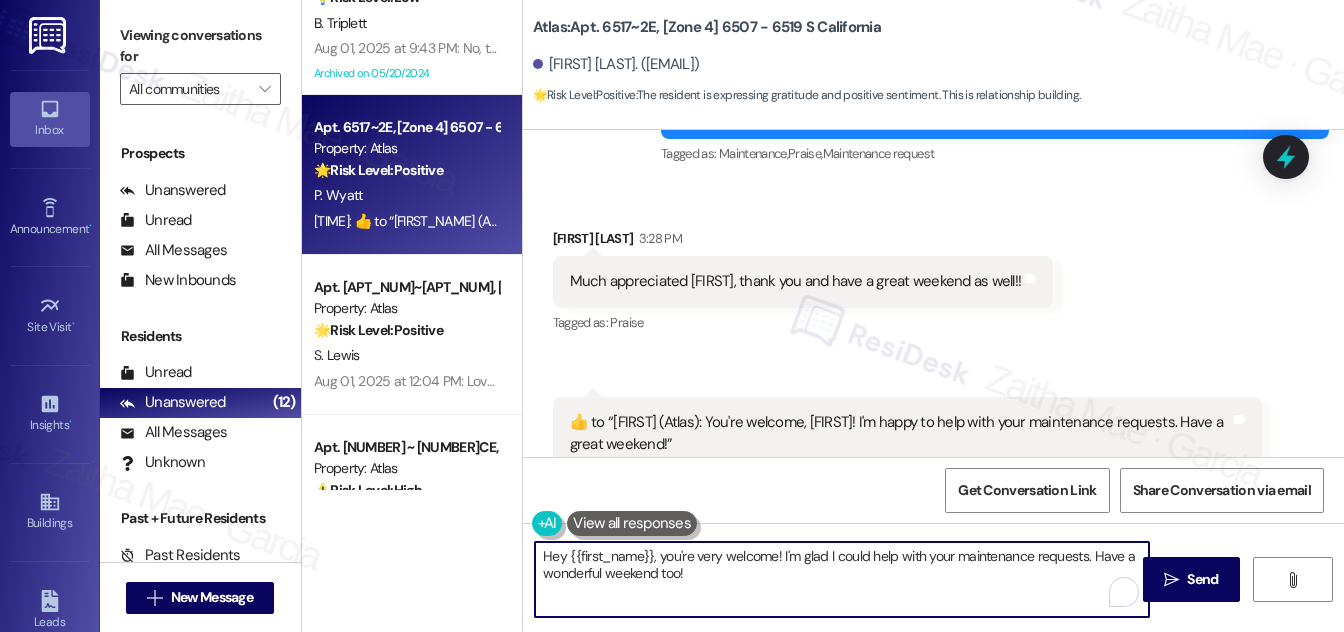click on "Hey {{first_name}}, you're very welcome! I'm glad I could help with your maintenance requests. Have a wonderful weekend too!" at bounding box center (842, 579) 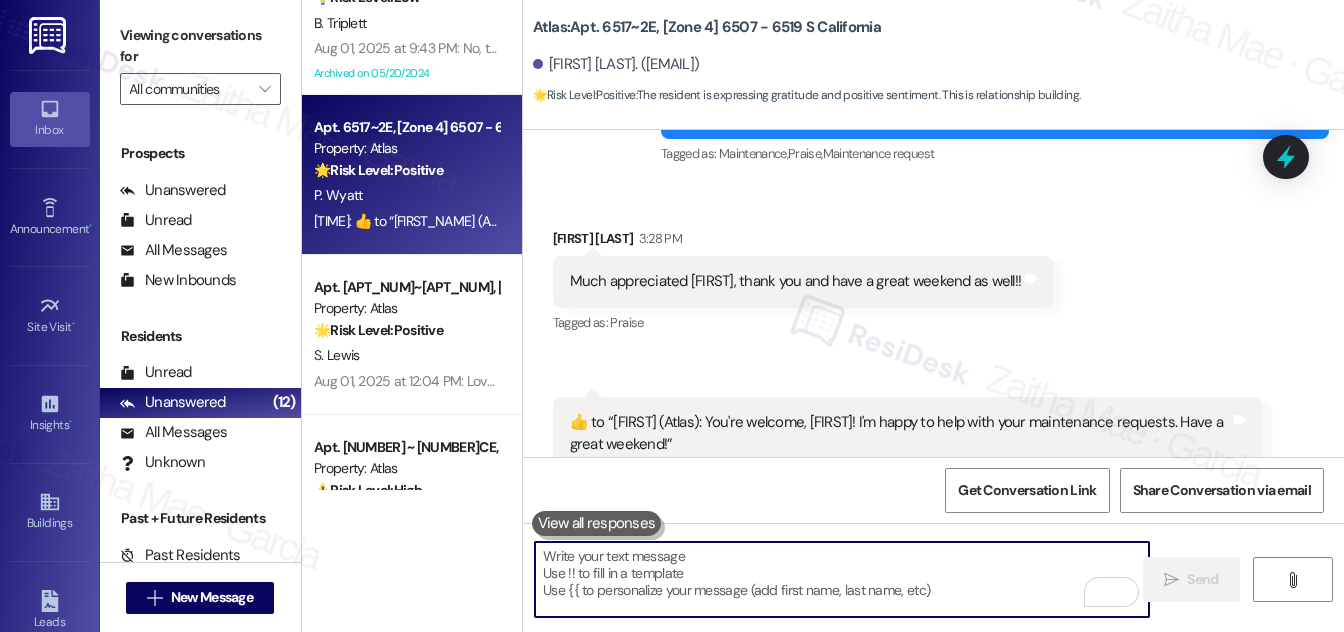 click at bounding box center (842, 579) 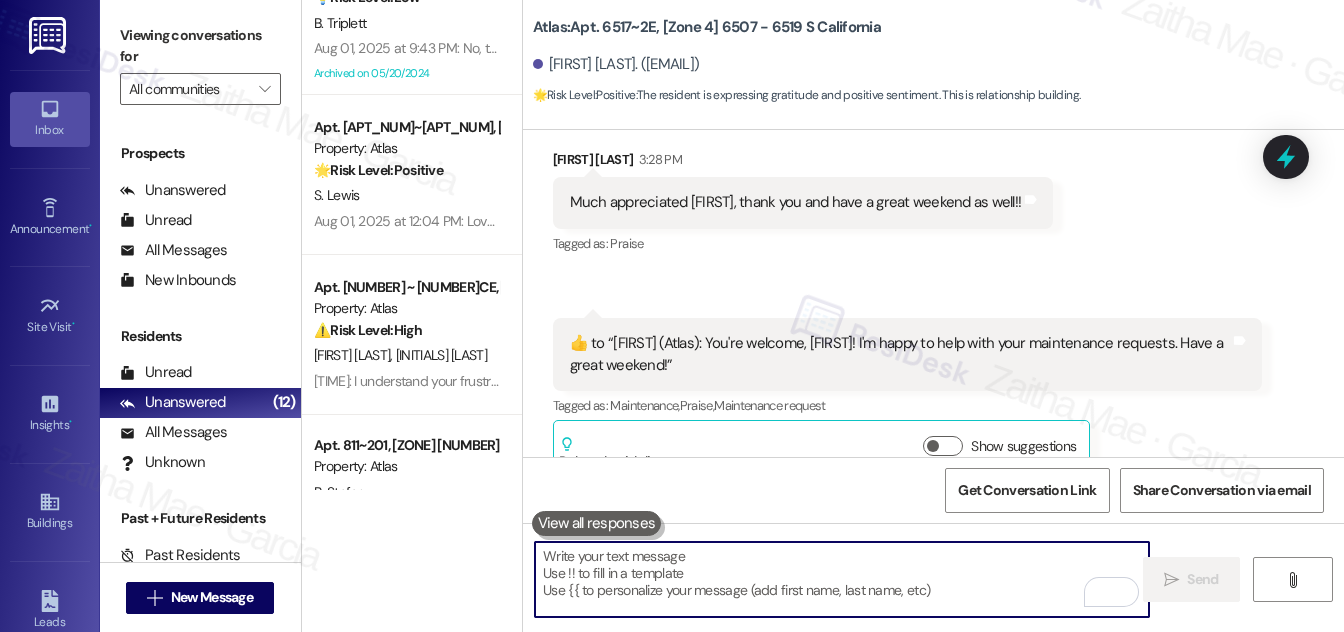 scroll, scrollTop: 20610, scrollLeft: 0, axis: vertical 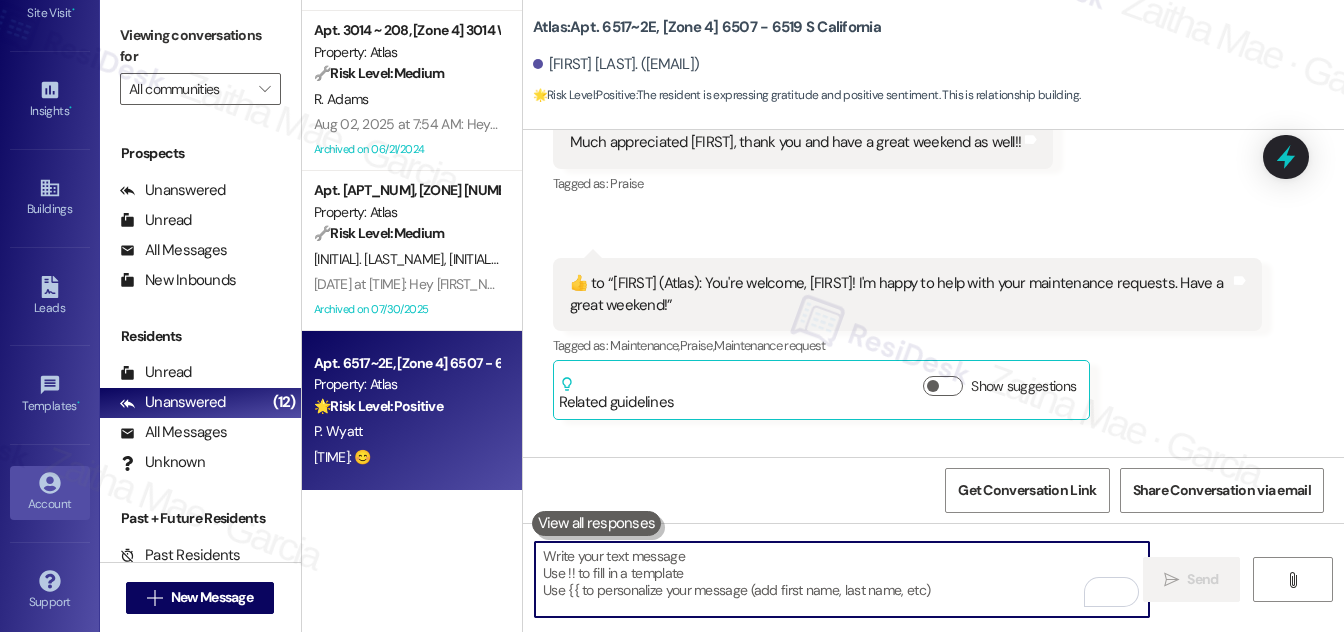 type 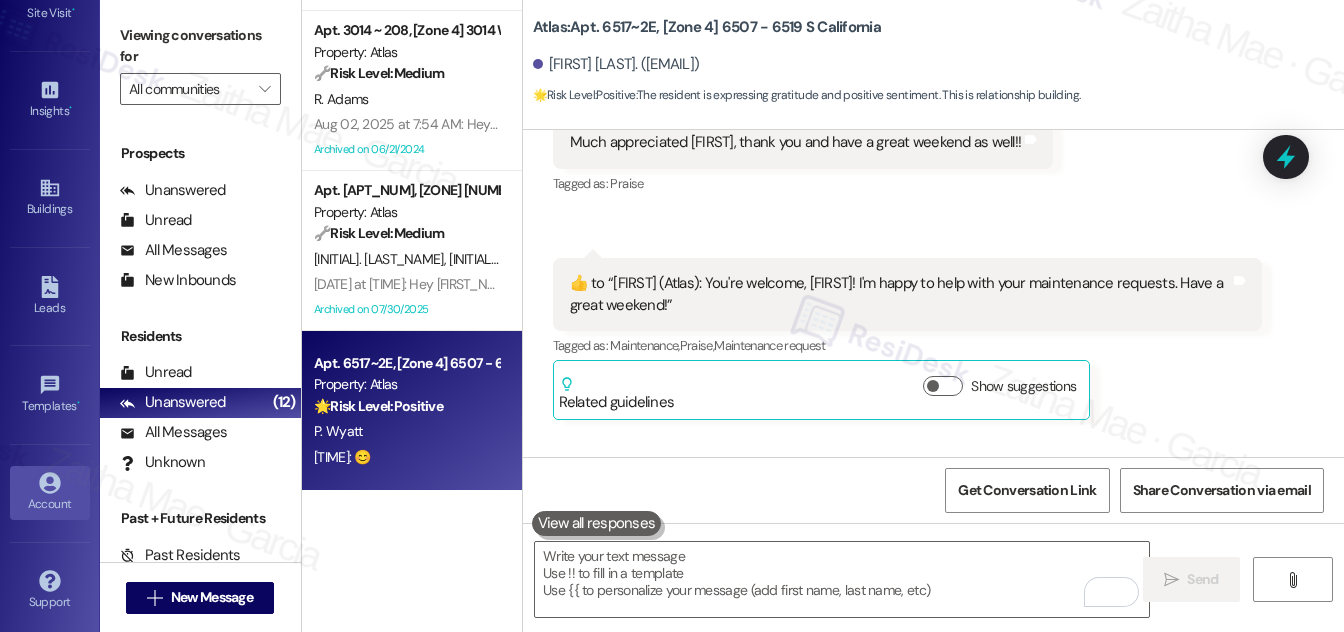 click on "Account" at bounding box center (50, 504) 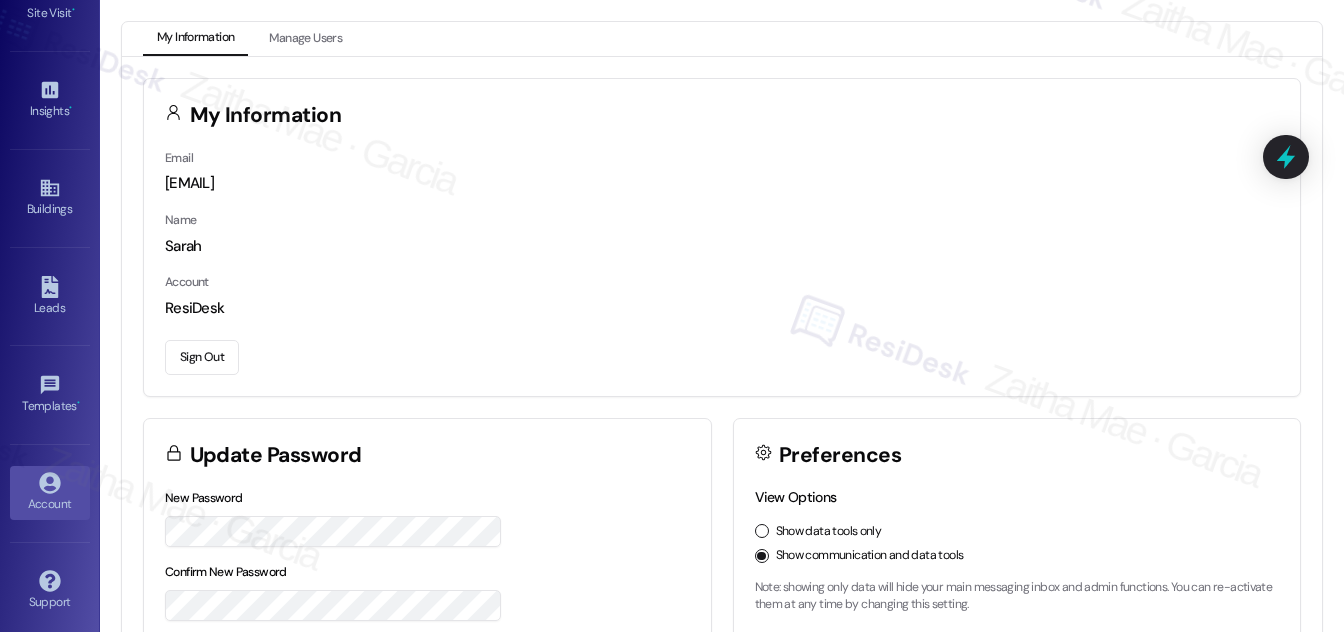 click on "Sign Out" at bounding box center (202, 357) 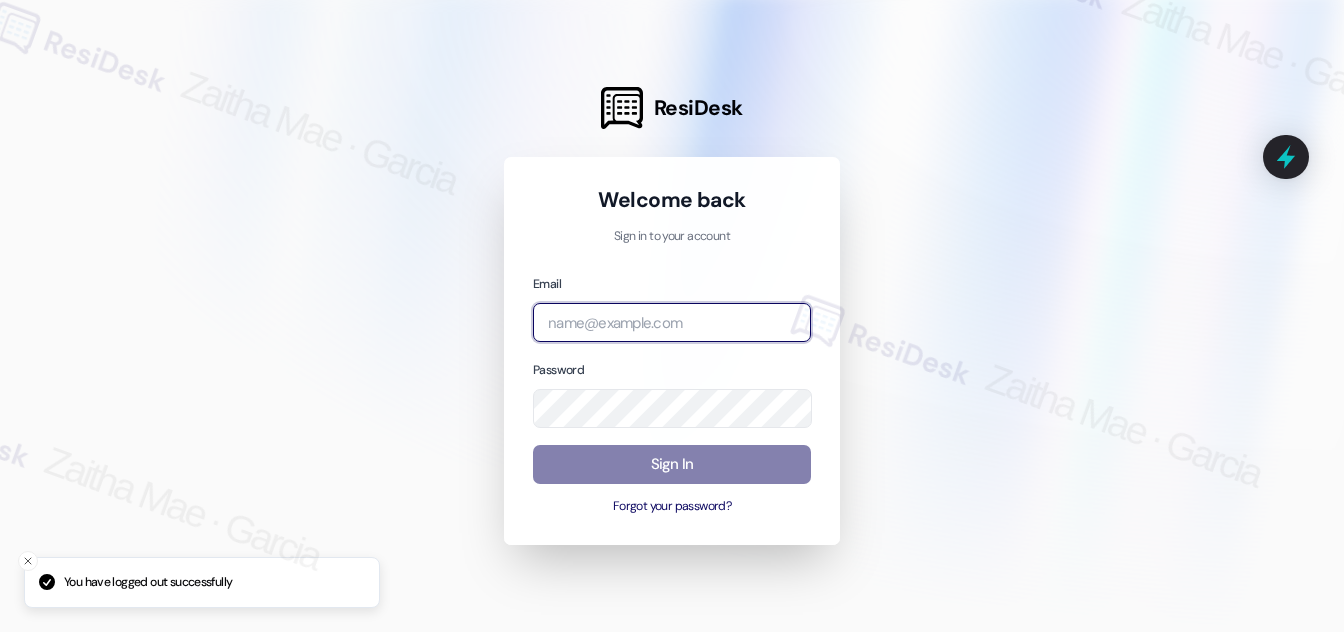 click at bounding box center (672, 322) 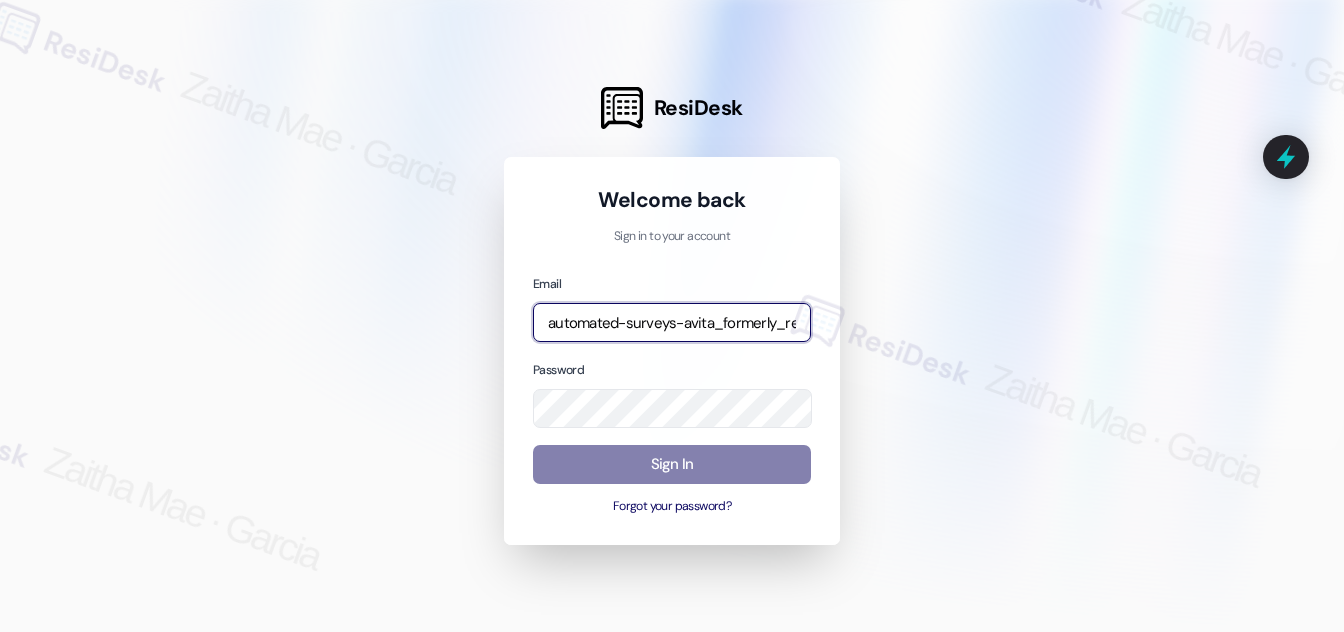 type on "automated-surveys-avita_formerly_regency-zaitha.mae.garcia@avita_formerly_regency.com" 